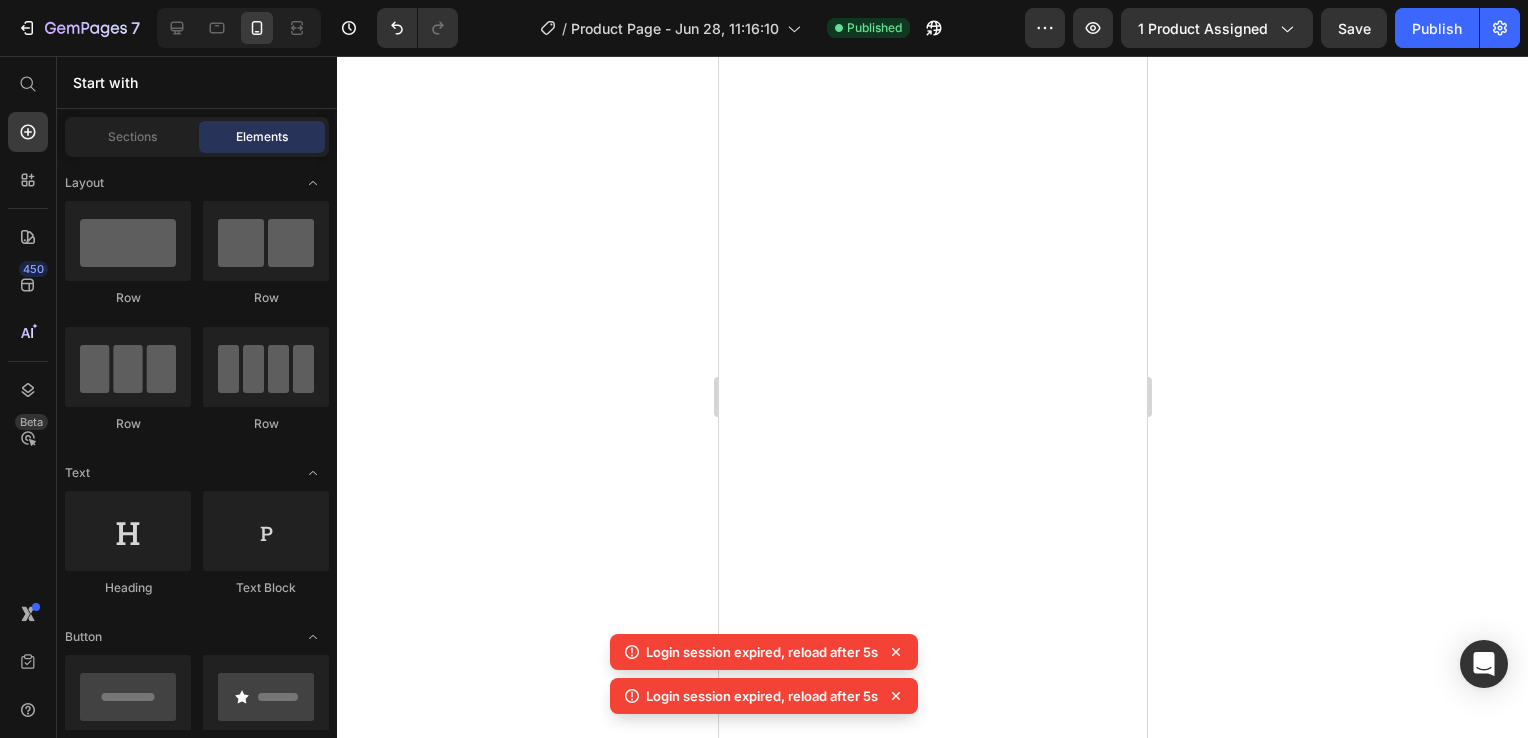 scroll, scrollTop: 0, scrollLeft: 0, axis: both 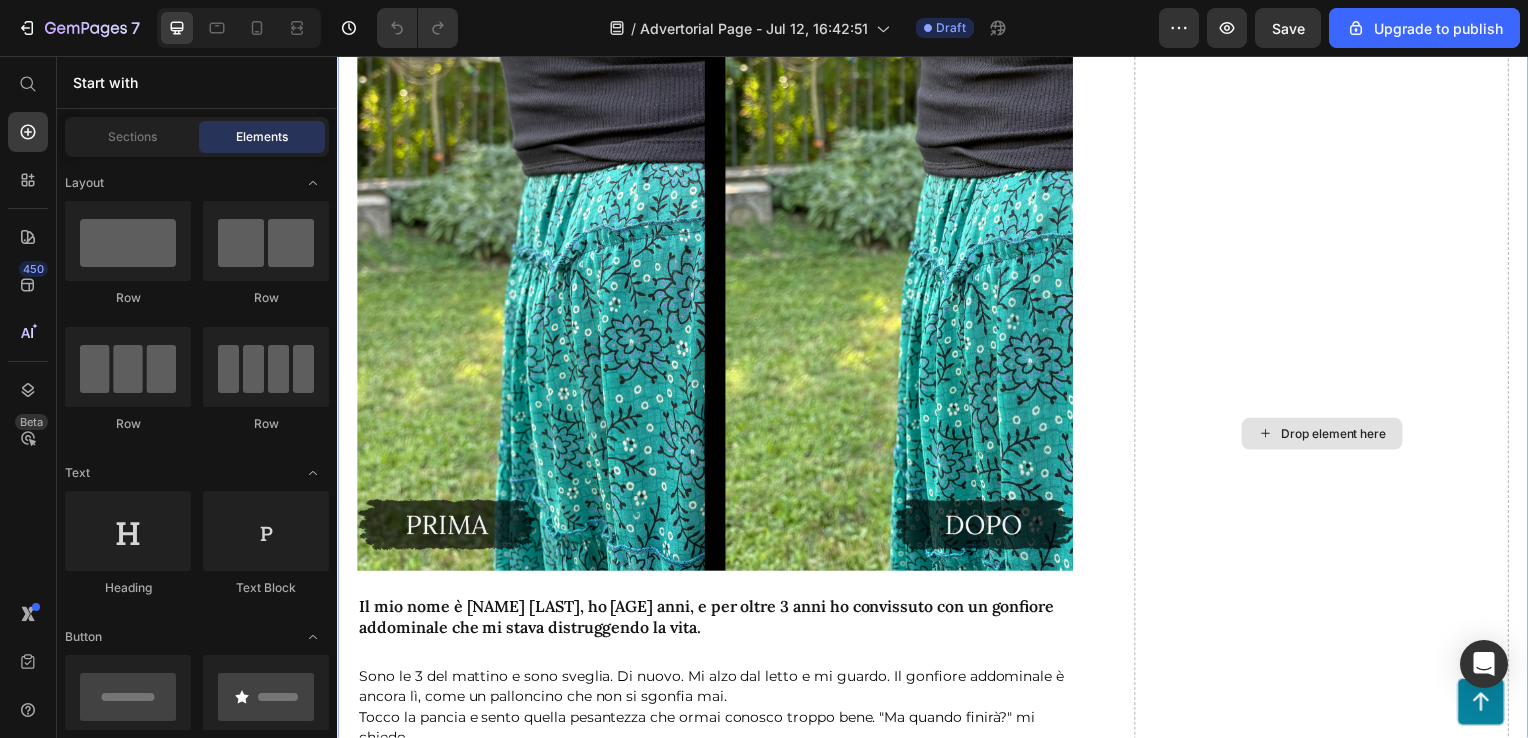 click on "Drop element here" at bounding box center (1328, 436) 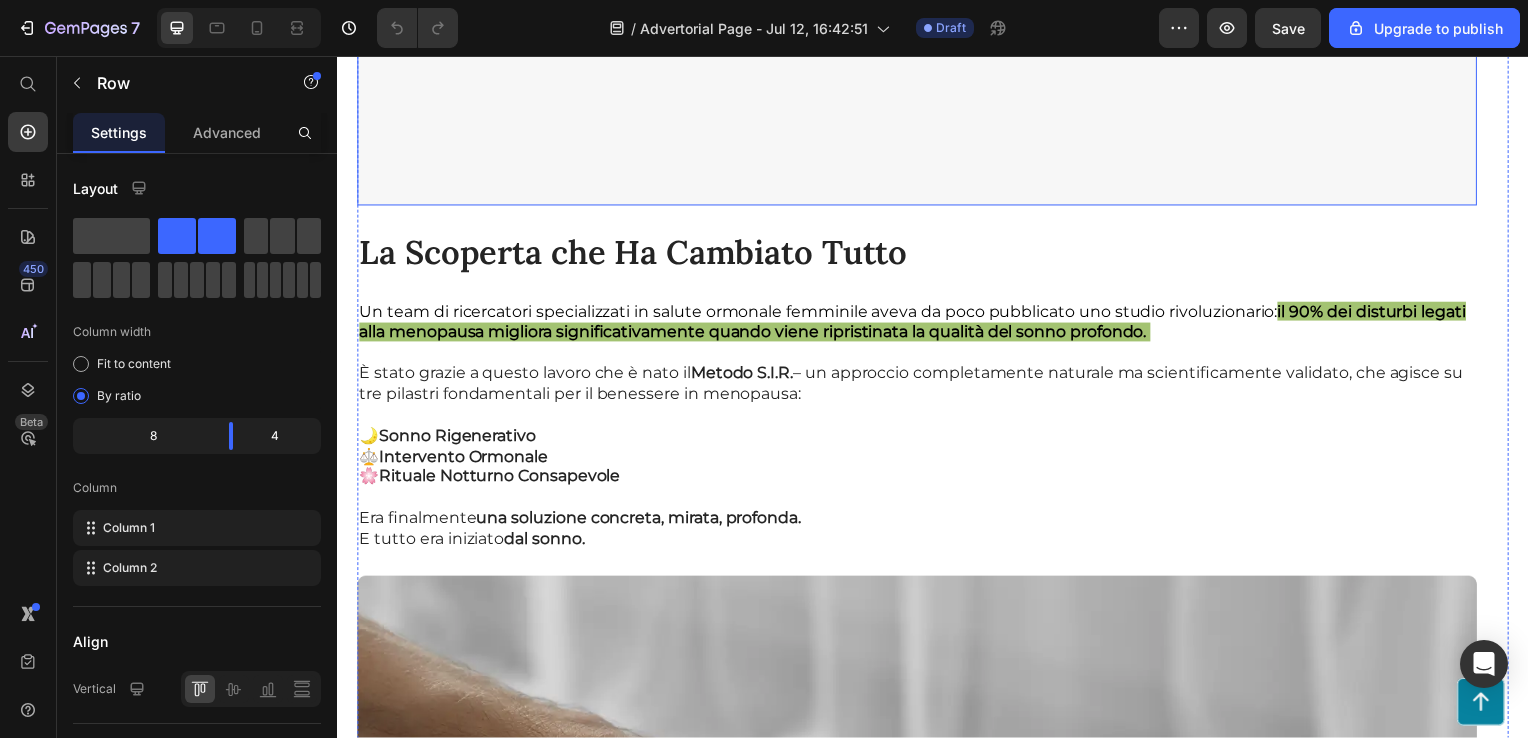 scroll, scrollTop: 5500, scrollLeft: 0, axis: vertical 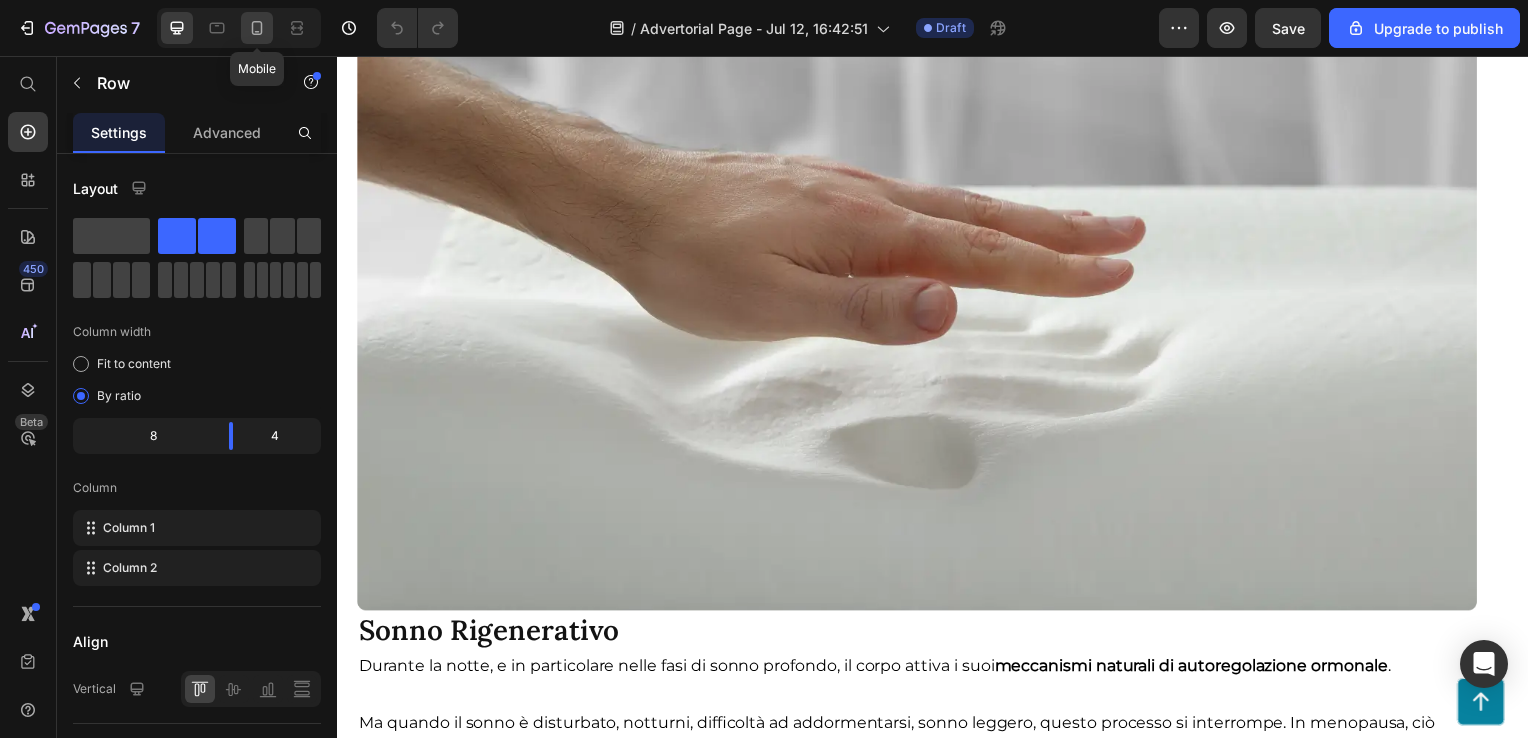 drag, startPoint x: 260, startPoint y: 21, endPoint x: 262, endPoint y: 34, distance: 13.152946 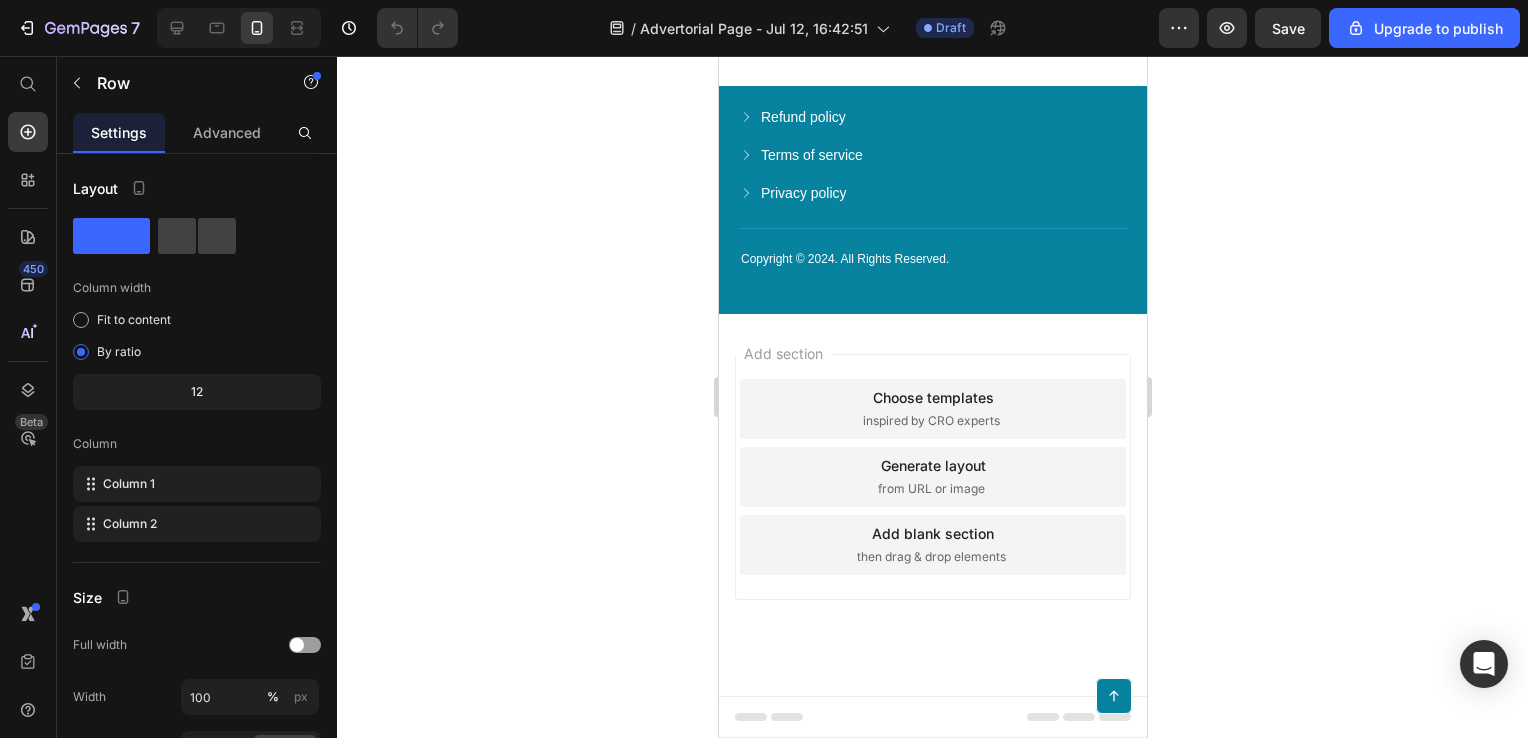 scroll, scrollTop: 11440, scrollLeft: 0, axis: vertical 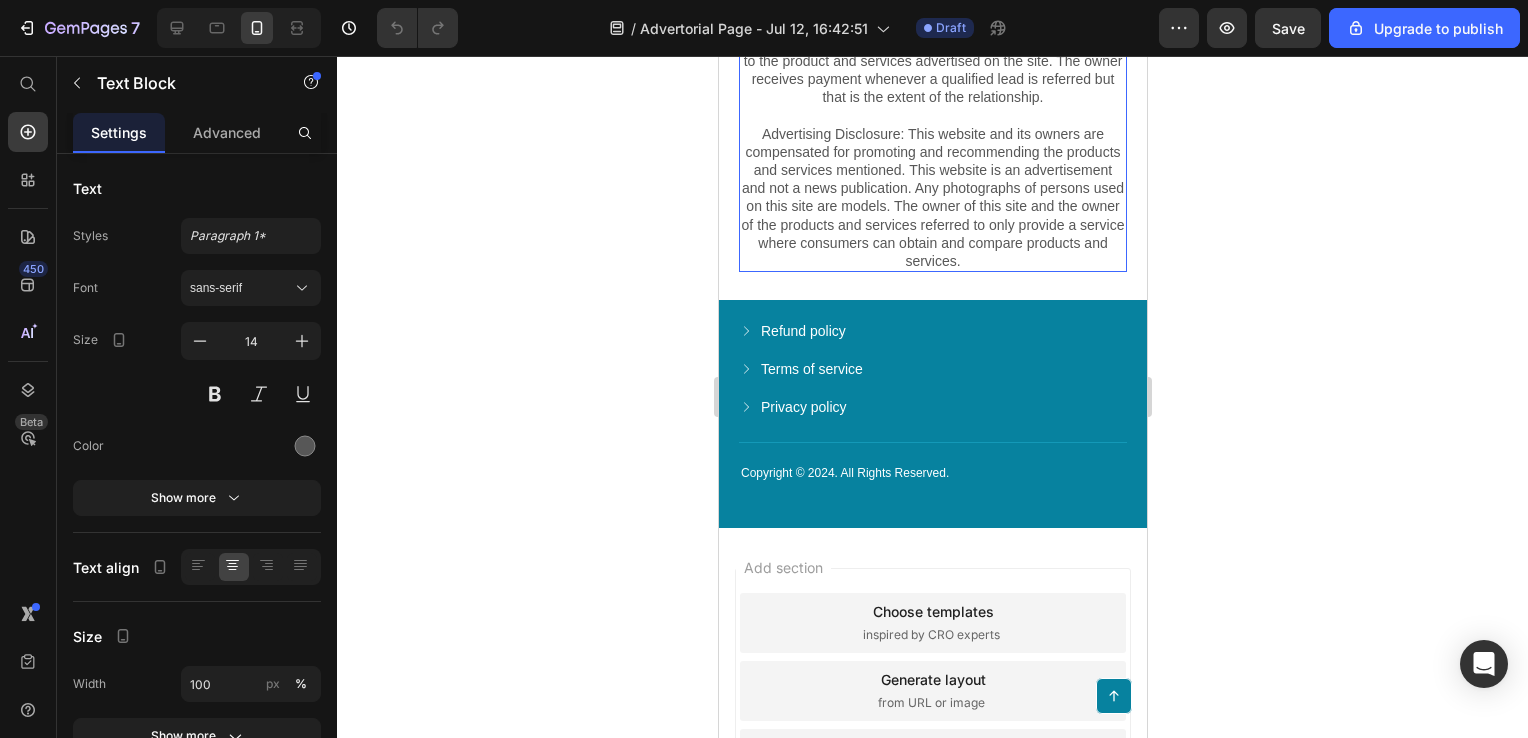 click on "Privacy & GDPR Disclosure: We sometimes collect personal information for marketing purposes, but will always let users know why we are collecting that information. This site uses cookies for marketing purposes. THIS IS AN ADVERTISEMENT AND NOT AN ACTUAL NEWS ARTICLE, BLOG, OR CONSUMER PROTECTION UPDATE. THE OWNERS OF THIS WEBSITE RECEIVE COMPENSATION FOR THE SALE OF SOCKSCOMPRESSION. Marketing Disclosure: This website is a market place. As such you should know that the owner has a monetary connection to the product and services advertised on the site. The owner receives payment whenever a qualified lead is referred but that is the extent of the relationship." at bounding box center [932, -31] 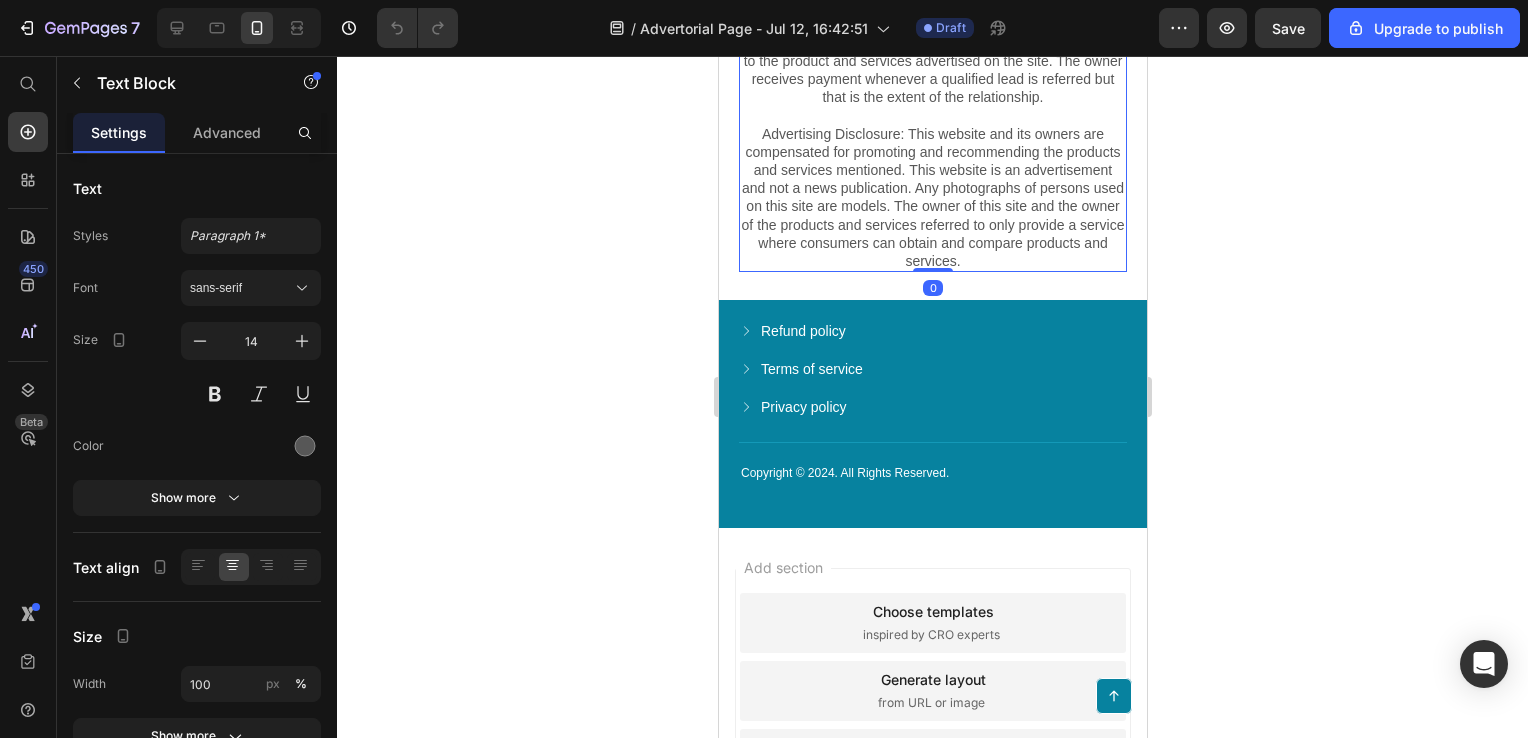 click on "Privacy & GDPR Disclosure: We sometimes collect personal information for marketing purposes, but will always let users know why we are collecting that information. This site uses cookies for marketing purposes. THIS IS AN ADVERTISEMENT AND NOT AN ACTUAL NEWS ARTICLE, BLOG, OR CONSUMER PROTECTION UPDATE. THE OWNERS OF THIS WEBSITE RECEIVE COMPENSATION FOR THE SALE OF SOCKSCOMPRESSION. Marketing Disclosure: This website is a market place. As such you should know that the owner has a monetary connection to the product and services advertised on the site. The owner receives payment whenever a qualified lead is referred but that is the extent of the relationship." at bounding box center (932, -31) 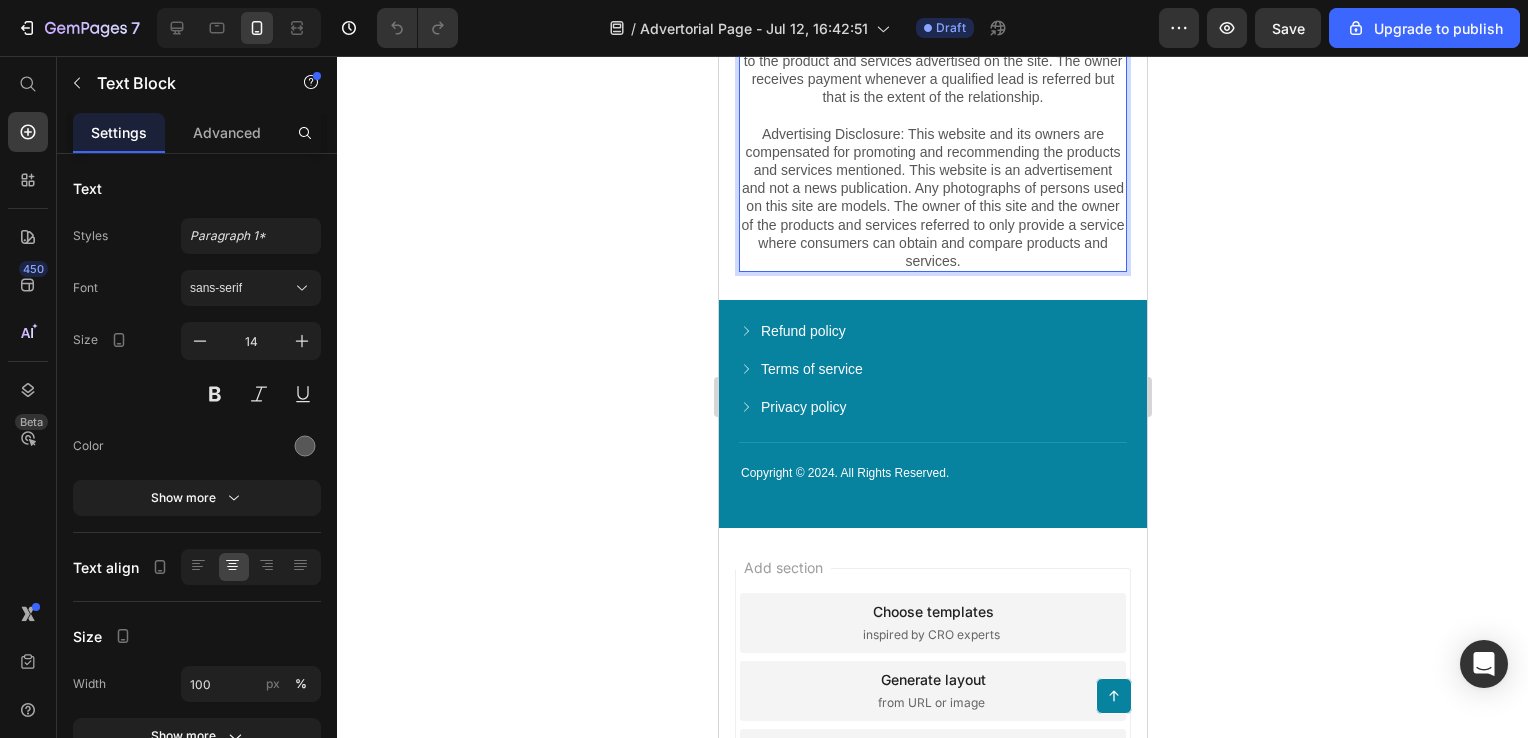 click on "Privacy & GDPR Disclosure: We sometimes collect personal information for marketing purposes, but will always let users know why we are collecting that information. This site uses cookies for marketing purposes. THIS IS AN ADVERTISEMENT AND NOT AN ACTUAL NEWS ARTICLE, BLOG, OR CONSUMER PROTECTION UPDATE. THE OWNERS OF THIS WEBSITE RECEIVE COMPENSATION FOR THE SALE OF SOCKSCOMPRESSION. Marketing Disclosure: This website is a market place. As such you should know that the owner has a monetary connection to the product and services advertised on the site. The owner receives payment whenever a qualified lead is referred but that is the extent of the relationship." at bounding box center (932, -31) 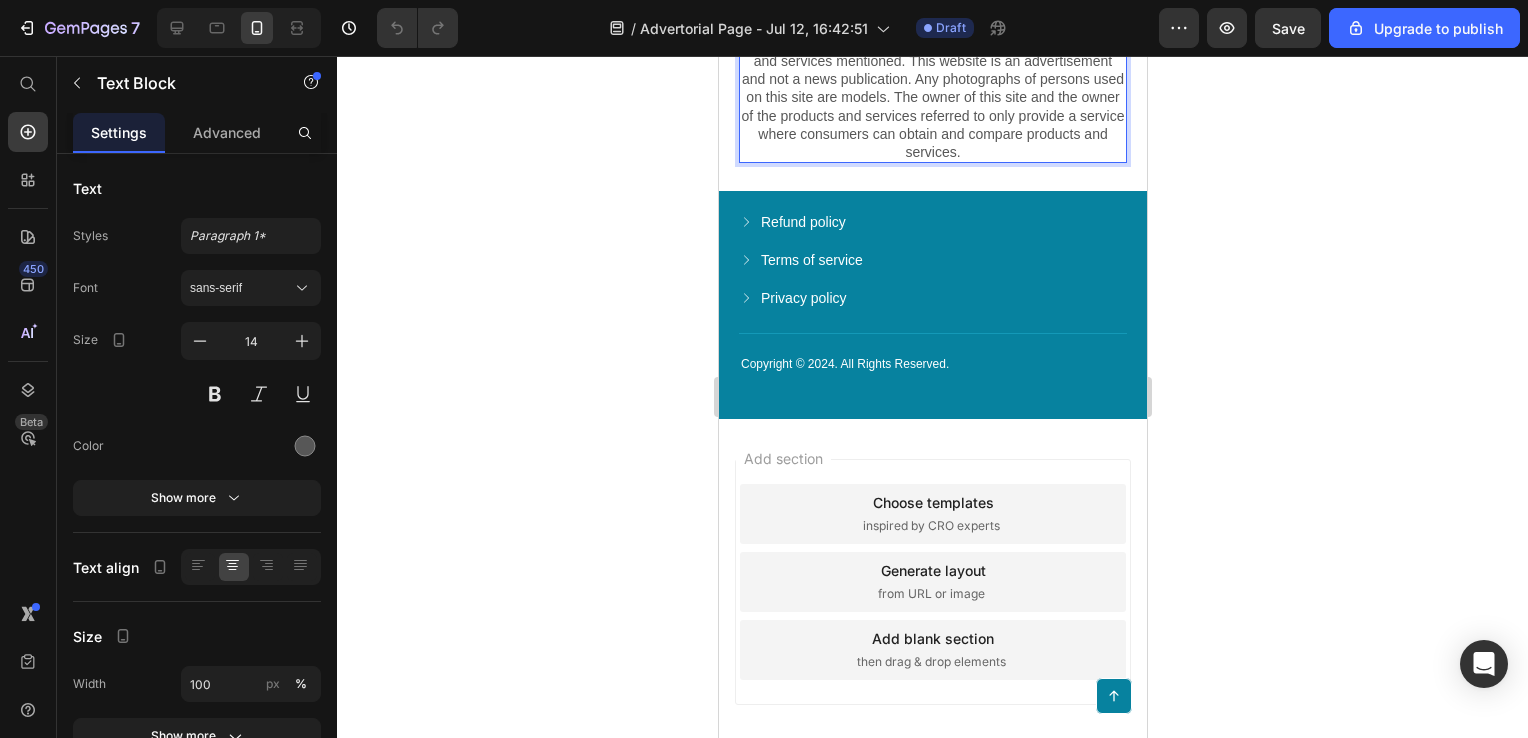 scroll, scrollTop: 11540, scrollLeft: 0, axis: vertical 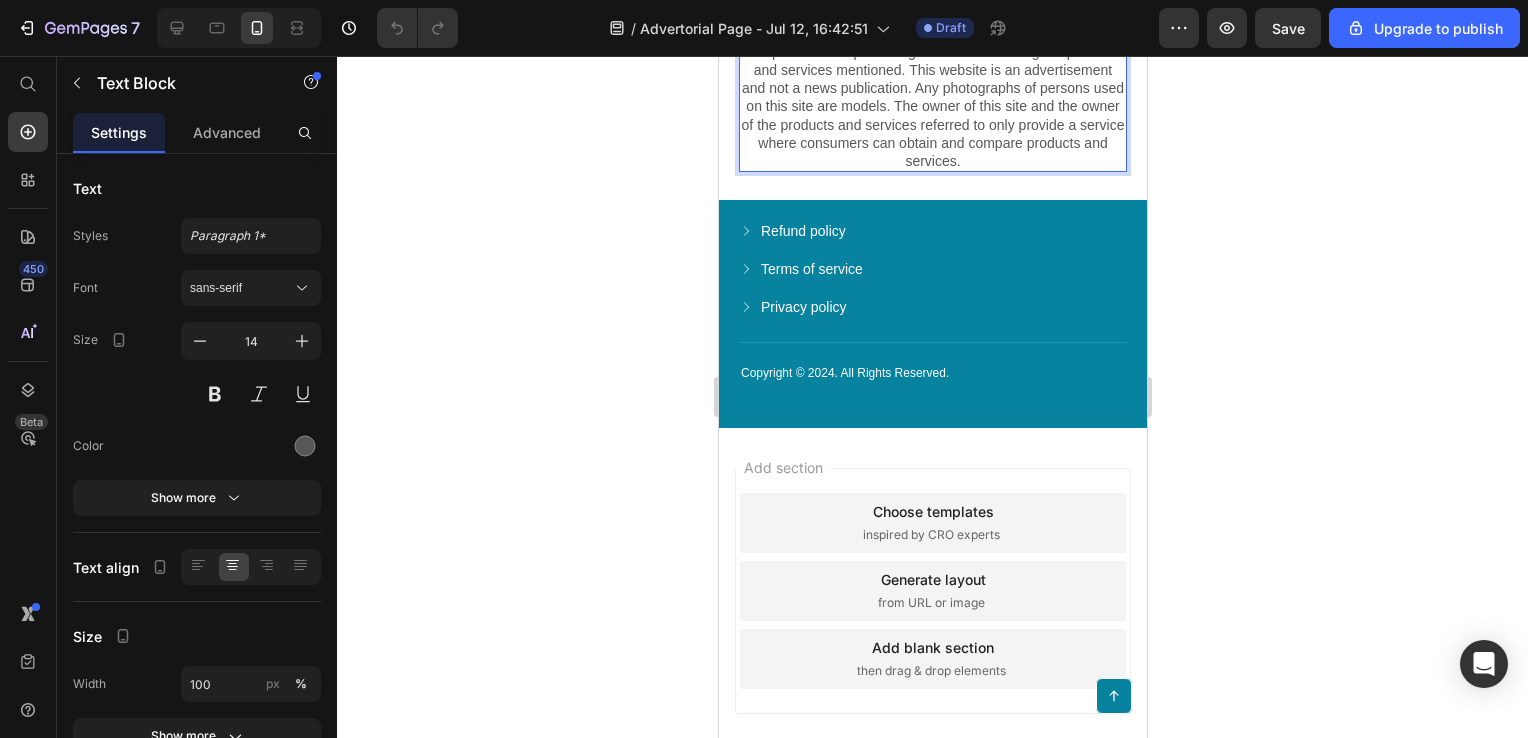 click on "Privacy & GDPR Disclosure: We sometimes collect personal information for marketing purposes, but will always let users know why we are collecting that information. This site uses cookies for marketing purposes. THIS IS AN ADVERTISEMENT AND NOT AN ACTUAL NEWS ARTICLE, BLOG, OR CONSUMER PROTECTION UPDATE. THE OWNERS OF THIS WEBSITE RECEIVE COMPENSATION FOR THE SALE OF SOCKSCOMPRESSION. Marketing Disclosure: This website is a market place. As such you should know that the owner has a monetary connection to the product and services advertised on the site. The owner receives payment whenever a qualified lead is referred but that is the extent of the relationship." at bounding box center [932, -131] 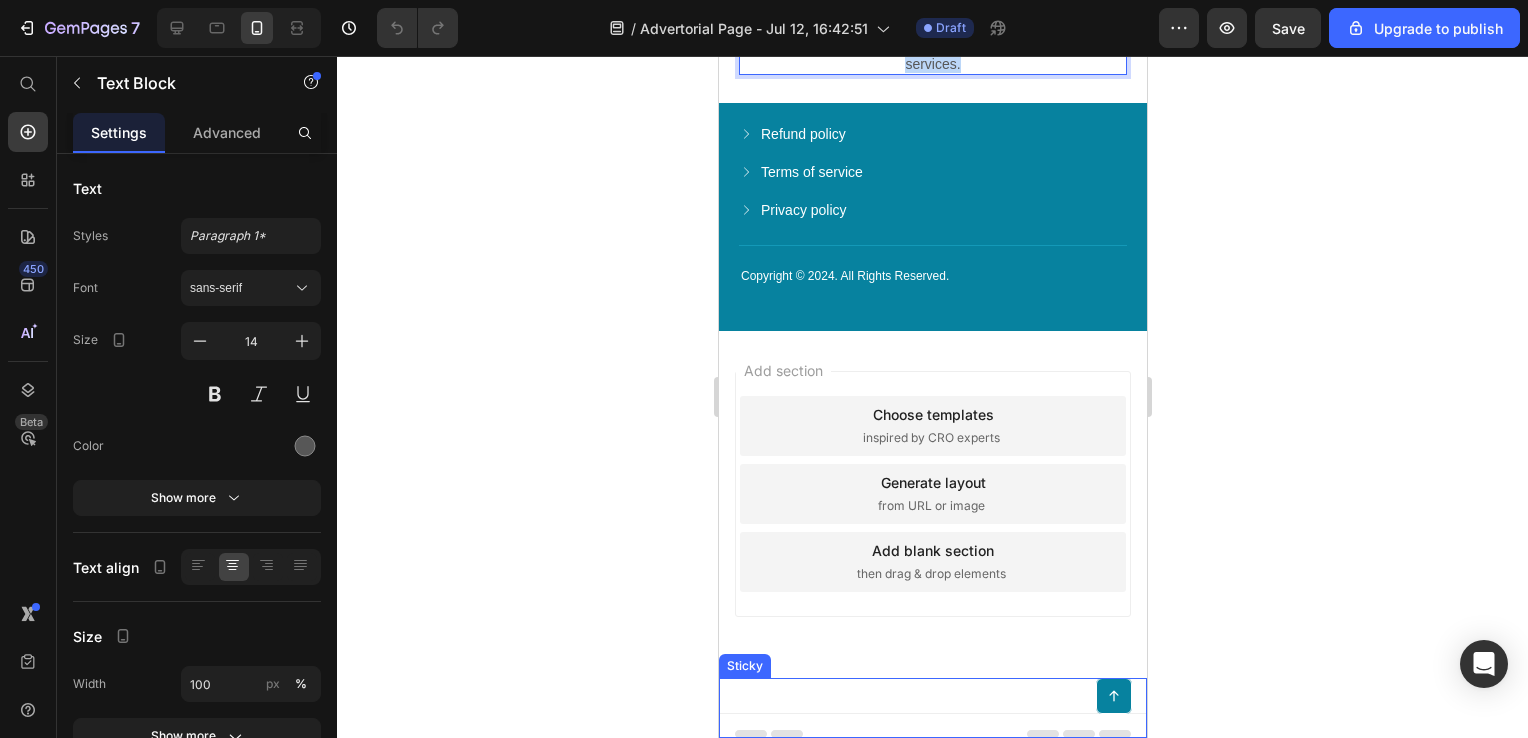 scroll, scrollTop: 11776, scrollLeft: 0, axis: vertical 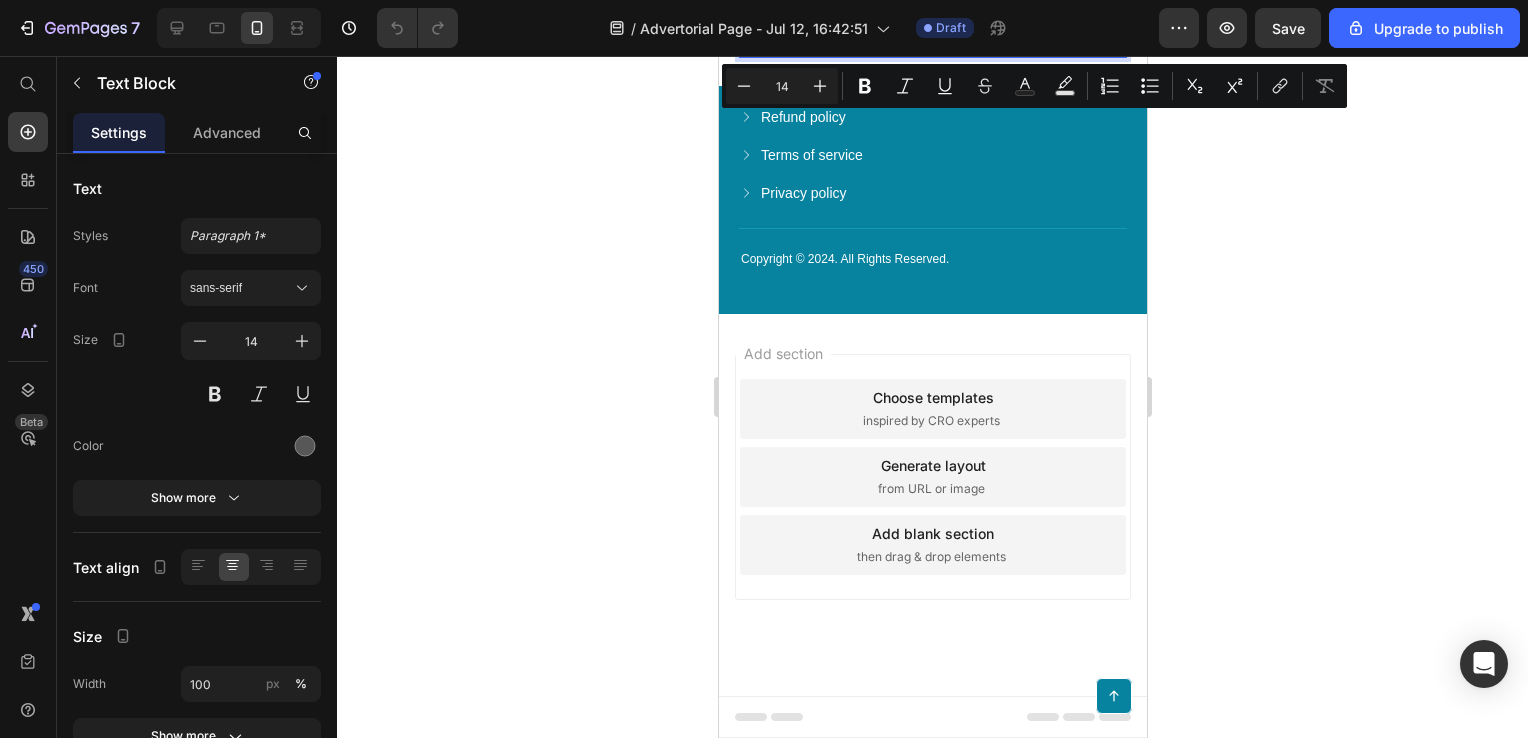 drag, startPoint x: 764, startPoint y: 306, endPoint x: 1134, endPoint y: 506, distance: 420.59482 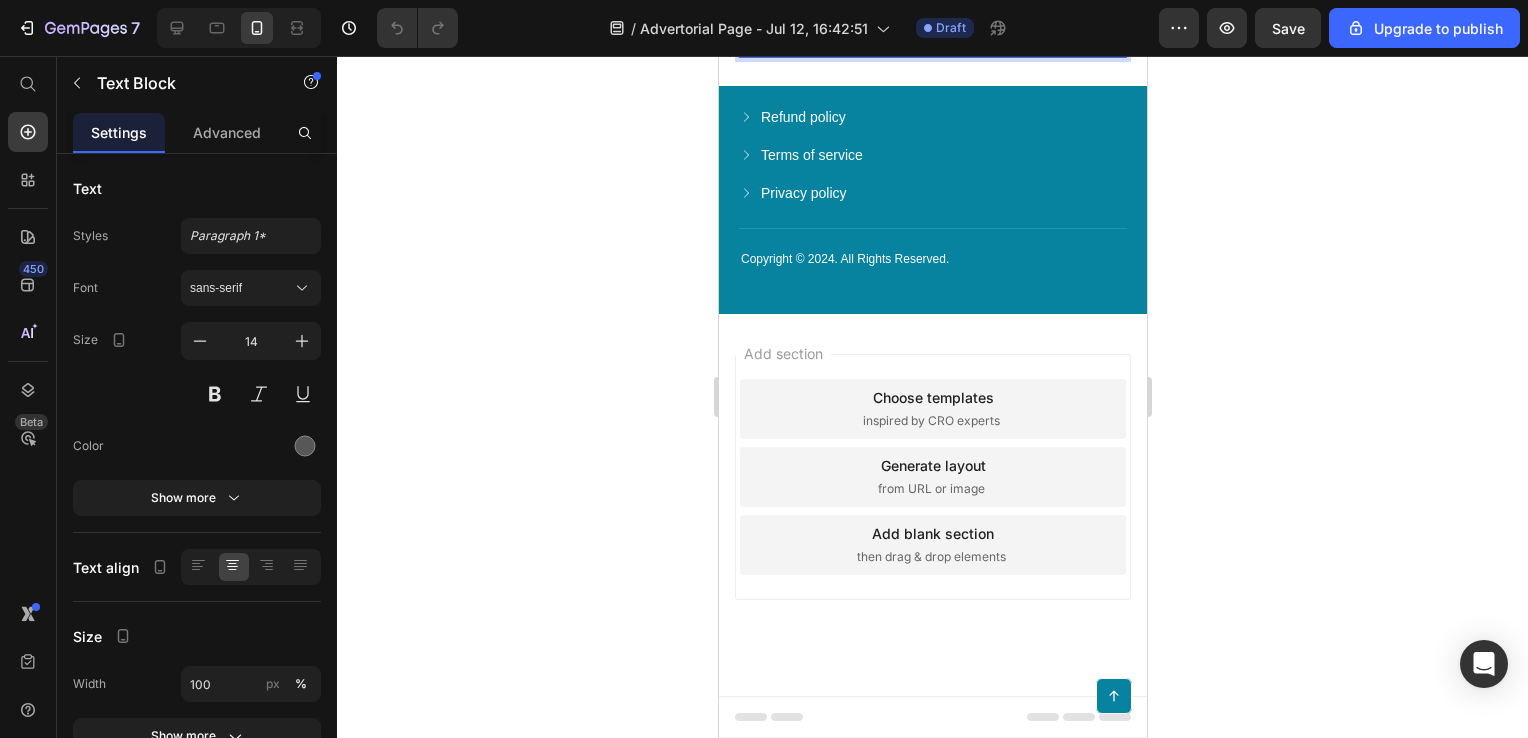 scroll, scrollTop: 11763, scrollLeft: 0, axis: vertical 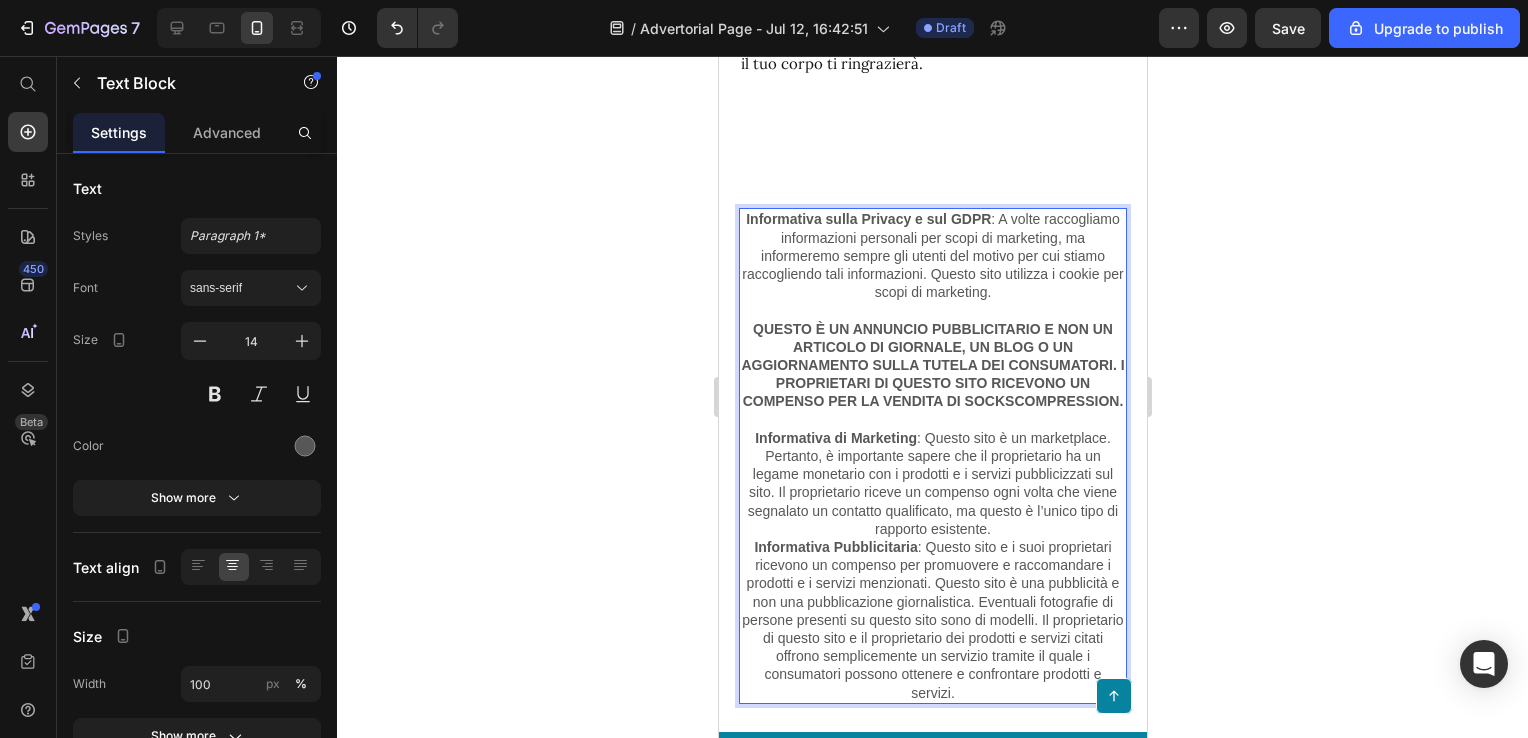 drag, startPoint x: 1372, startPoint y: 526, endPoint x: 1321, endPoint y: 523, distance: 51.088158 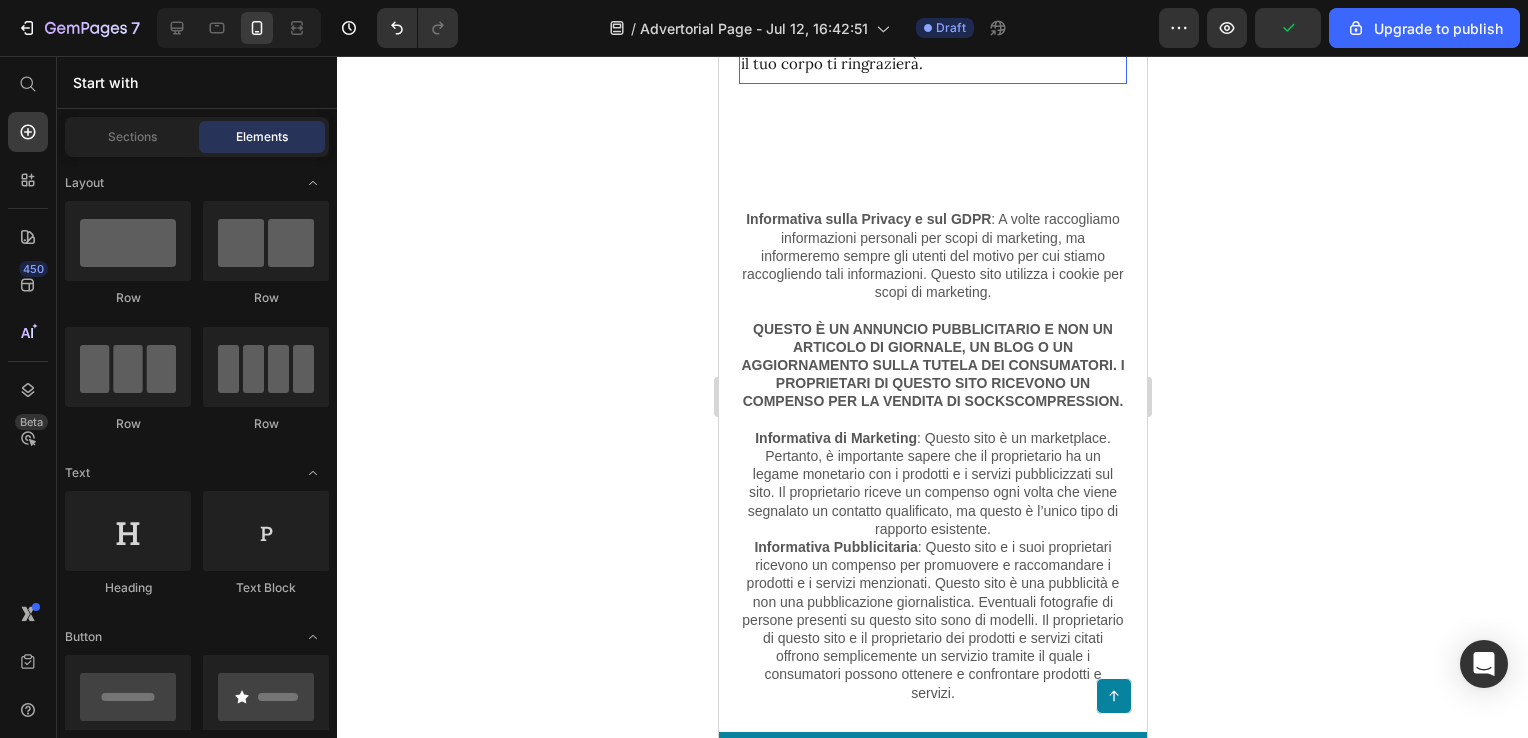 click on "il tuo corpo ti ringrazierà." at bounding box center [831, 63] 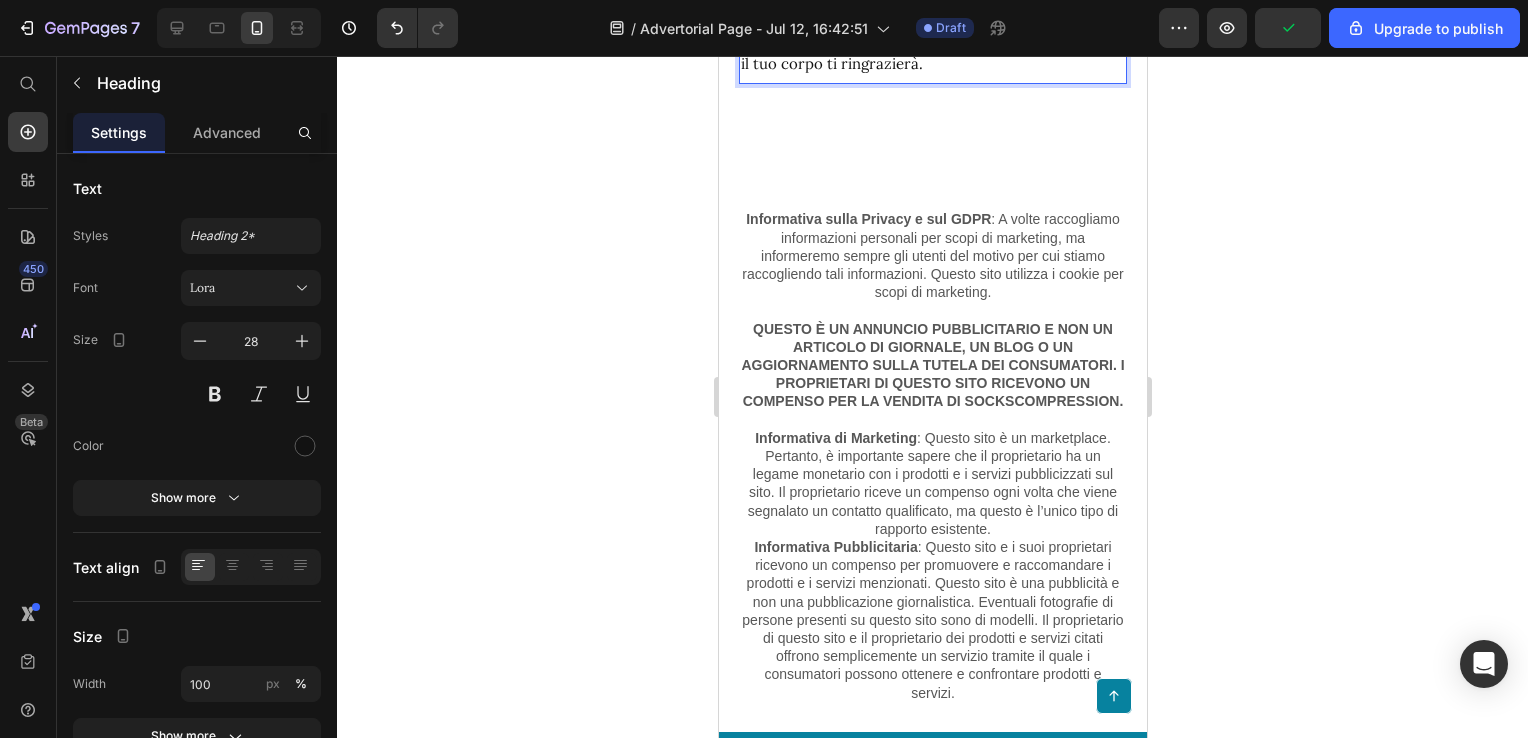 click on "il tuo corpo ti ringrazierà." at bounding box center (831, 63) 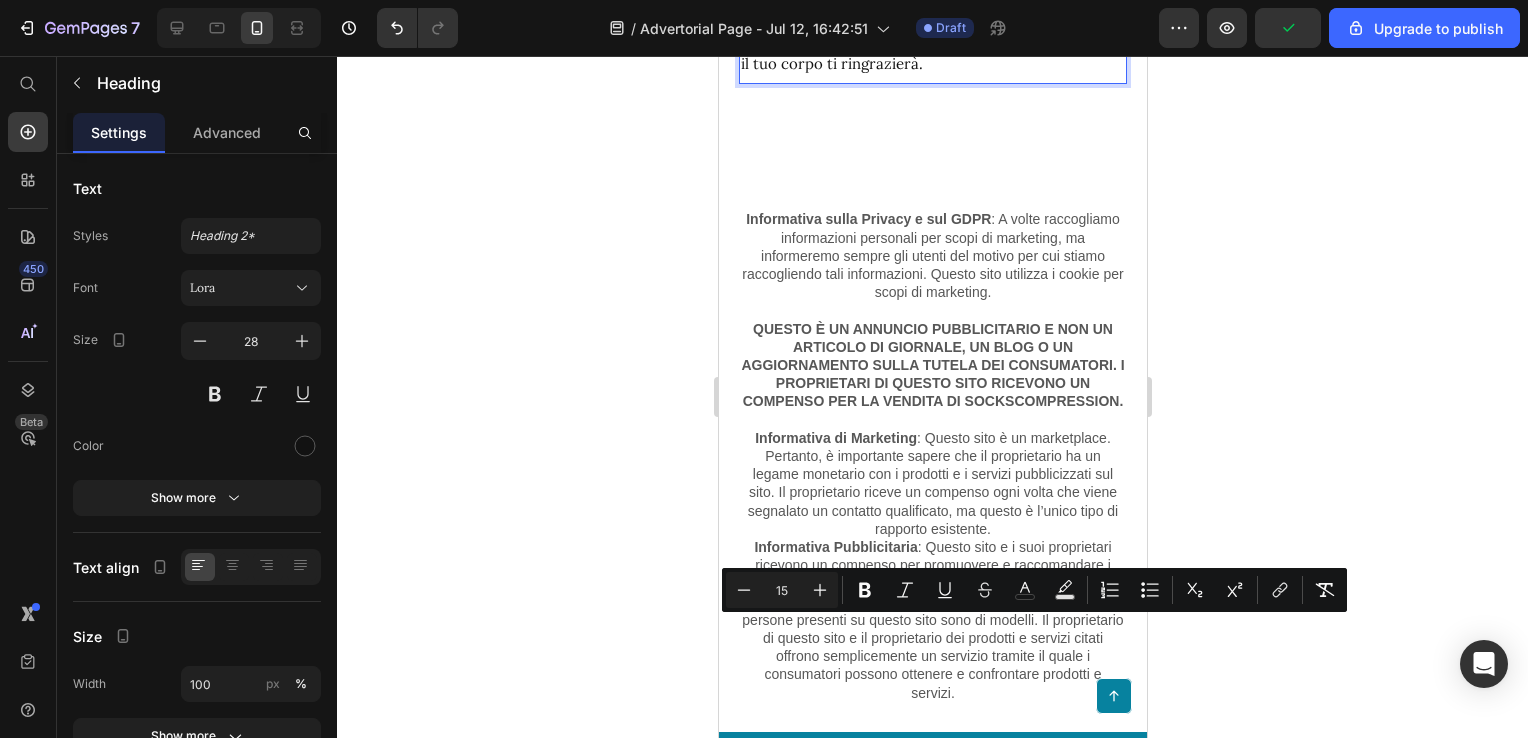 click on "il tuo corpo ti ringrazierà." at bounding box center [831, 63] 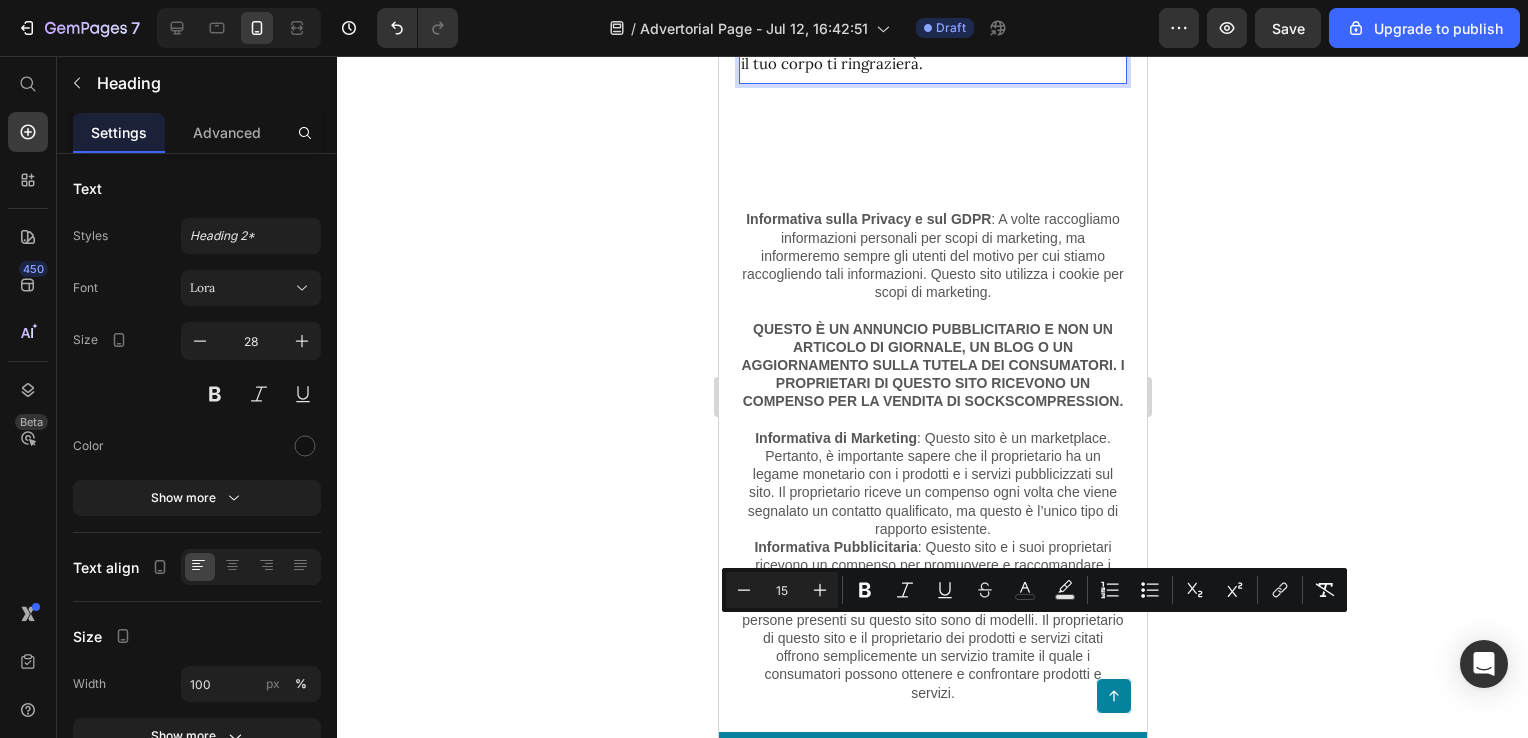 click 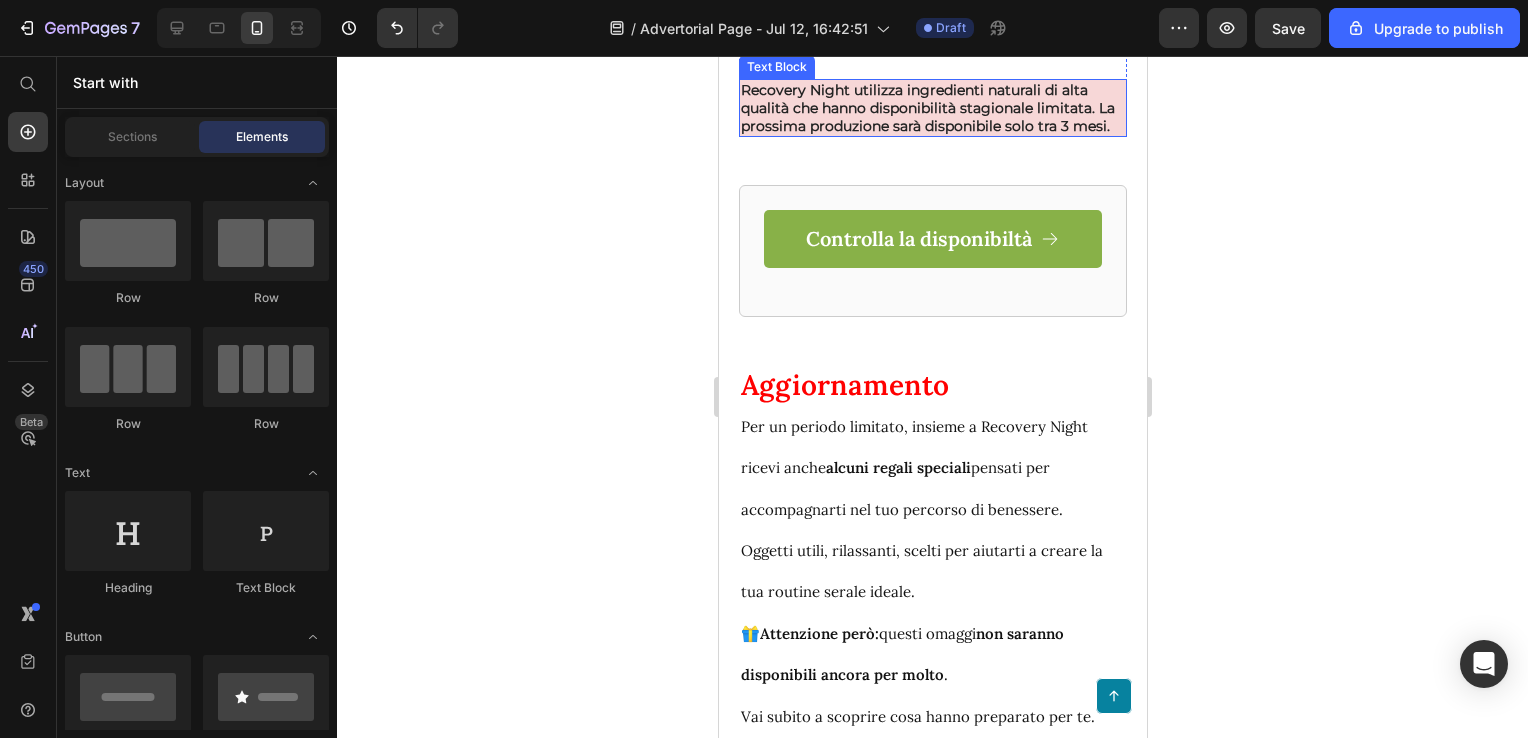 scroll, scrollTop: 10263, scrollLeft: 0, axis: vertical 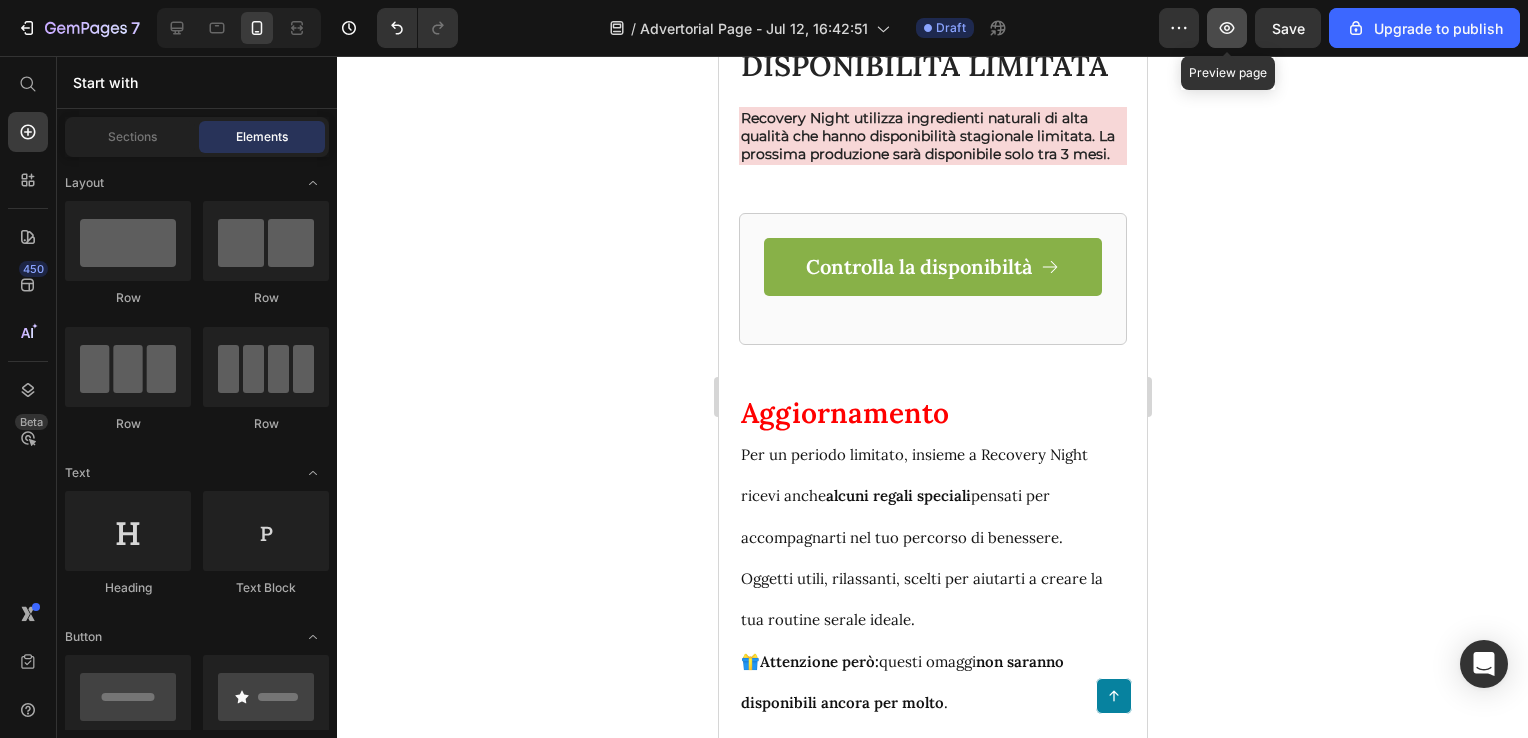 click 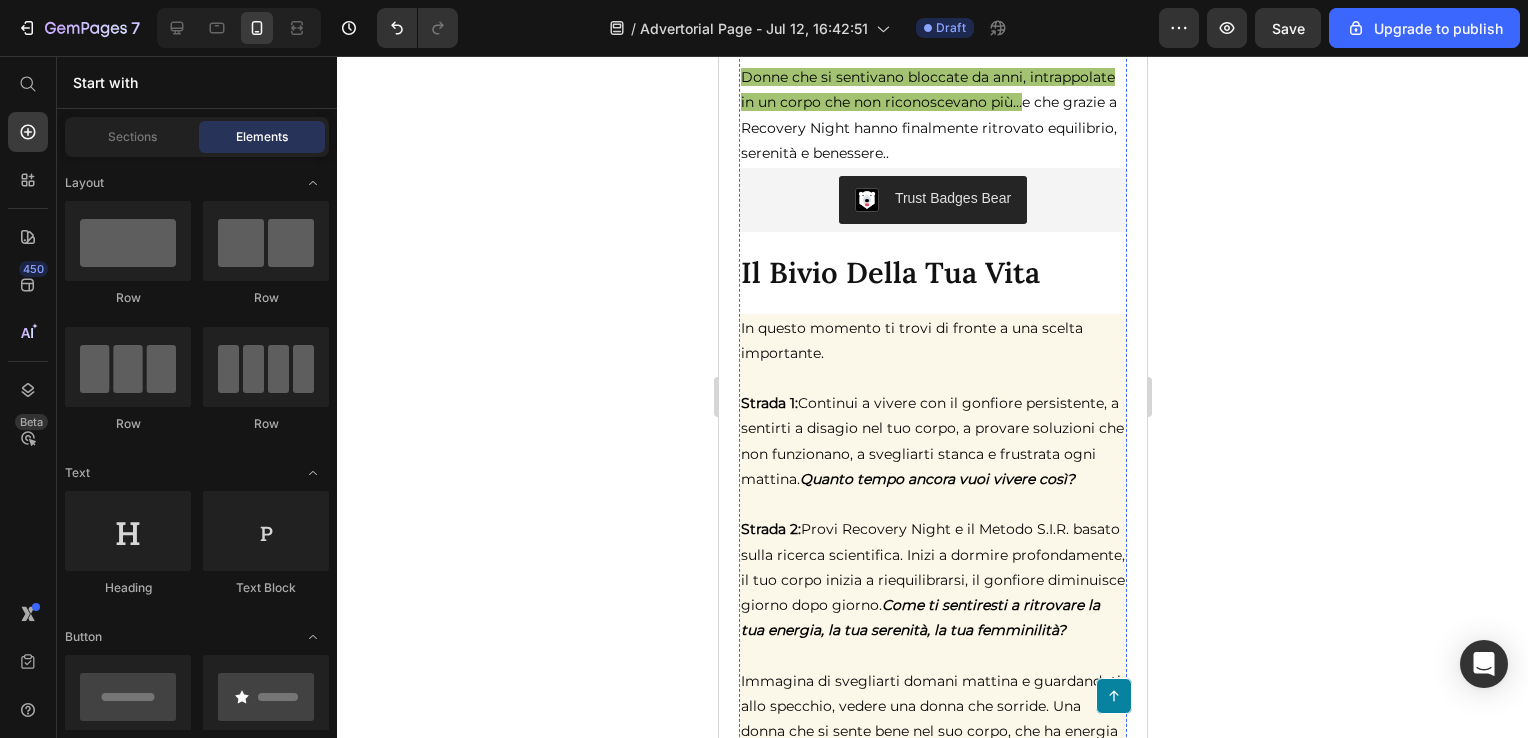 scroll, scrollTop: 9563, scrollLeft: 0, axis: vertical 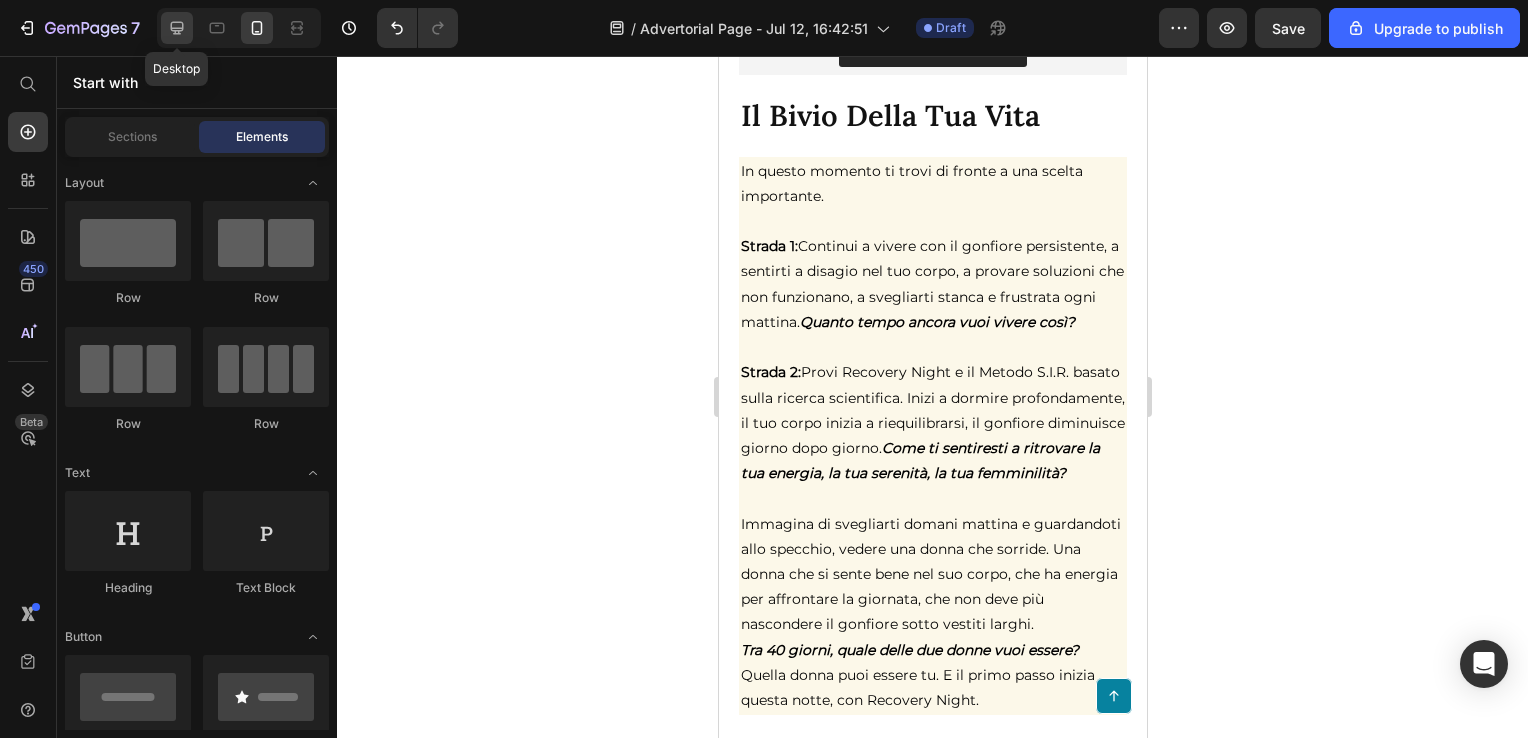 click 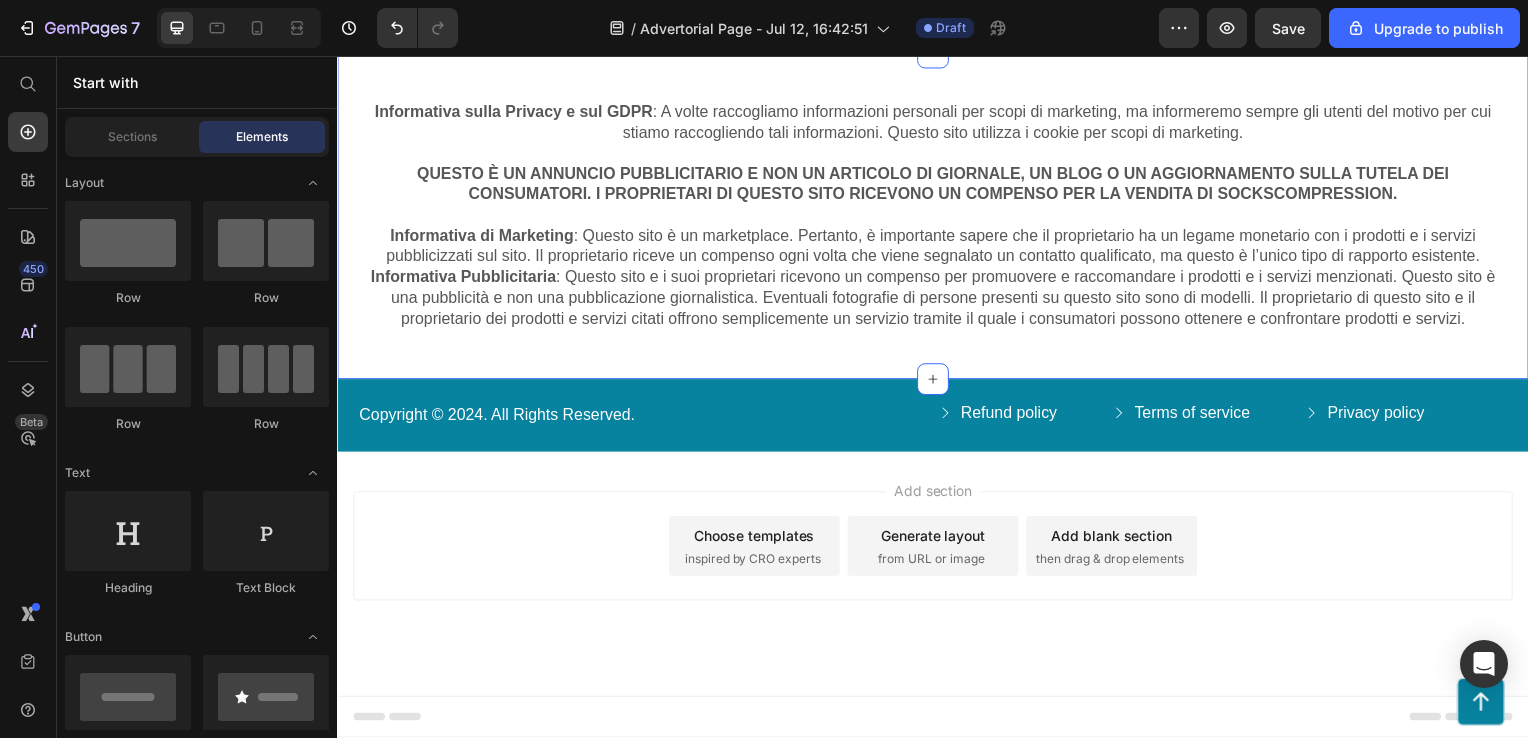 scroll, scrollTop: 12333, scrollLeft: 0, axis: vertical 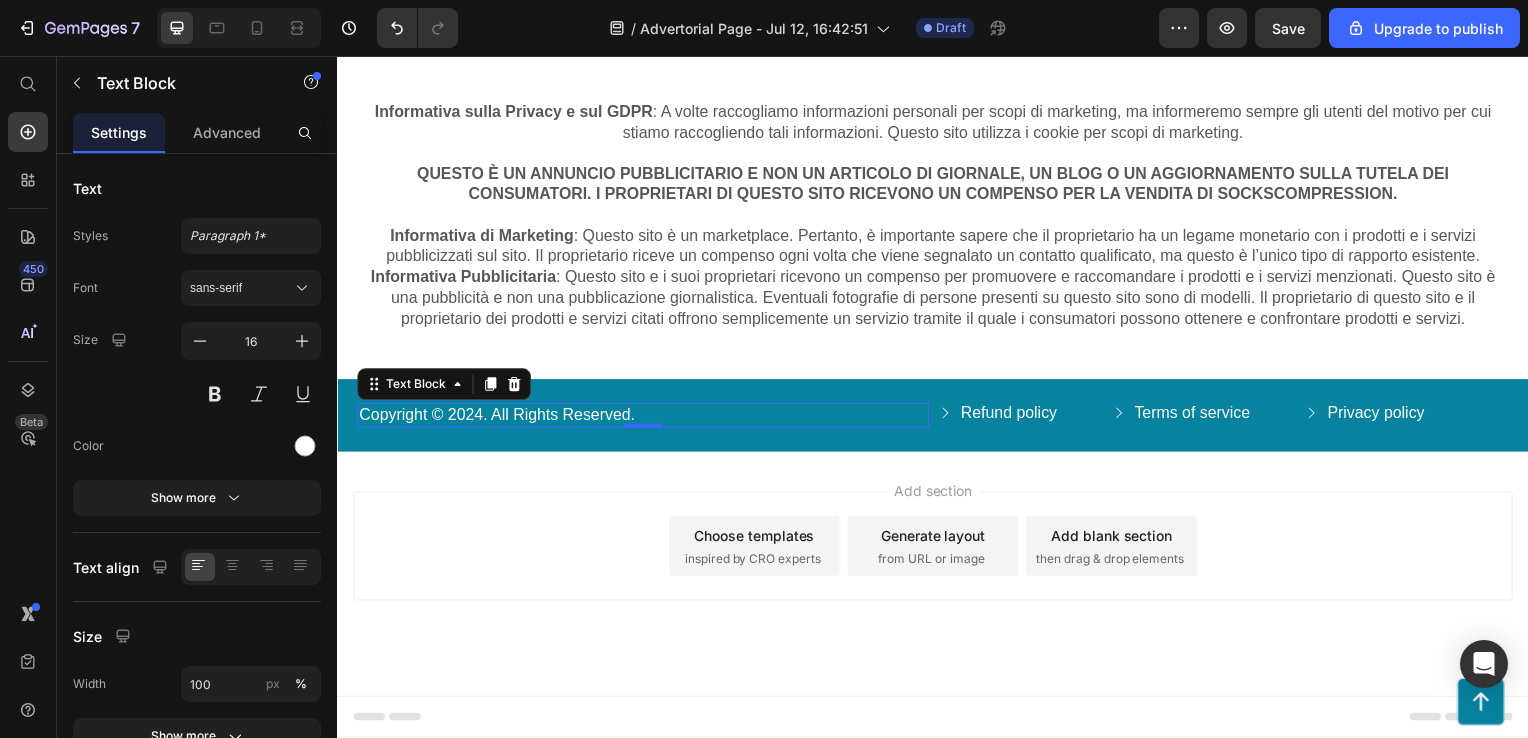click on "Copyright © 2024. All Rights Reserved." at bounding box center (645, 418) 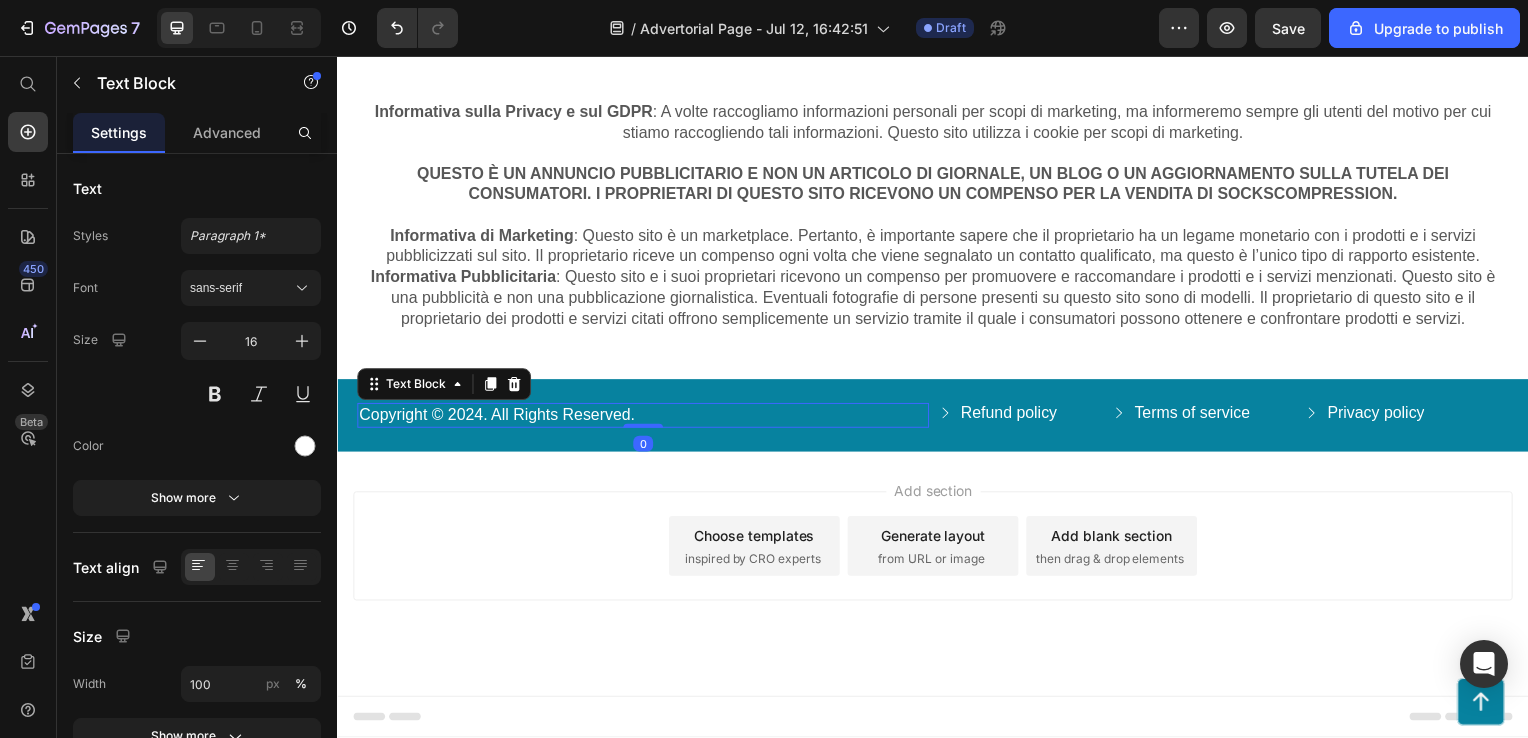 click on "Copyright © 2024. All Rights Reserved." at bounding box center (645, 418) 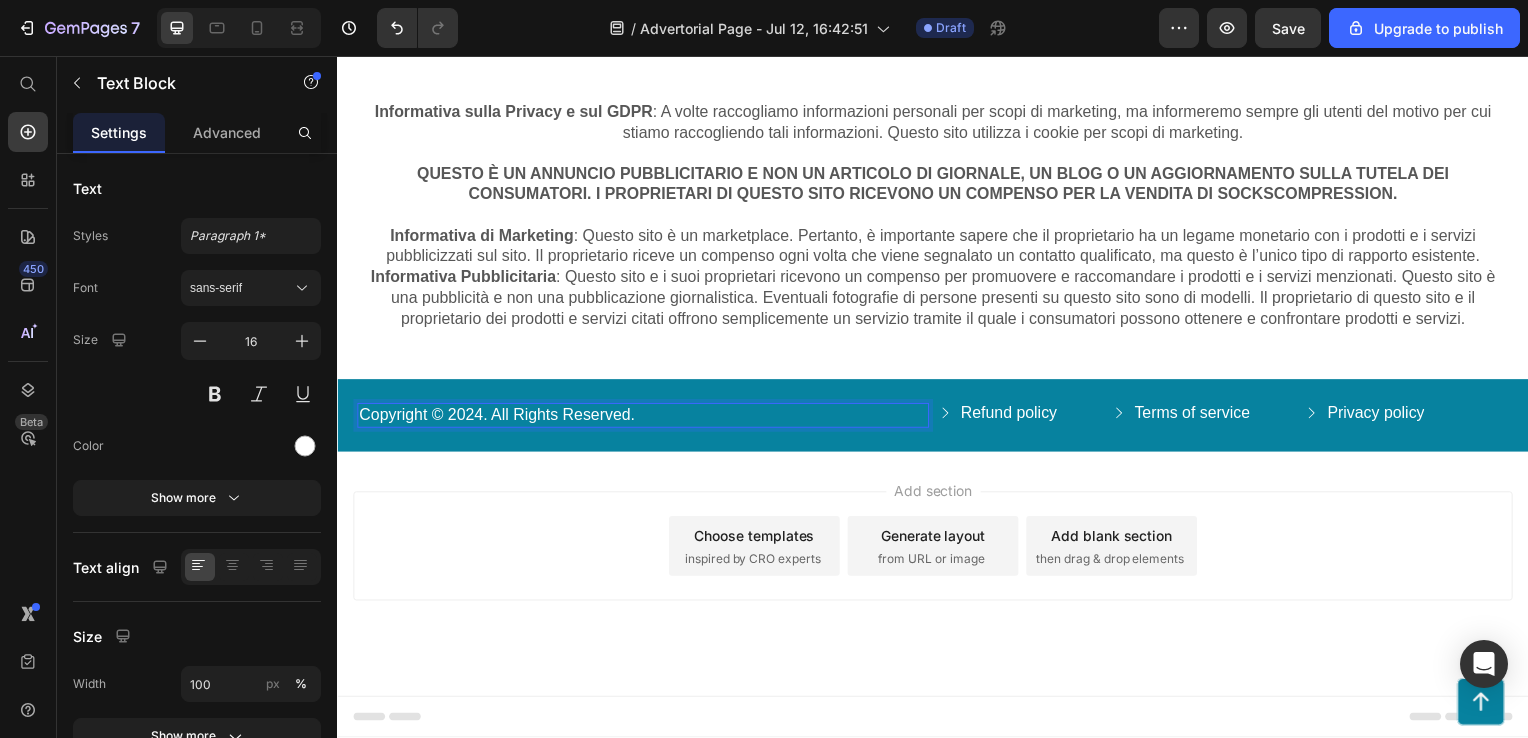 click on "Copyright © 2024. All Rights Reserved." at bounding box center (645, 418) 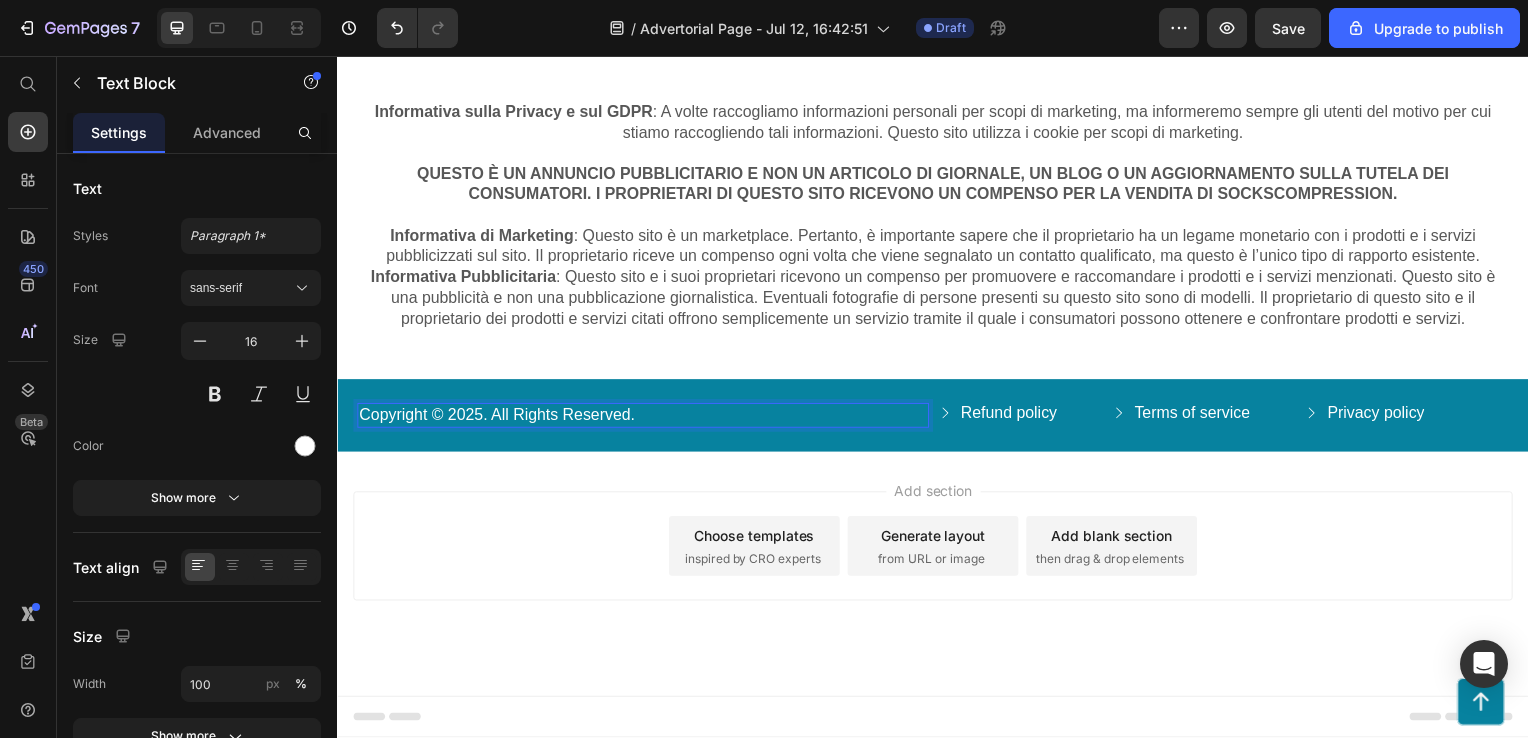 click on "Copyright © 2025. All Rights Reserved." at bounding box center (645, 418) 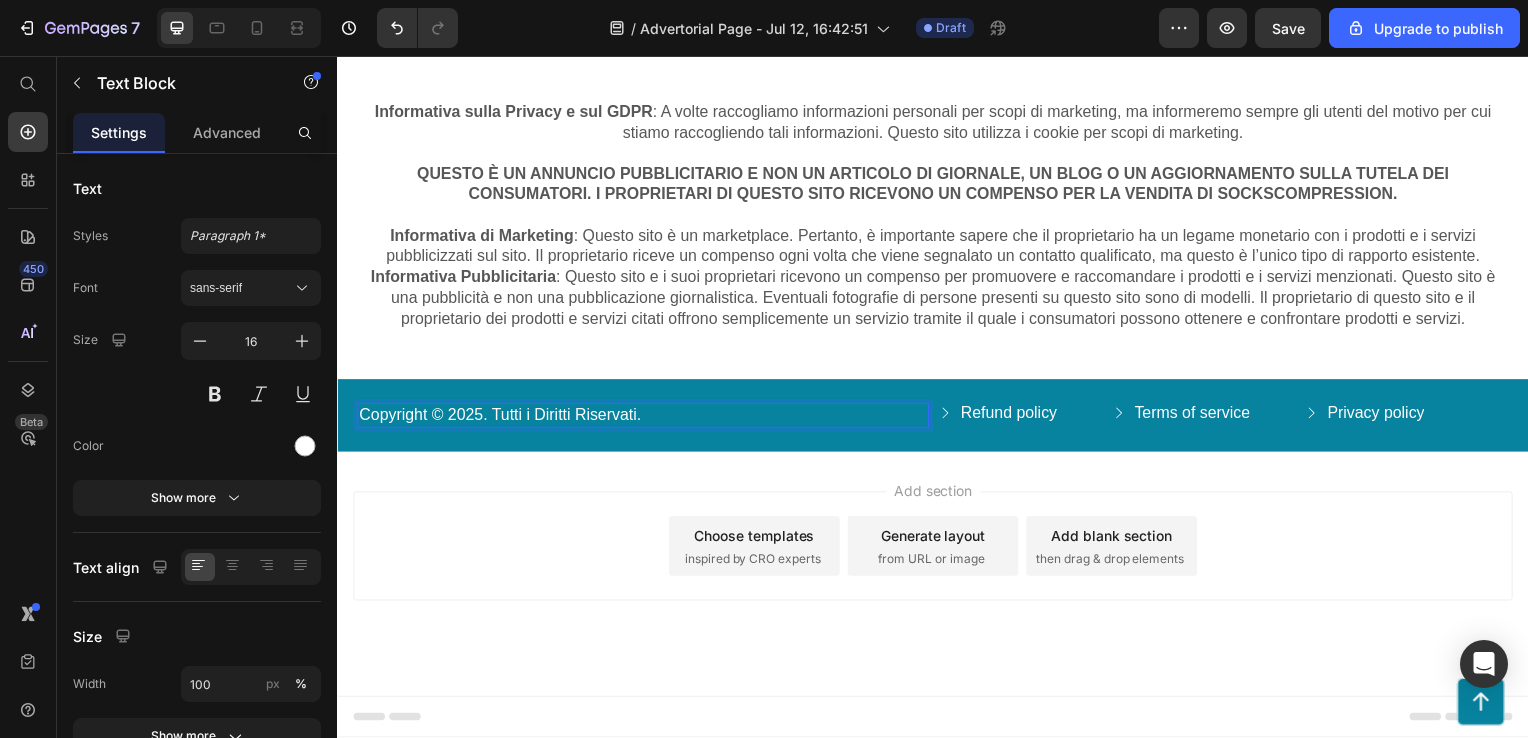 click on "Add section Choose templates inspired by CRO experts Generate layout from URL or image Add blank section then drag & drop elements" at bounding box center (937, 578) 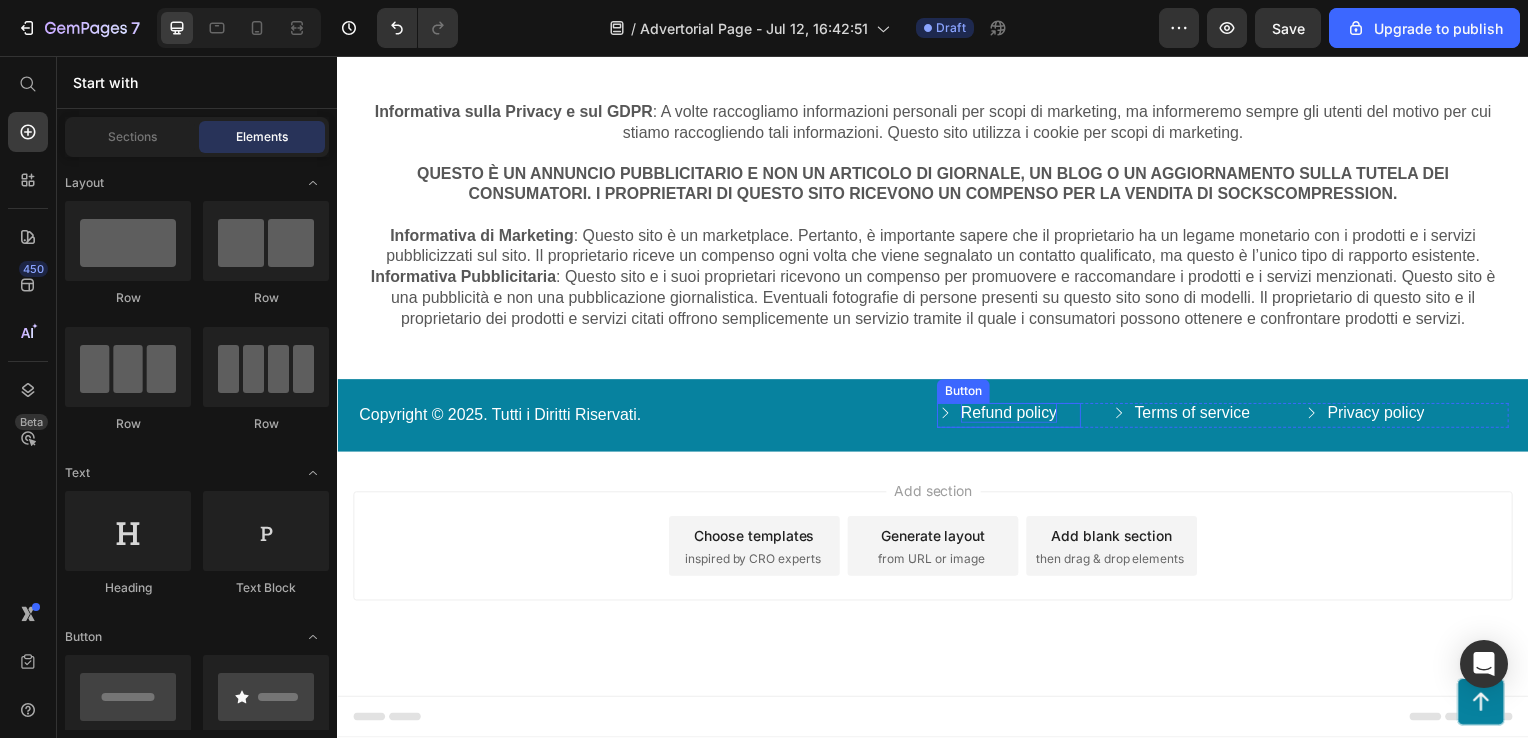 drag, startPoint x: 1027, startPoint y: 417, endPoint x: 1011, endPoint y: 419, distance: 16.124516 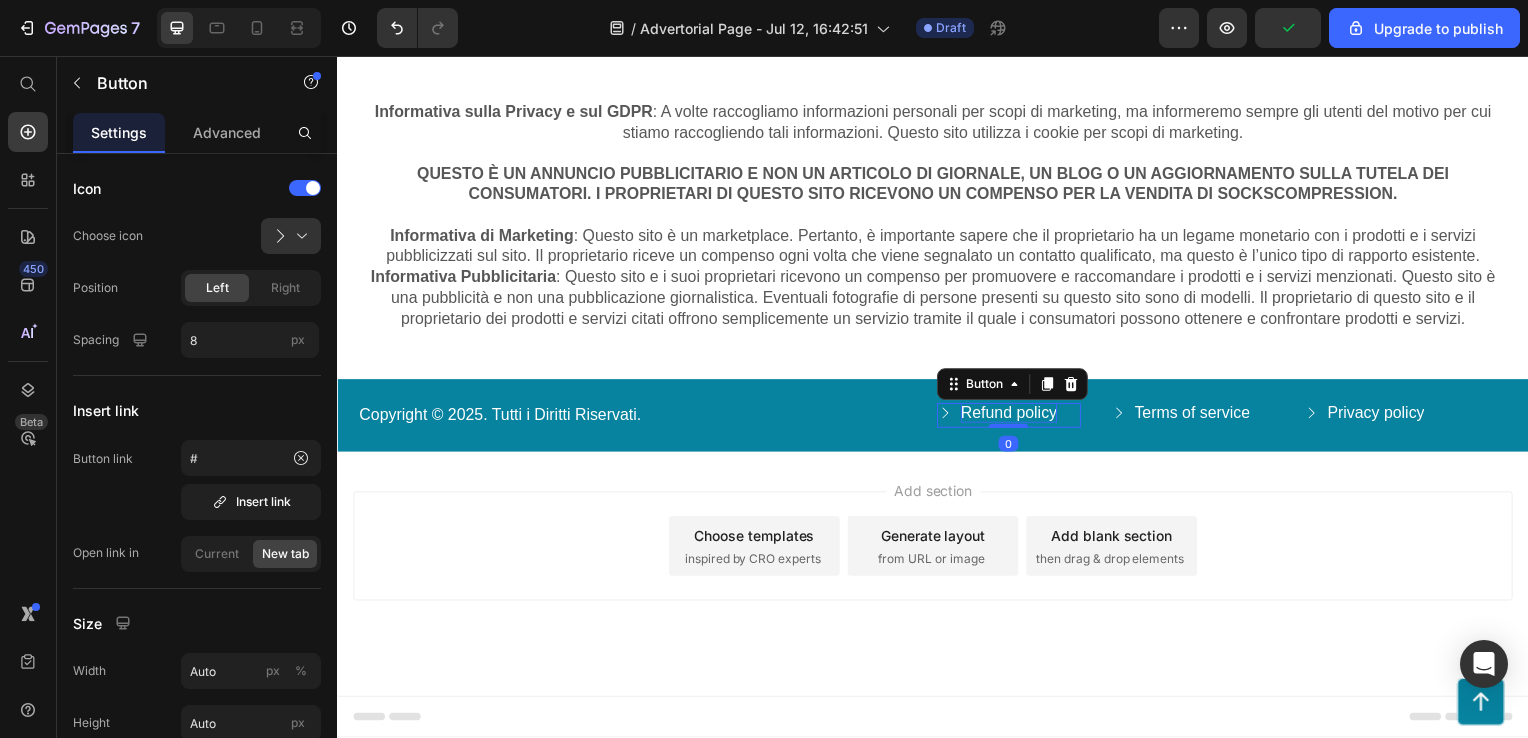 click on "Refund policy" at bounding box center (1013, 416) 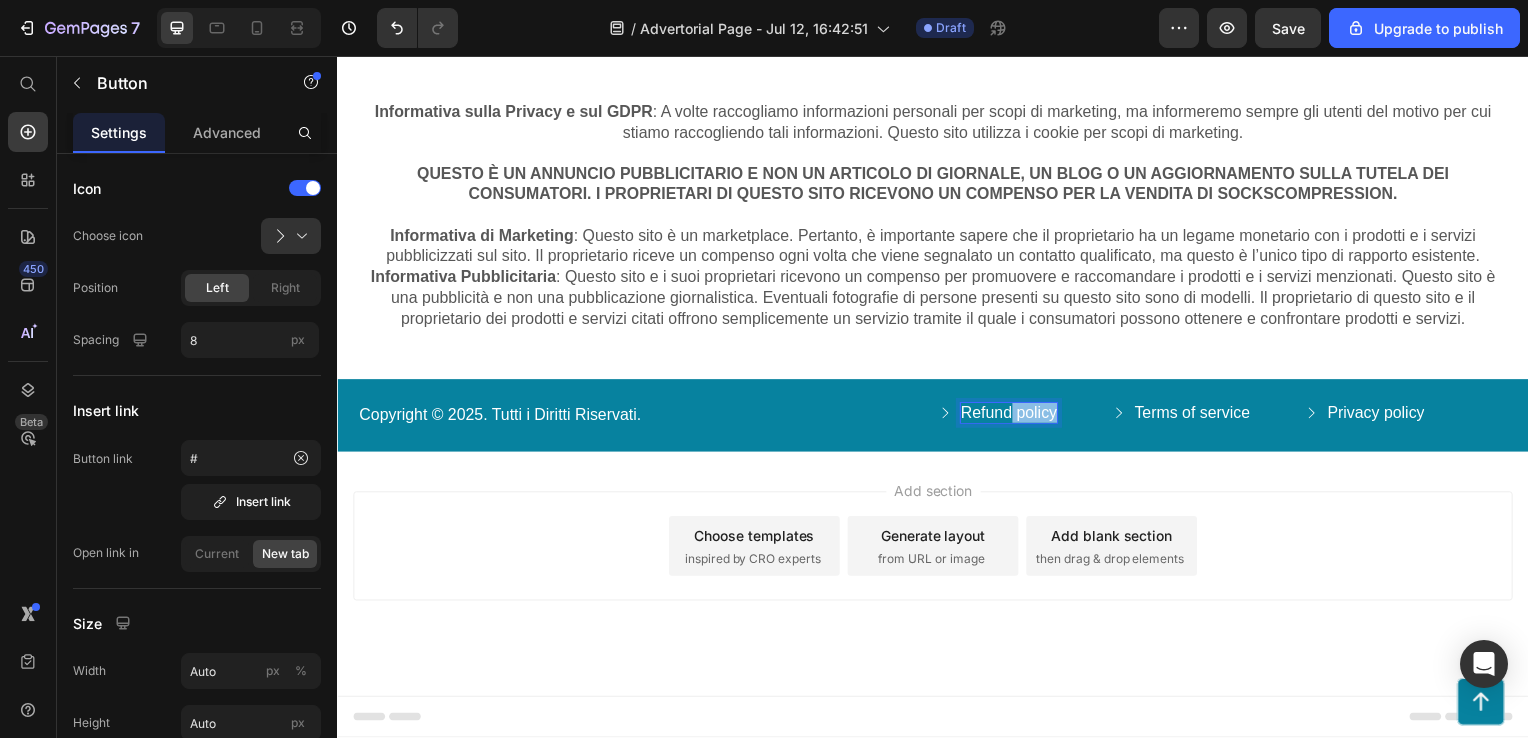 drag, startPoint x: 1053, startPoint y: 415, endPoint x: 1004, endPoint y: 415, distance: 49 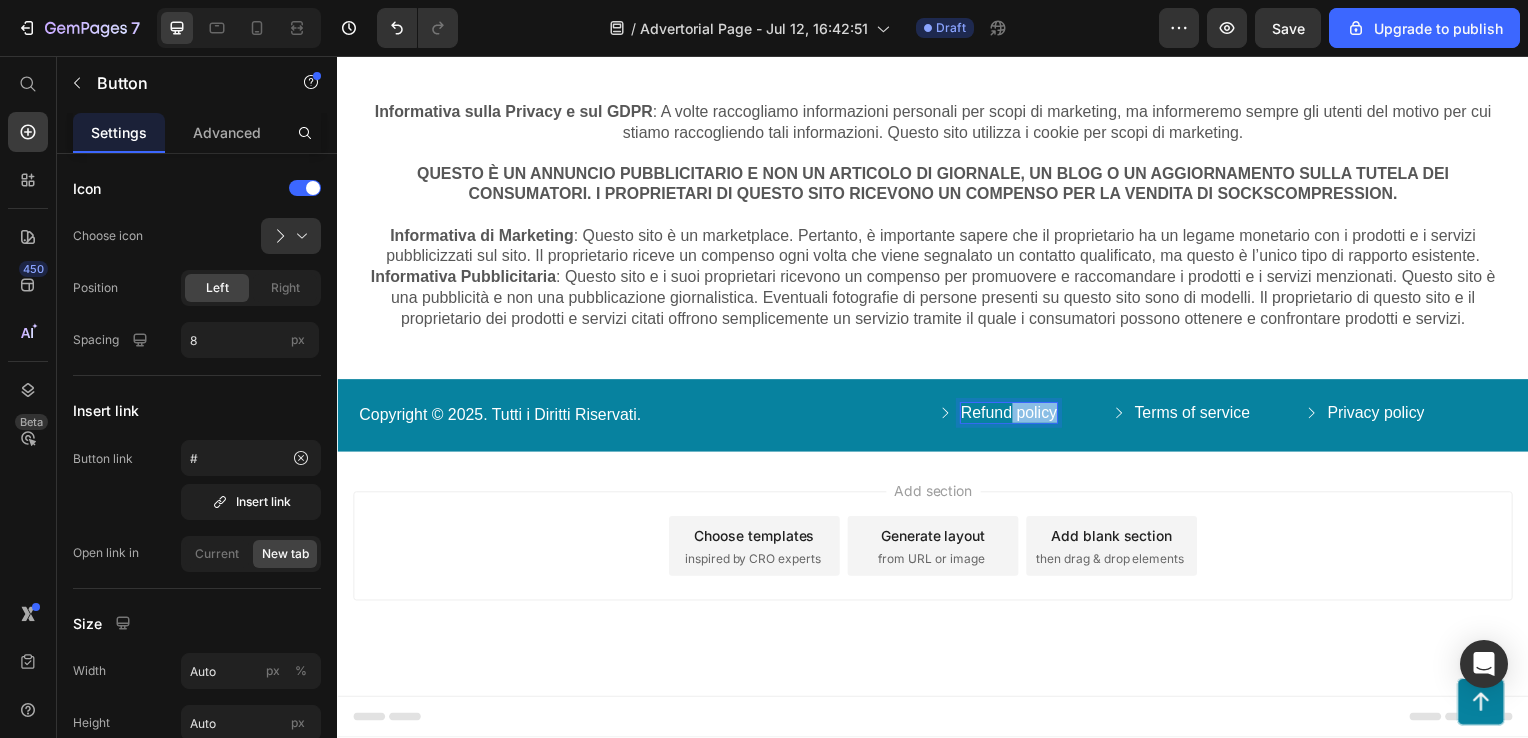 click on "Refund policy" at bounding box center (1013, 416) 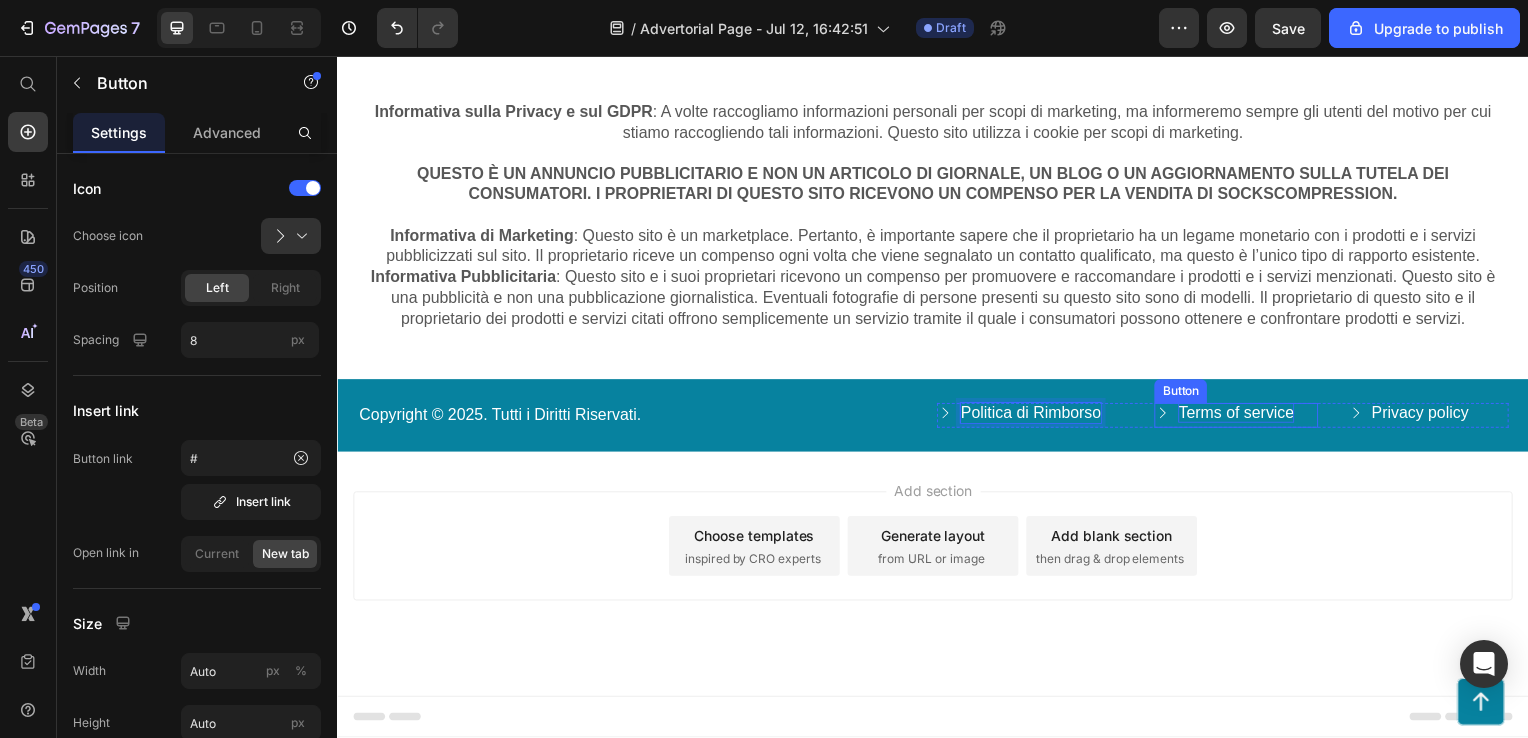 drag, startPoint x: 1210, startPoint y: 428, endPoint x: 1237, endPoint y: 420, distance: 28.160255 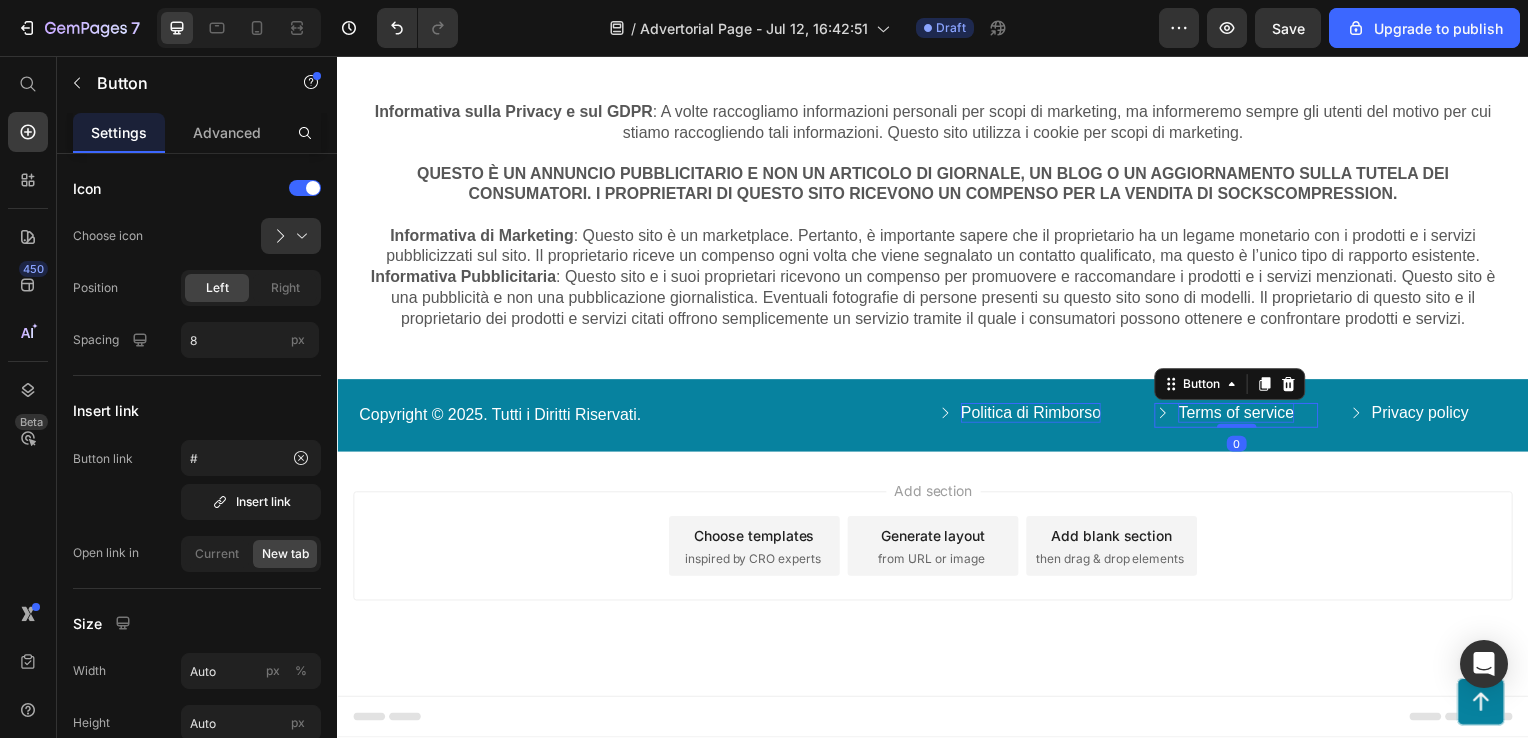 click on "Terms of service" at bounding box center (1242, 416) 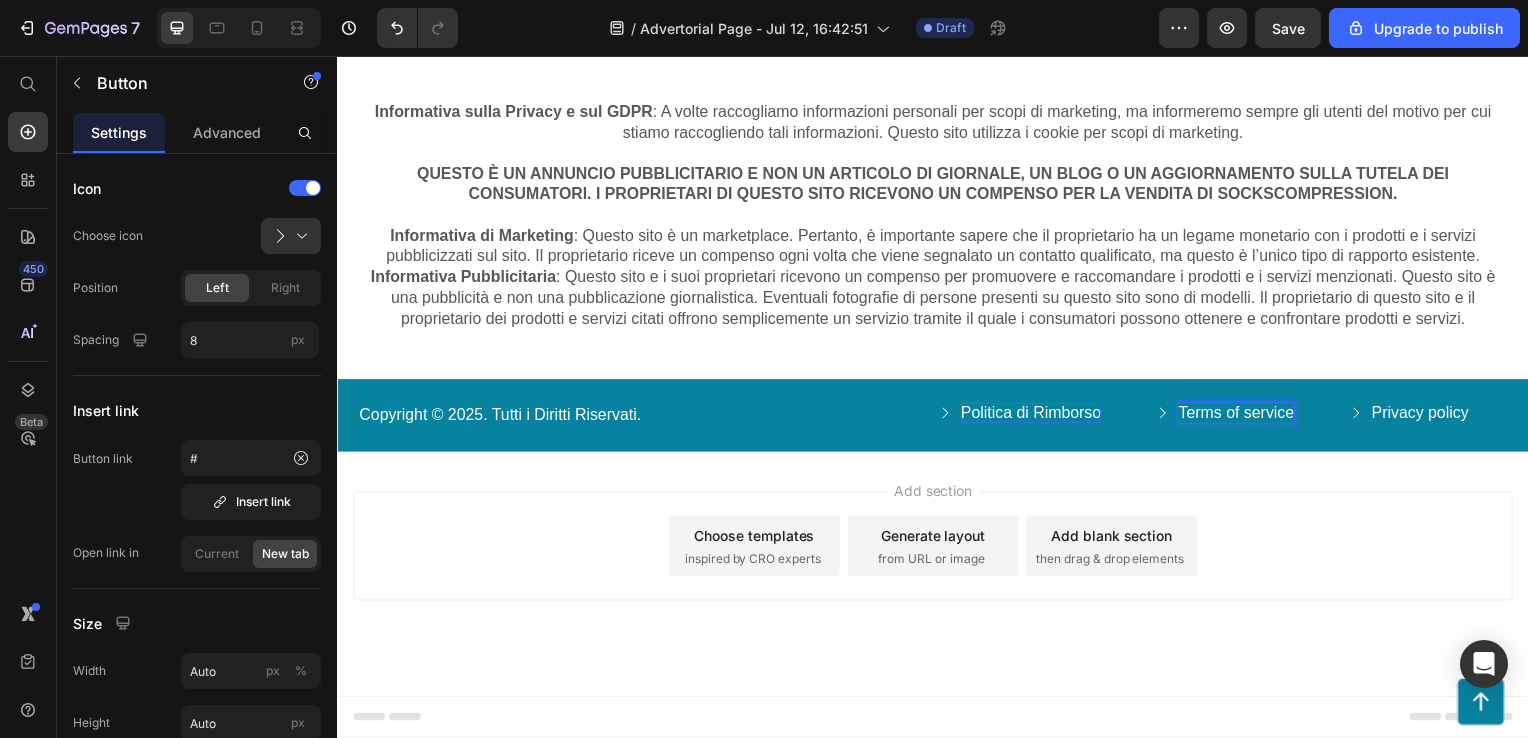 click on "Terms of service" at bounding box center (1242, 416) 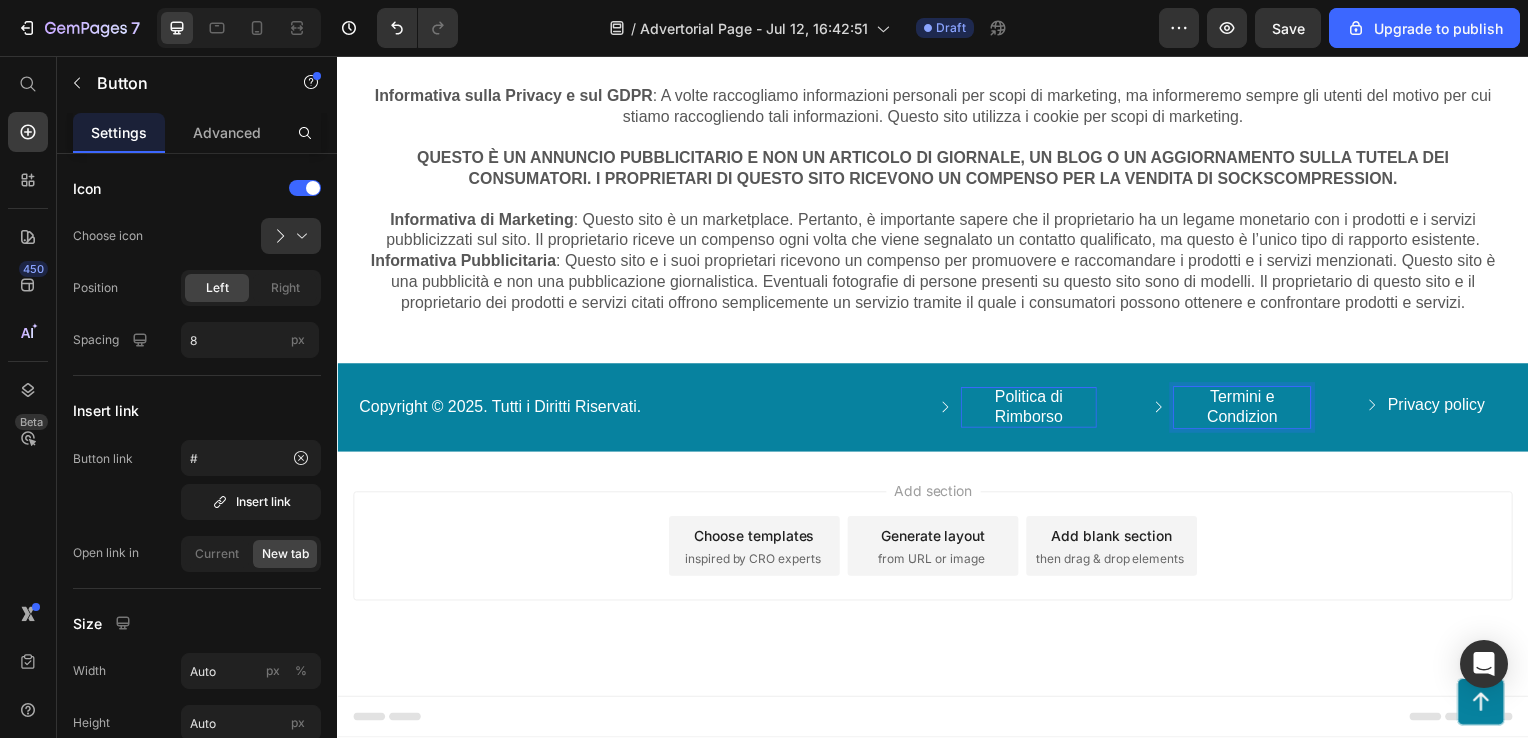 scroll, scrollTop: 12333, scrollLeft: 0, axis: vertical 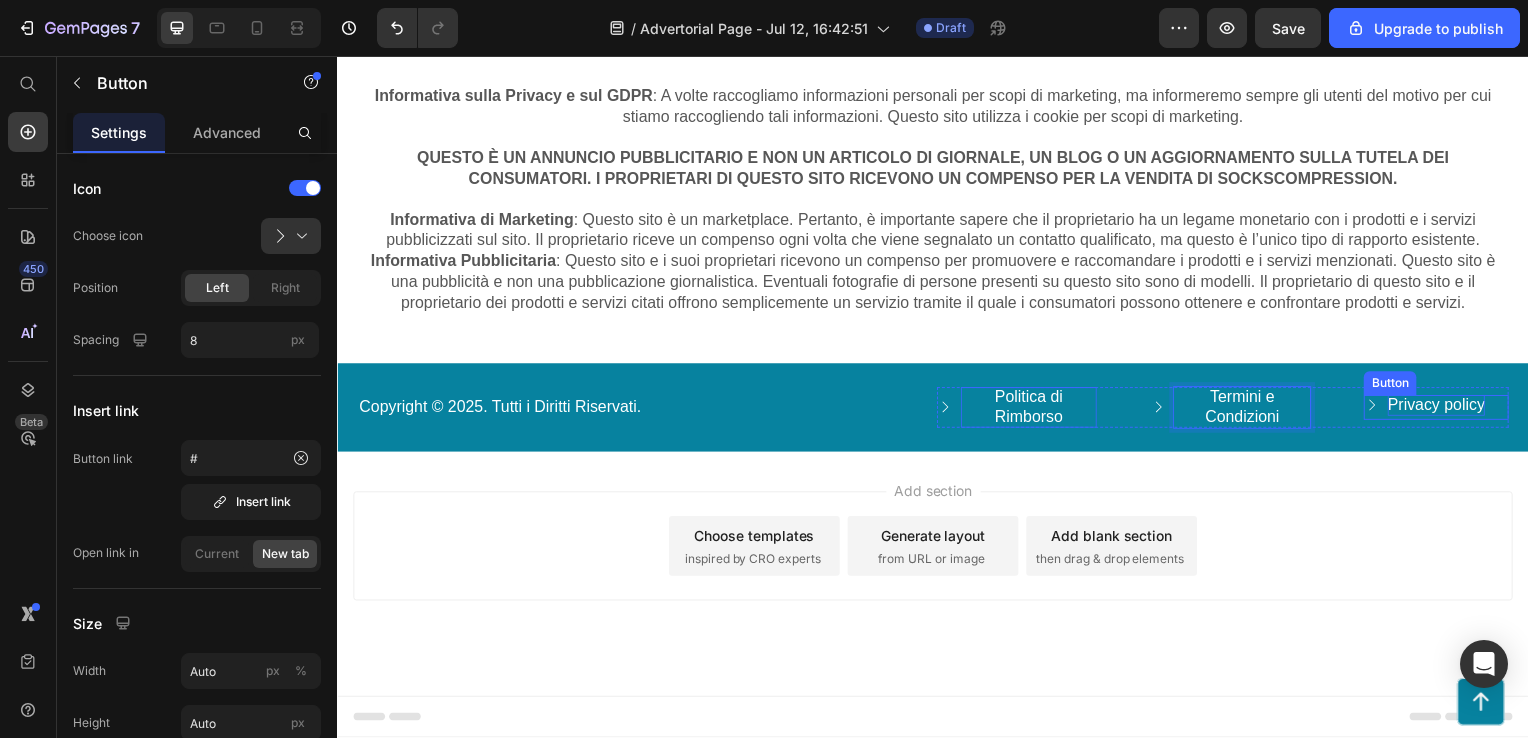 click on "Privacy policy" at bounding box center [1444, 408] 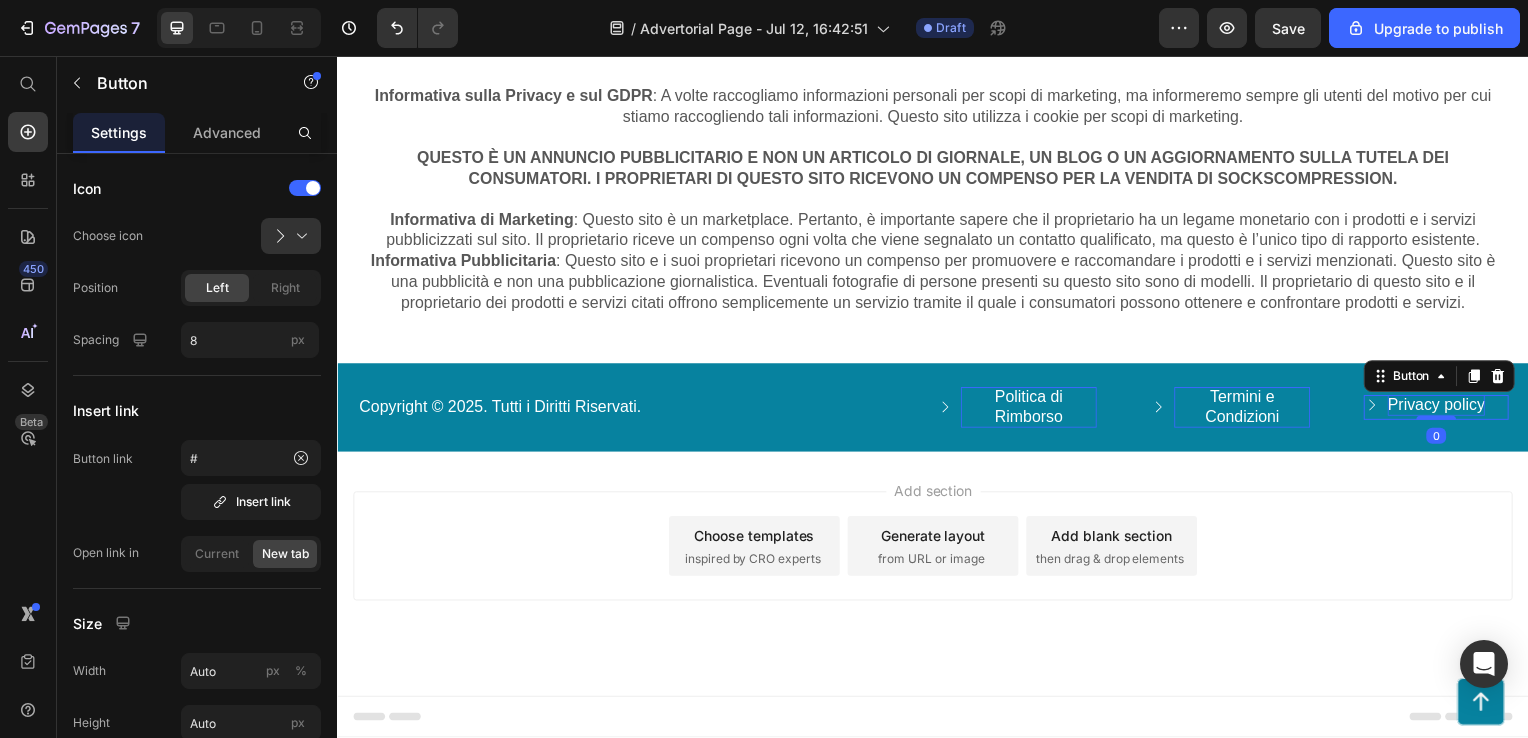 click on "Privacy policy" at bounding box center (1444, 408) 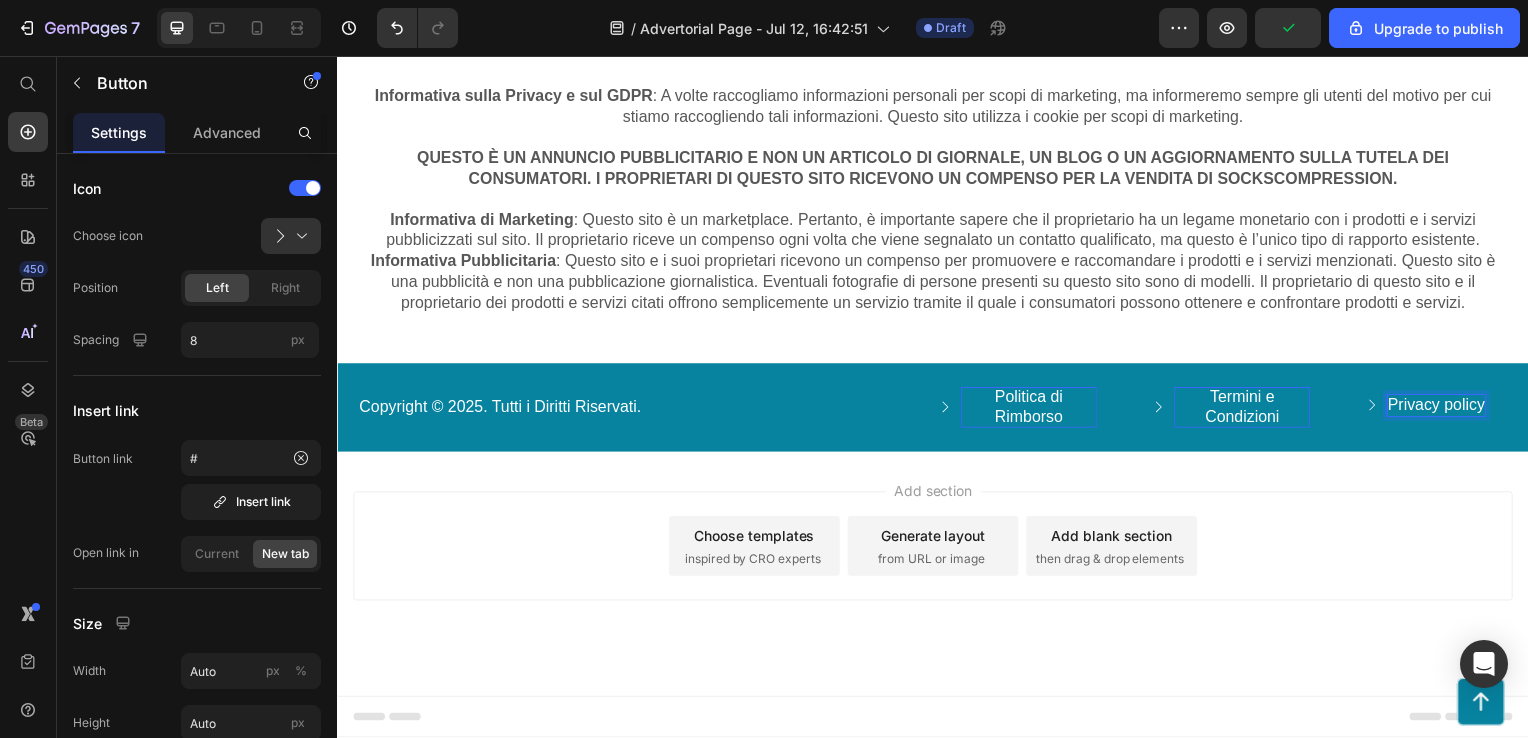 click on "Privacy policy" at bounding box center (1444, 408) 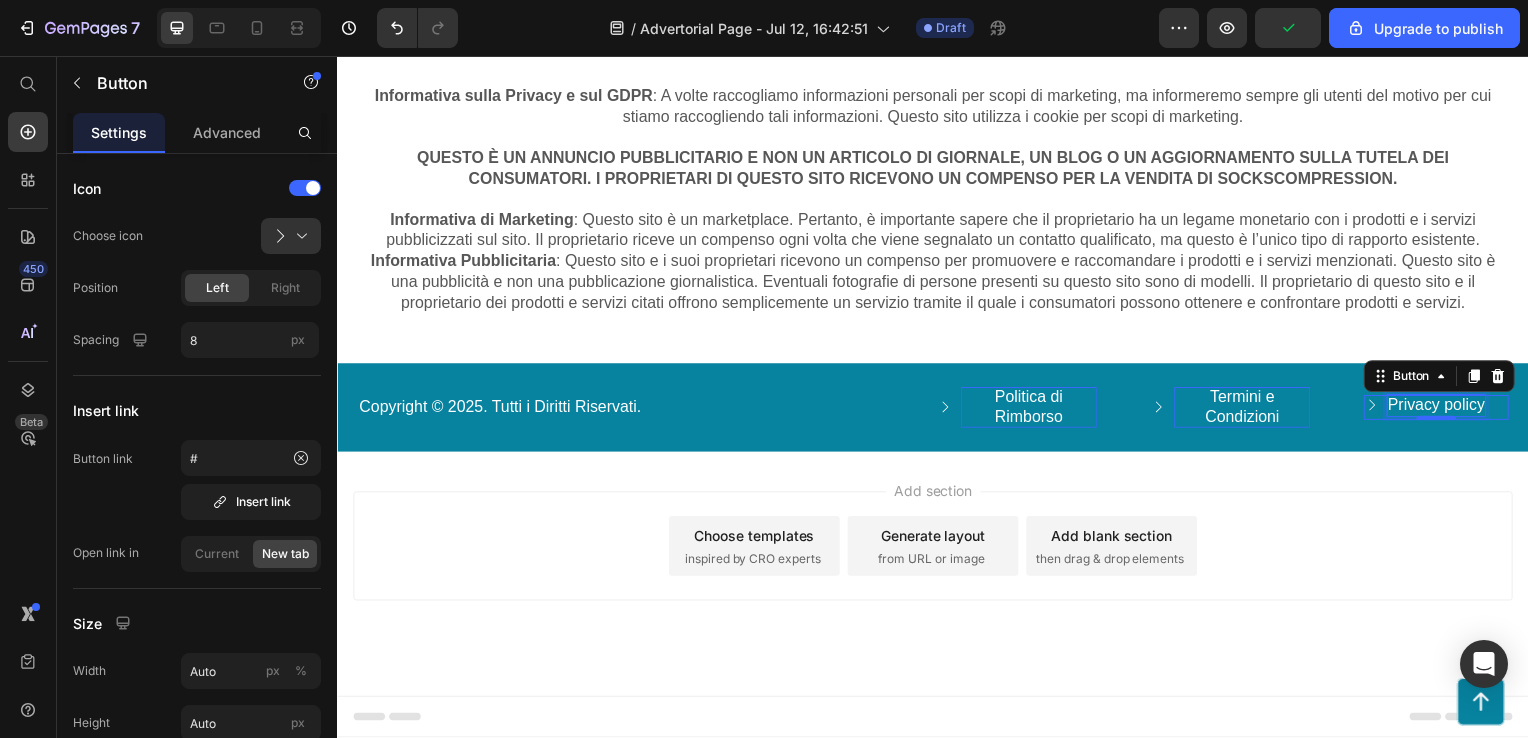 click on "Privacy policy" at bounding box center (1444, 408) 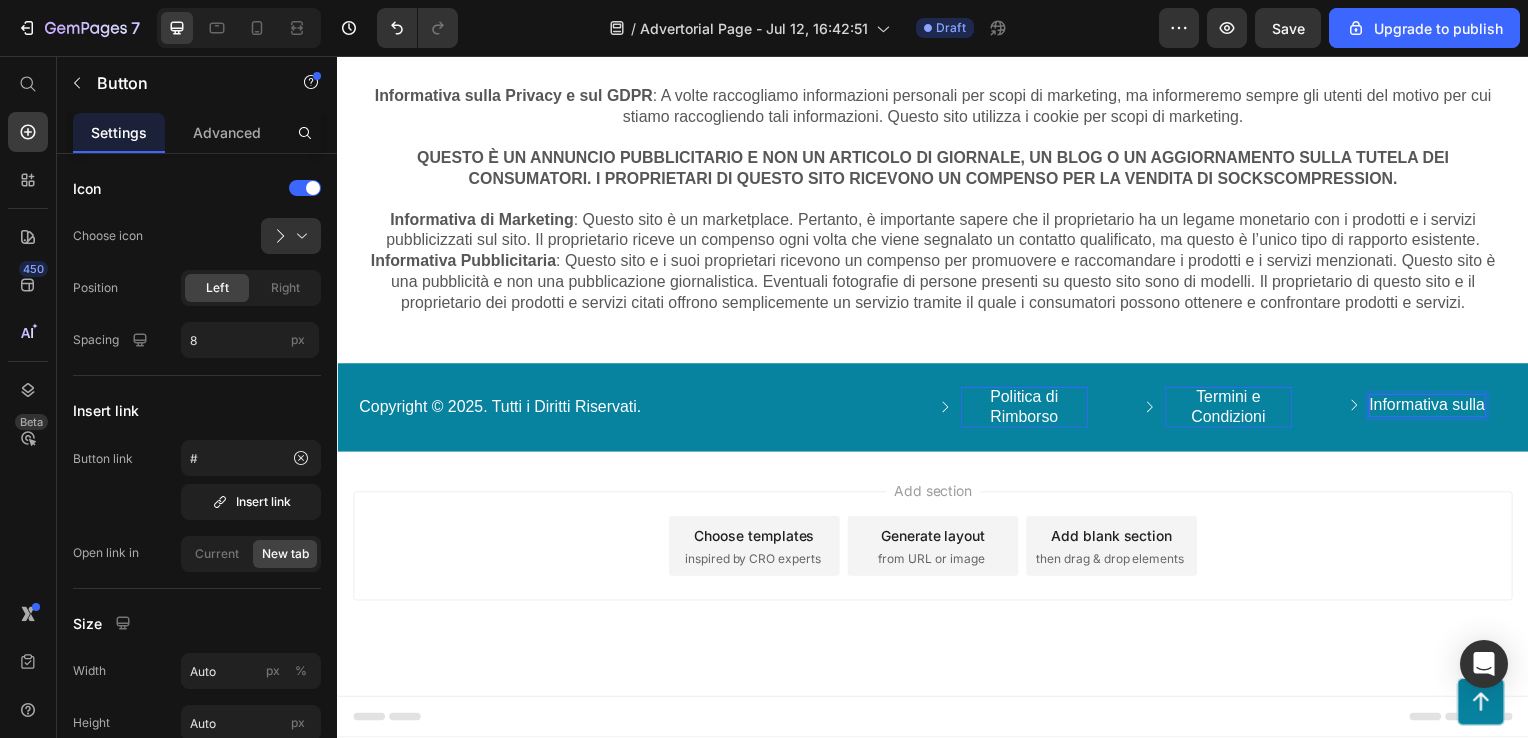 scroll, scrollTop: 12325, scrollLeft: 0, axis: vertical 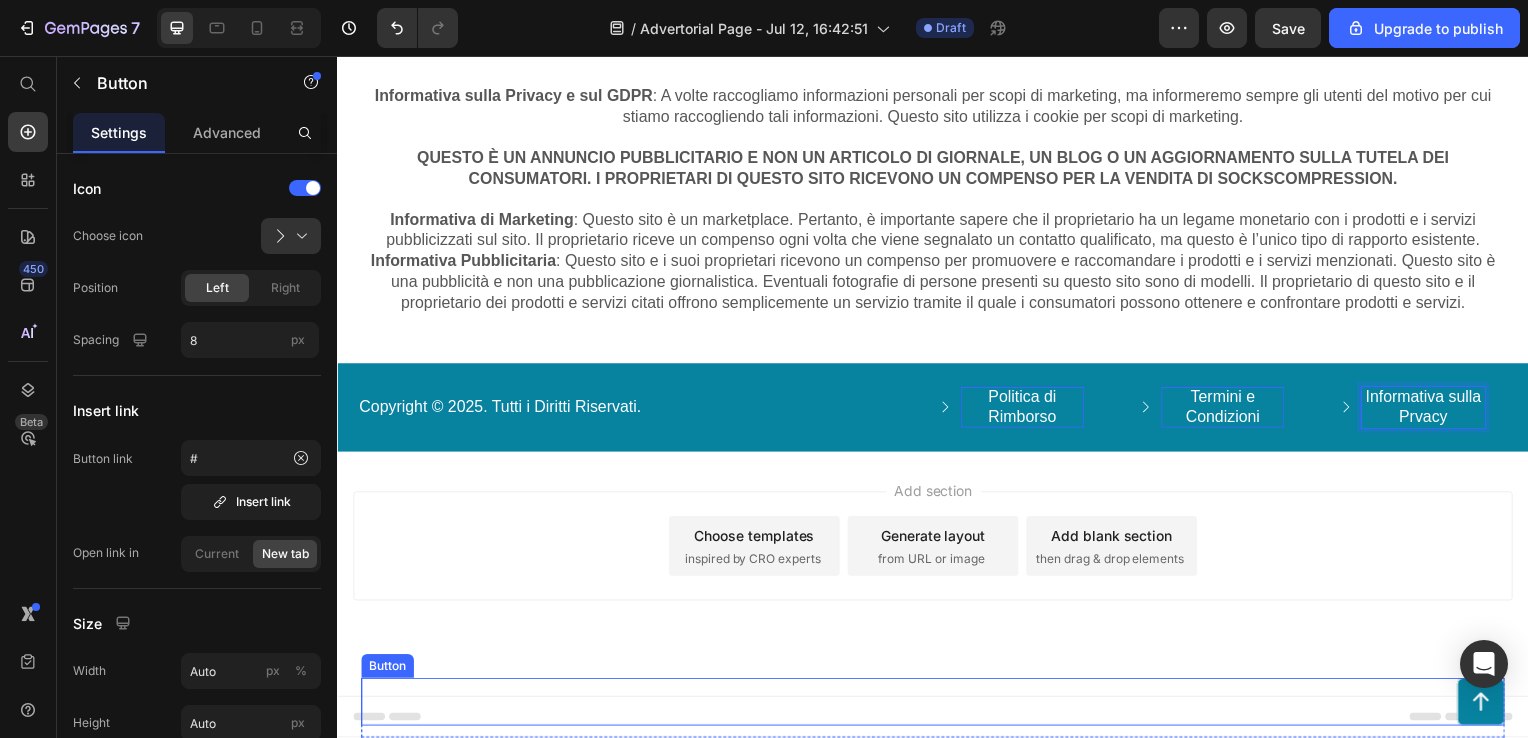 click on "Button" at bounding box center [937, 707] 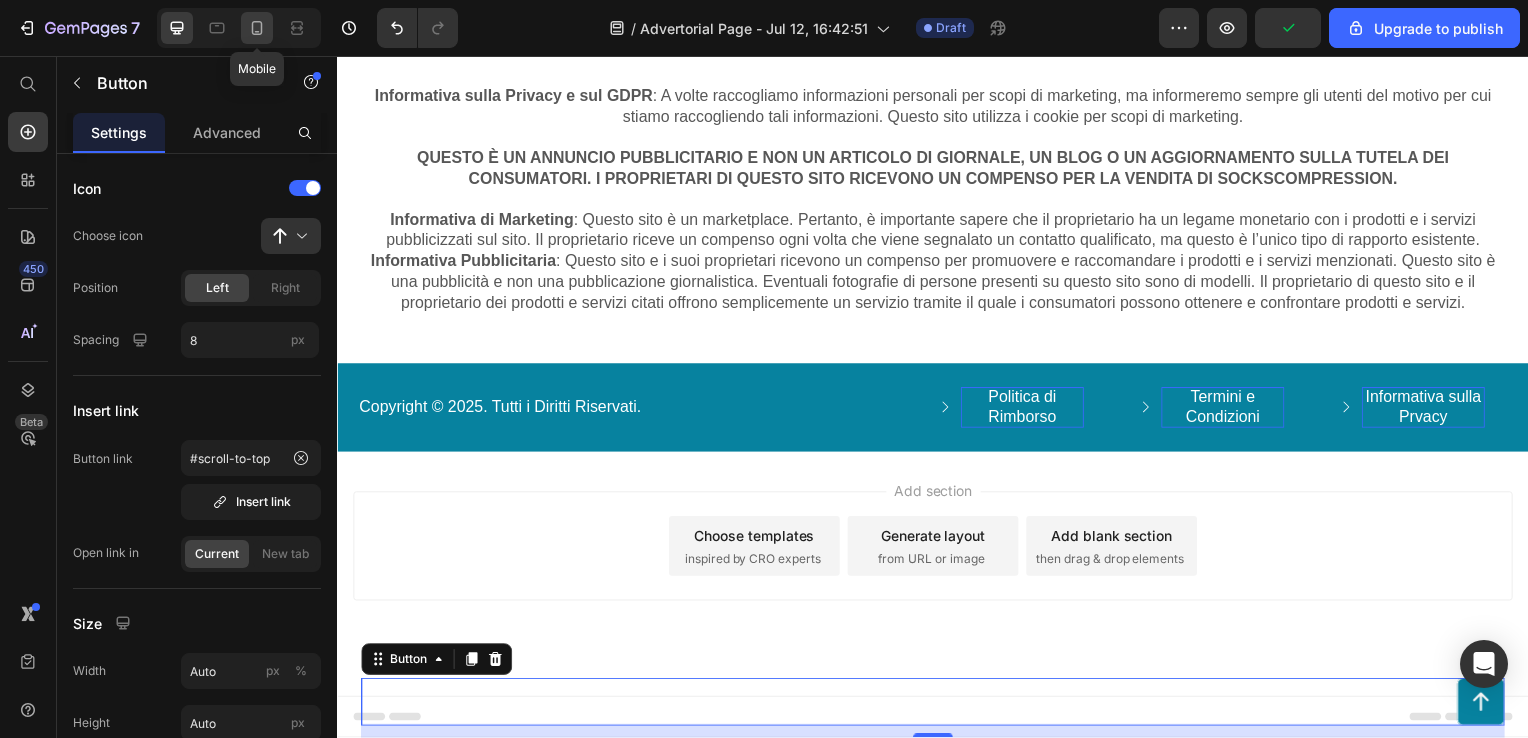 click 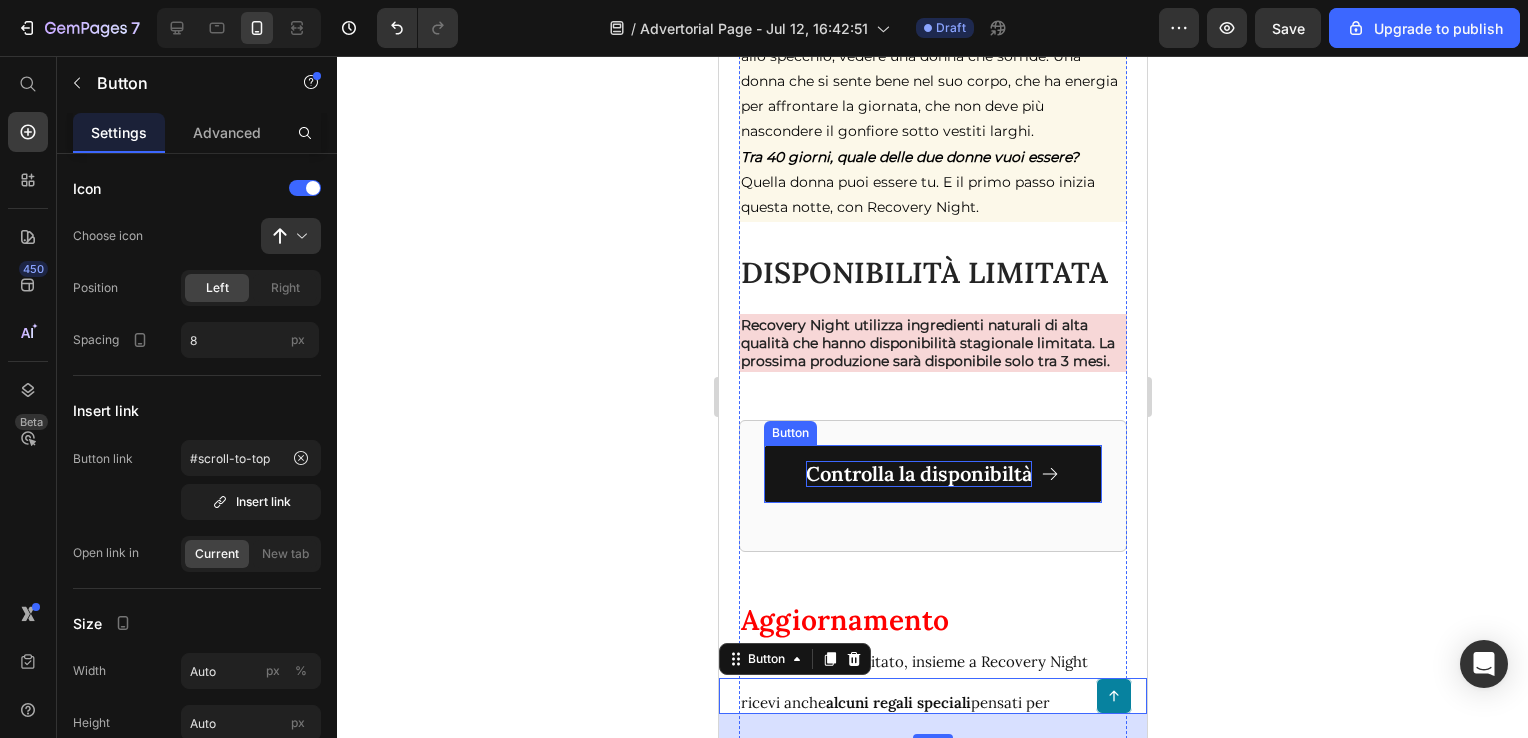 scroll, scrollTop: 10491, scrollLeft: 0, axis: vertical 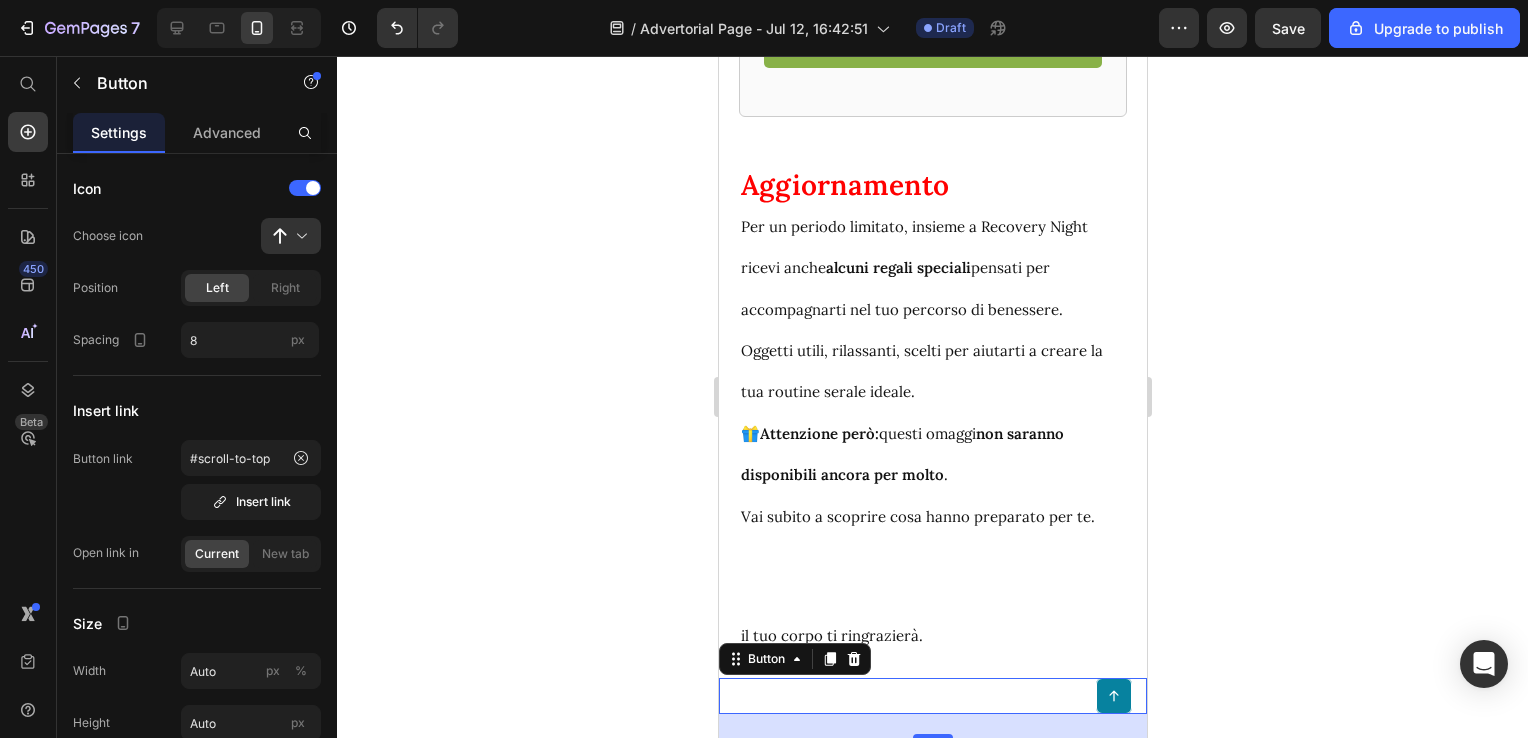 click on "Recovery Night utilizza ingredienti naturali di alta qualità che hanno disponibilità stagionale limitata. La prossima produzione sarà disponibile solo tra 3 mesi." at bounding box center (932, -92) 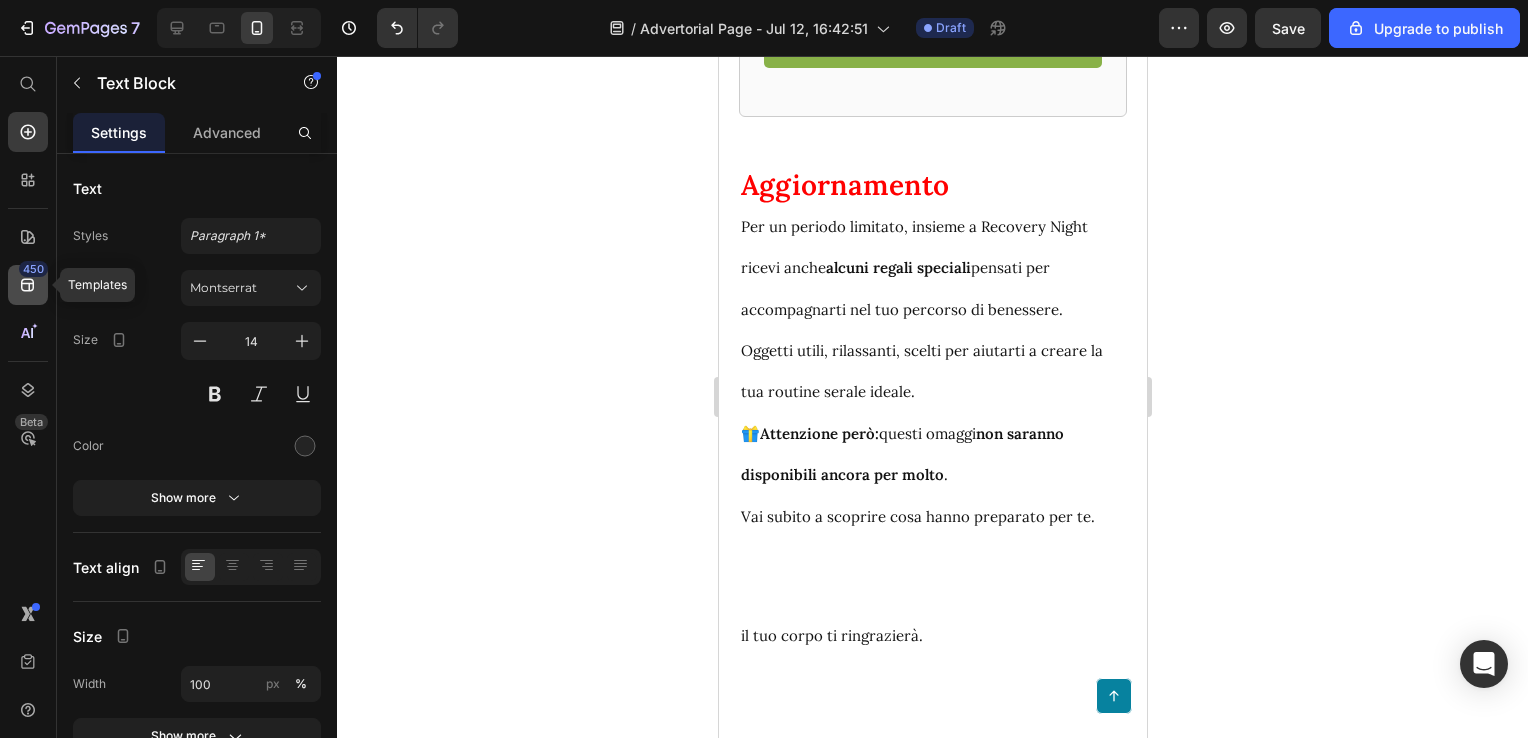 click 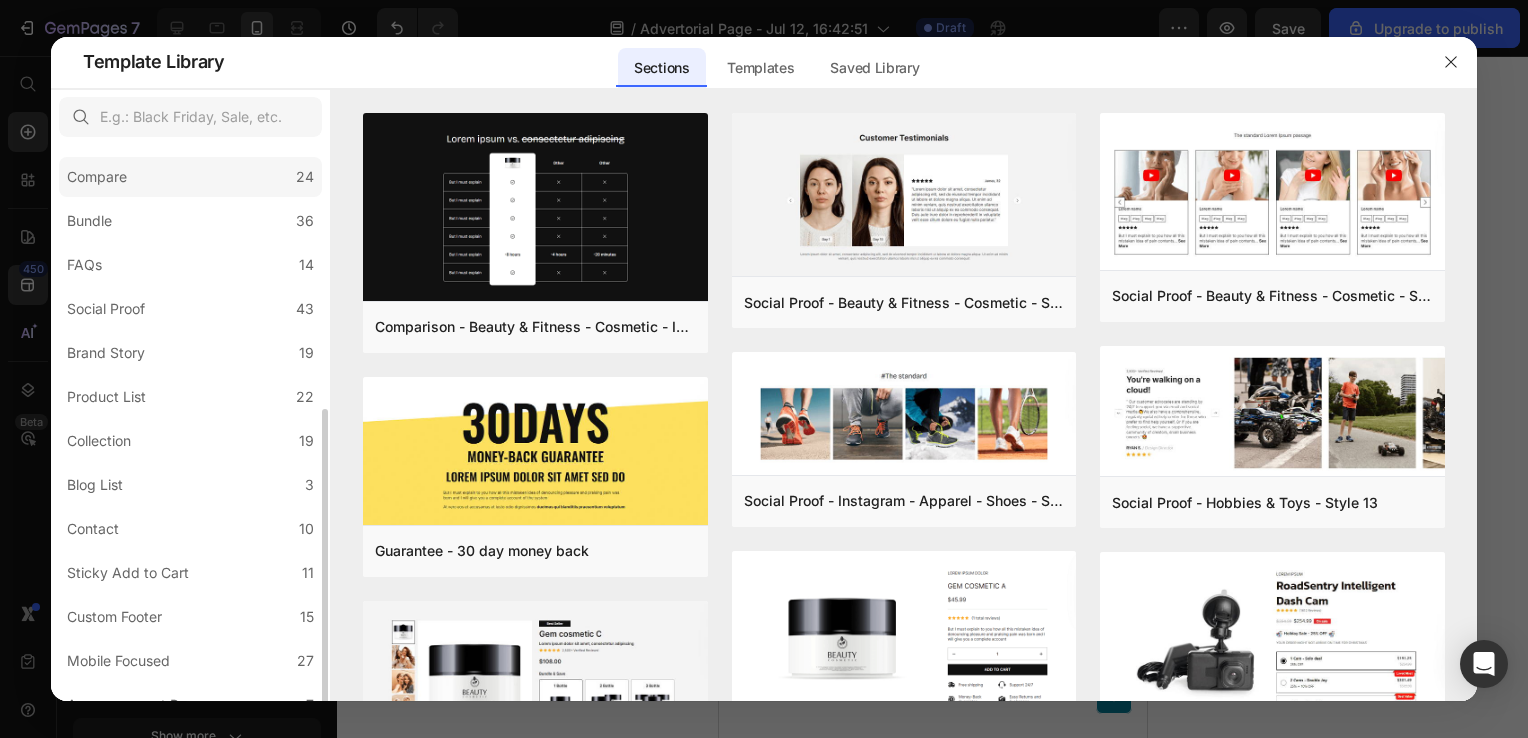 scroll, scrollTop: 423, scrollLeft: 0, axis: vertical 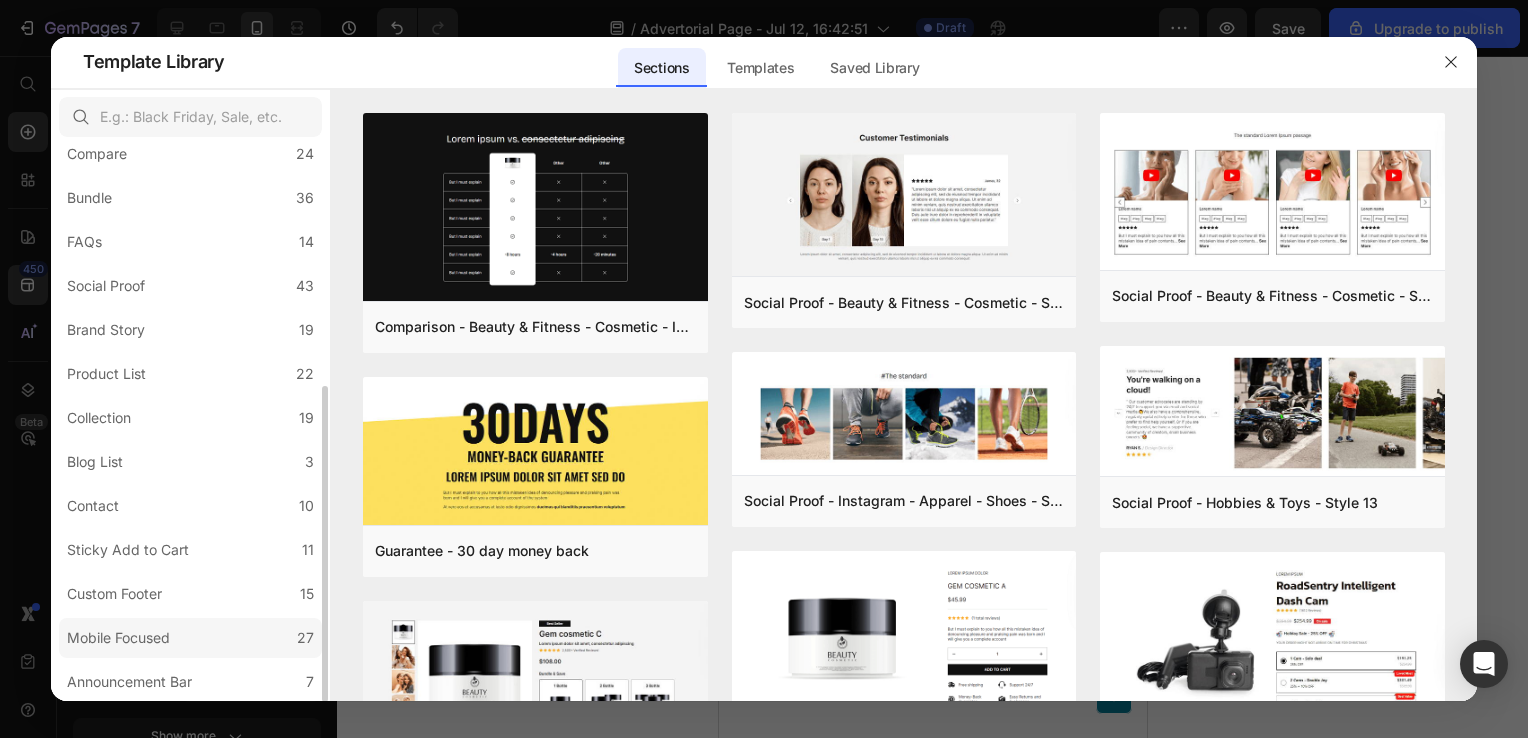 click on "Mobile Focused 27" 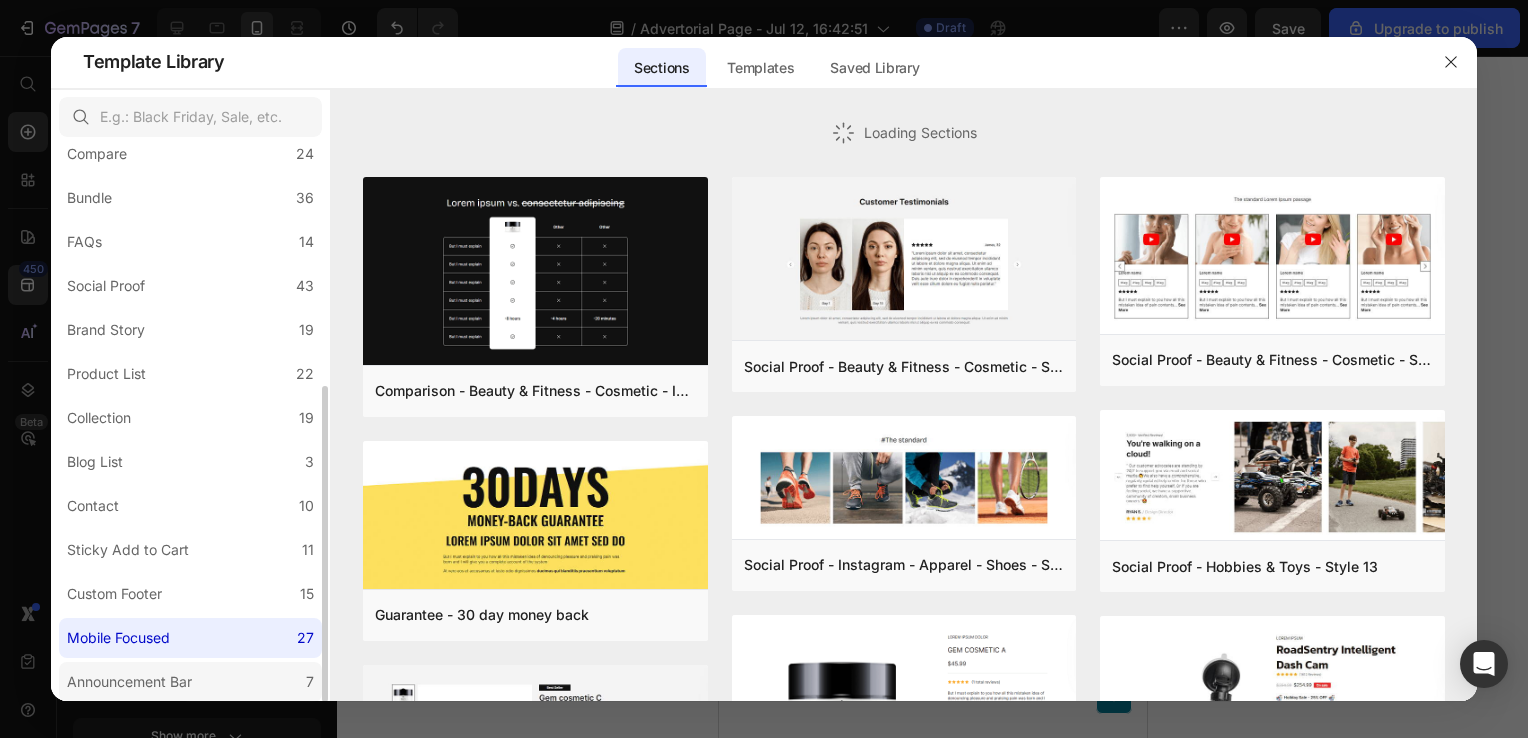 click on "Announcement Bar 7" 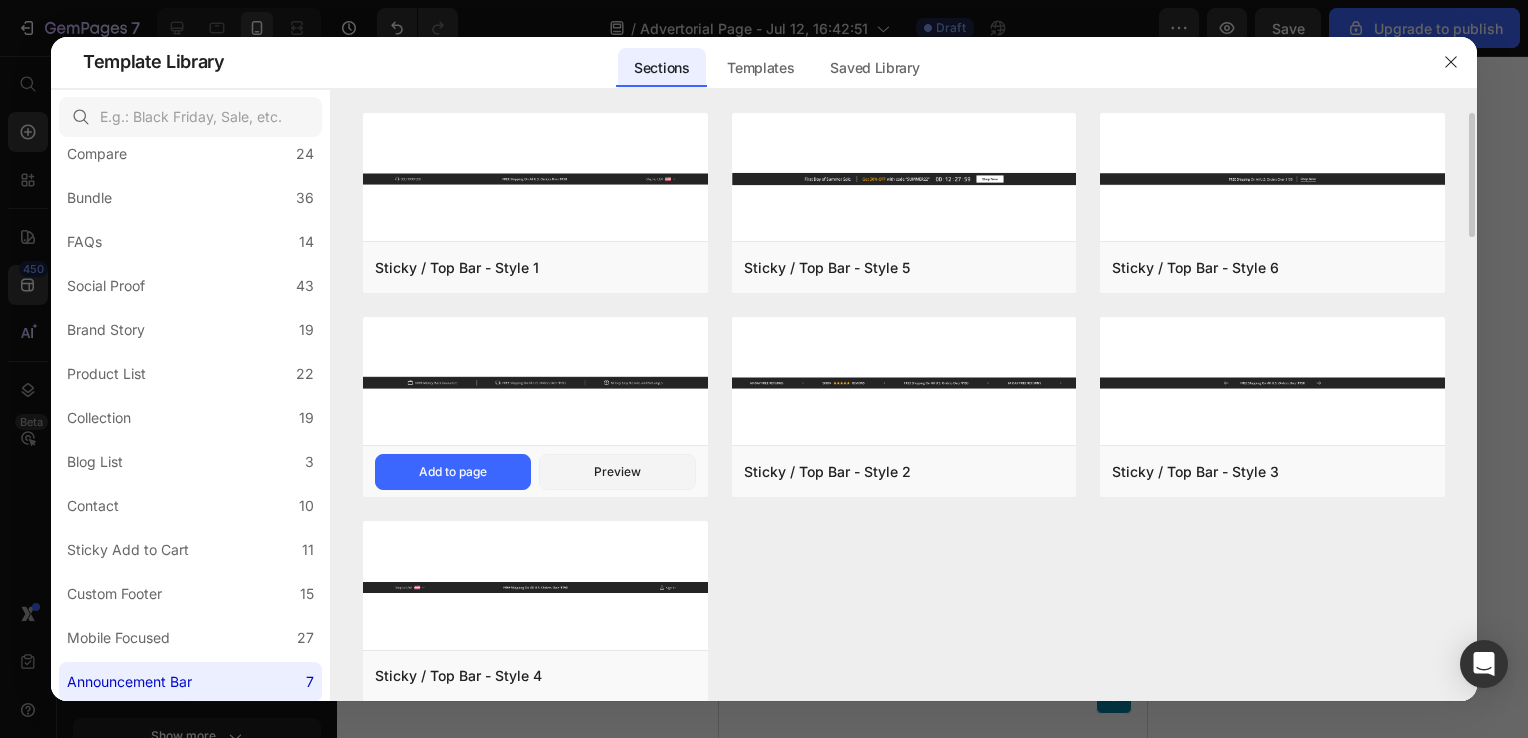 scroll, scrollTop: 24, scrollLeft: 0, axis: vertical 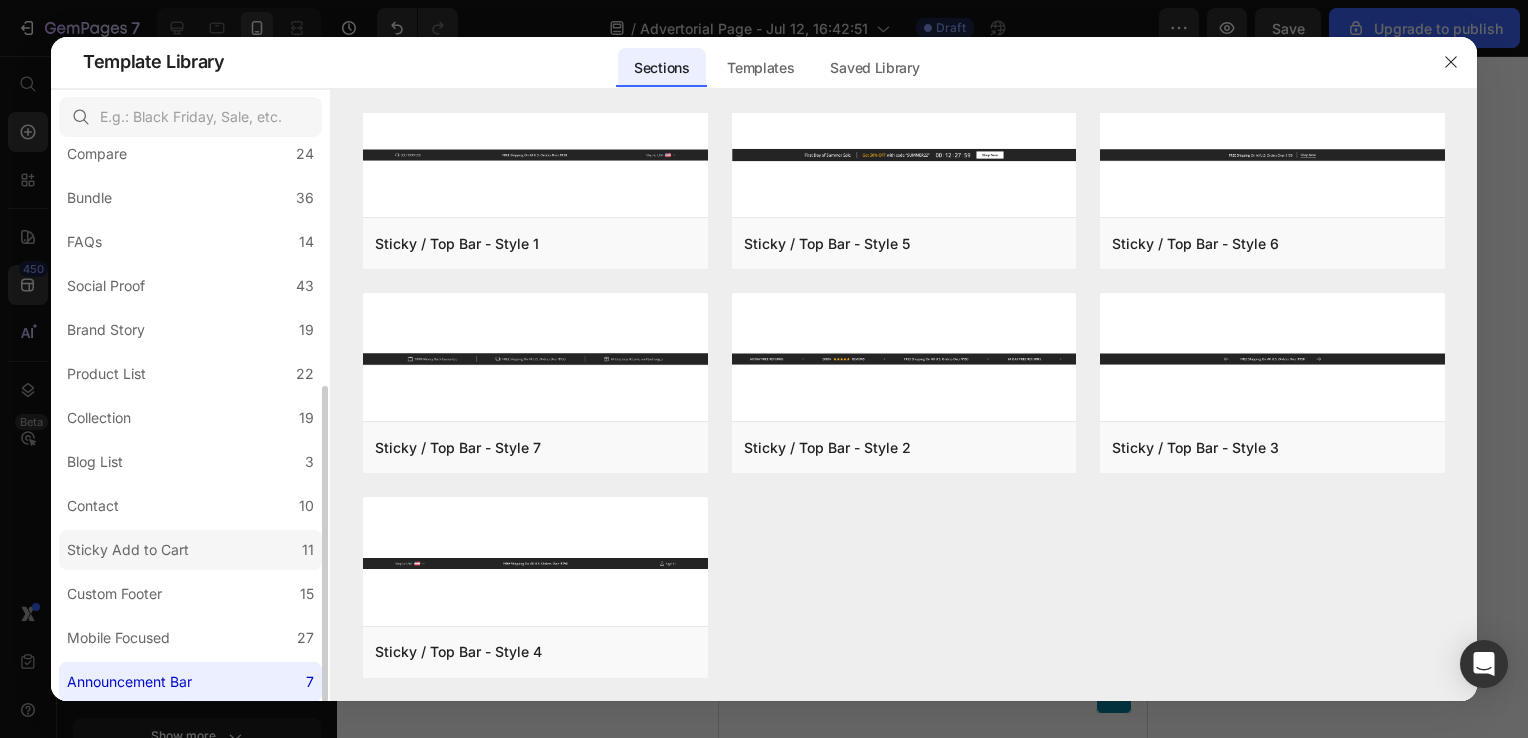 click on "Sticky Add to Cart 11" 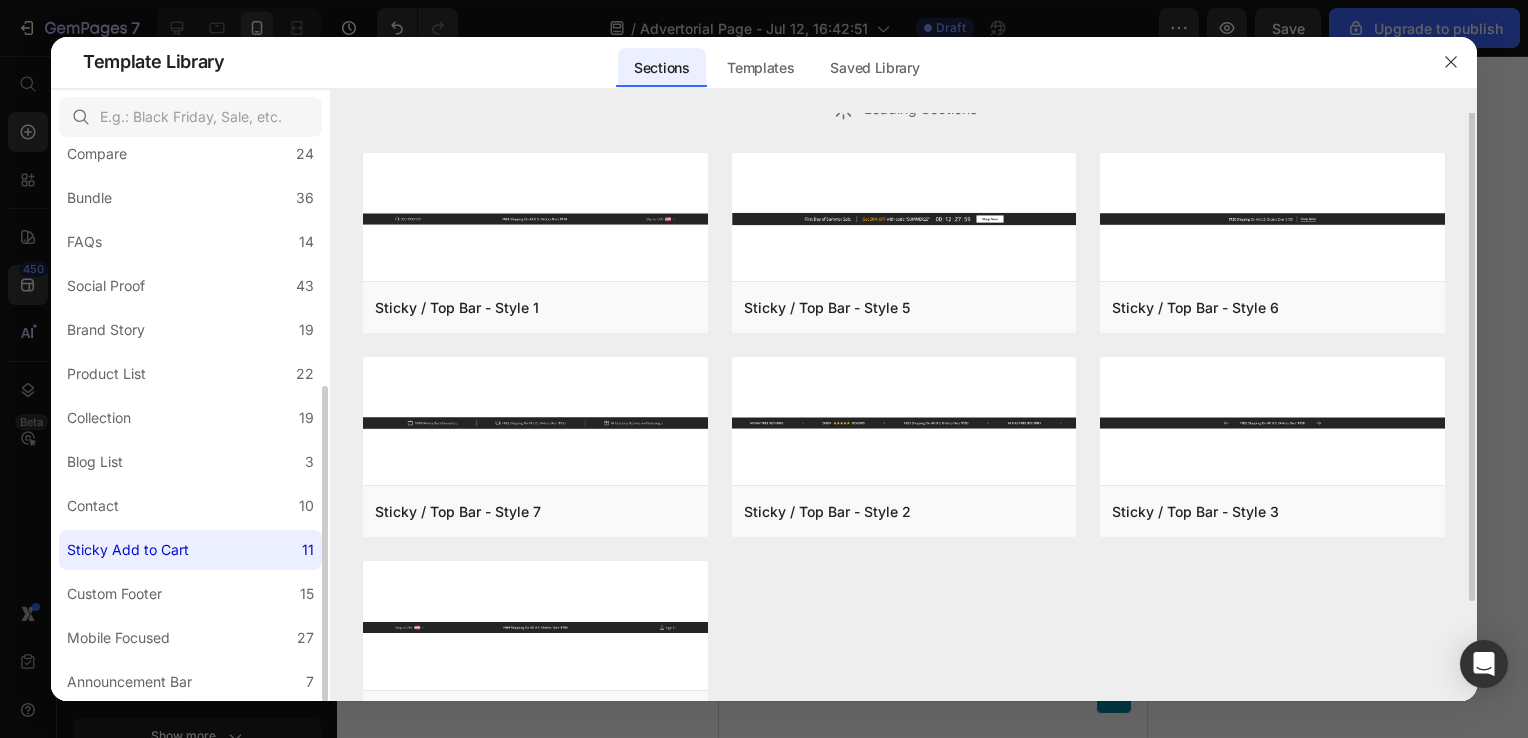scroll, scrollTop: 0, scrollLeft: 0, axis: both 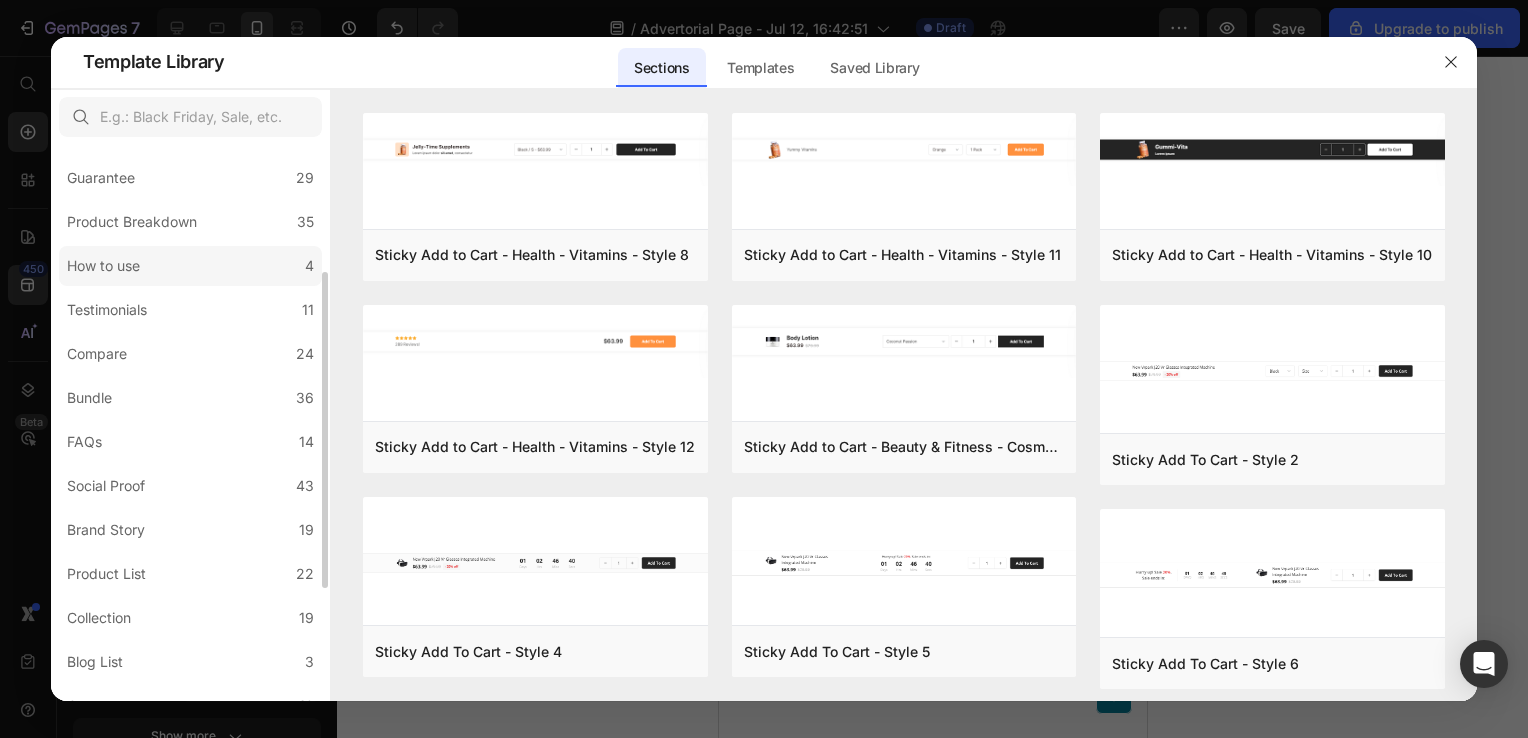 click on "How to use 4" 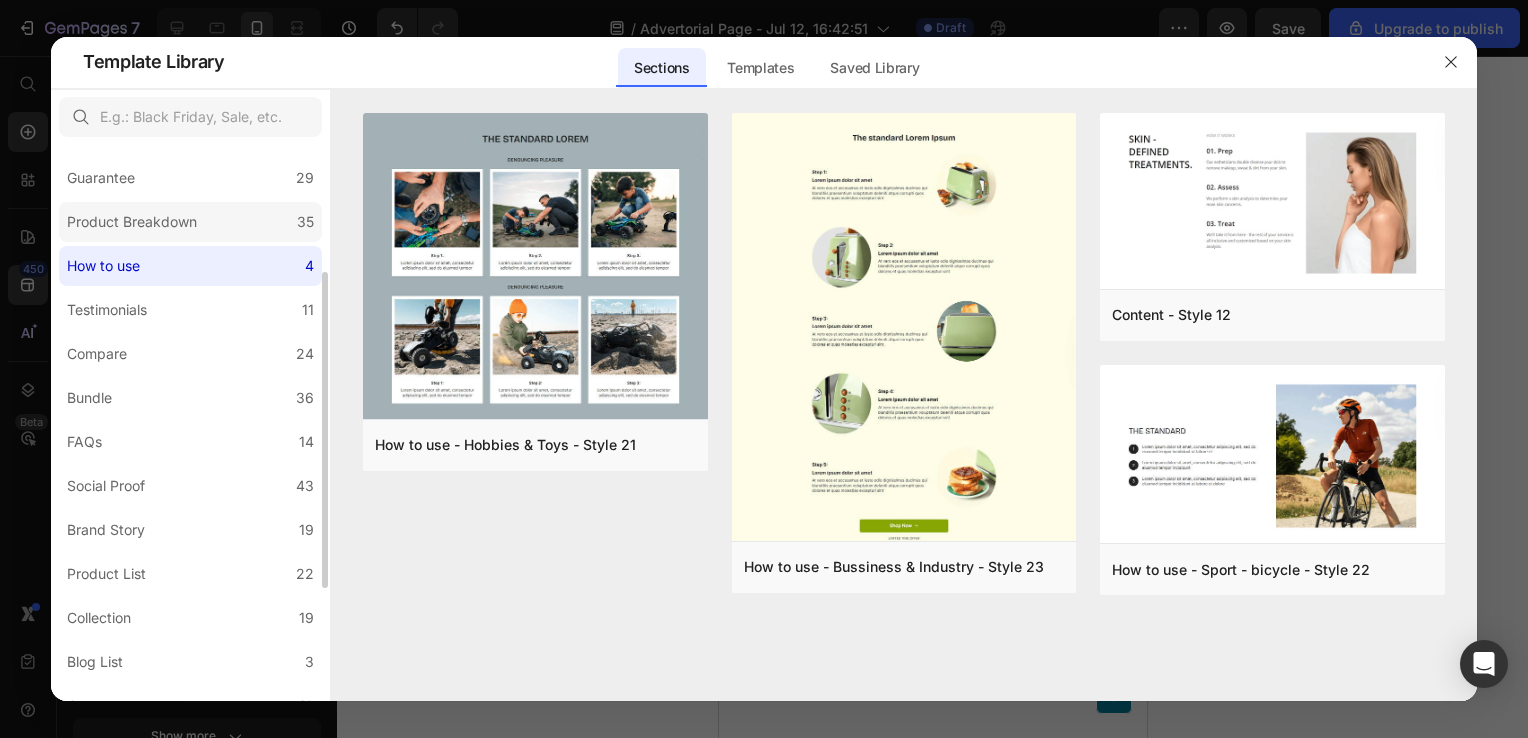 click on "Product Breakdown" at bounding box center (132, 222) 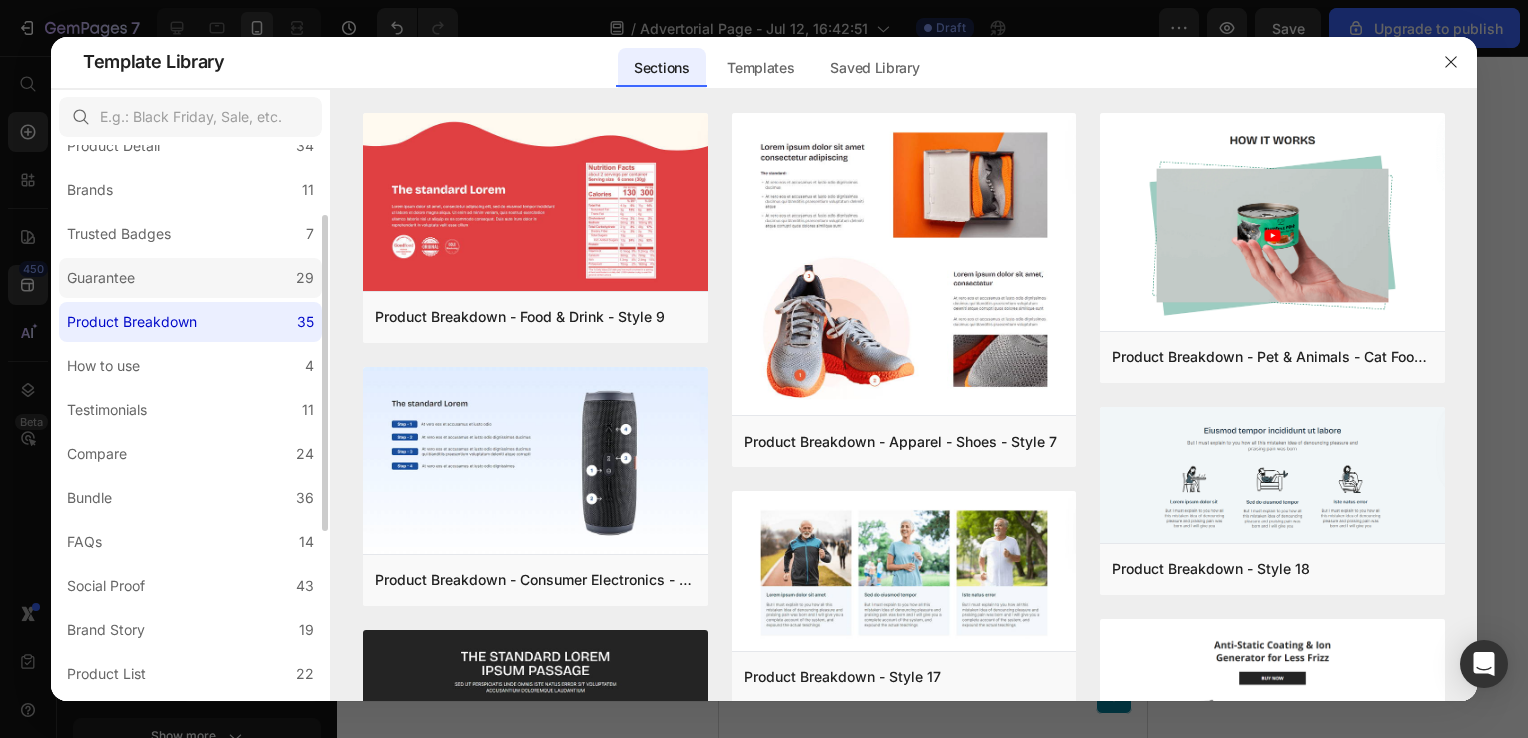 scroll, scrollTop: 0, scrollLeft: 0, axis: both 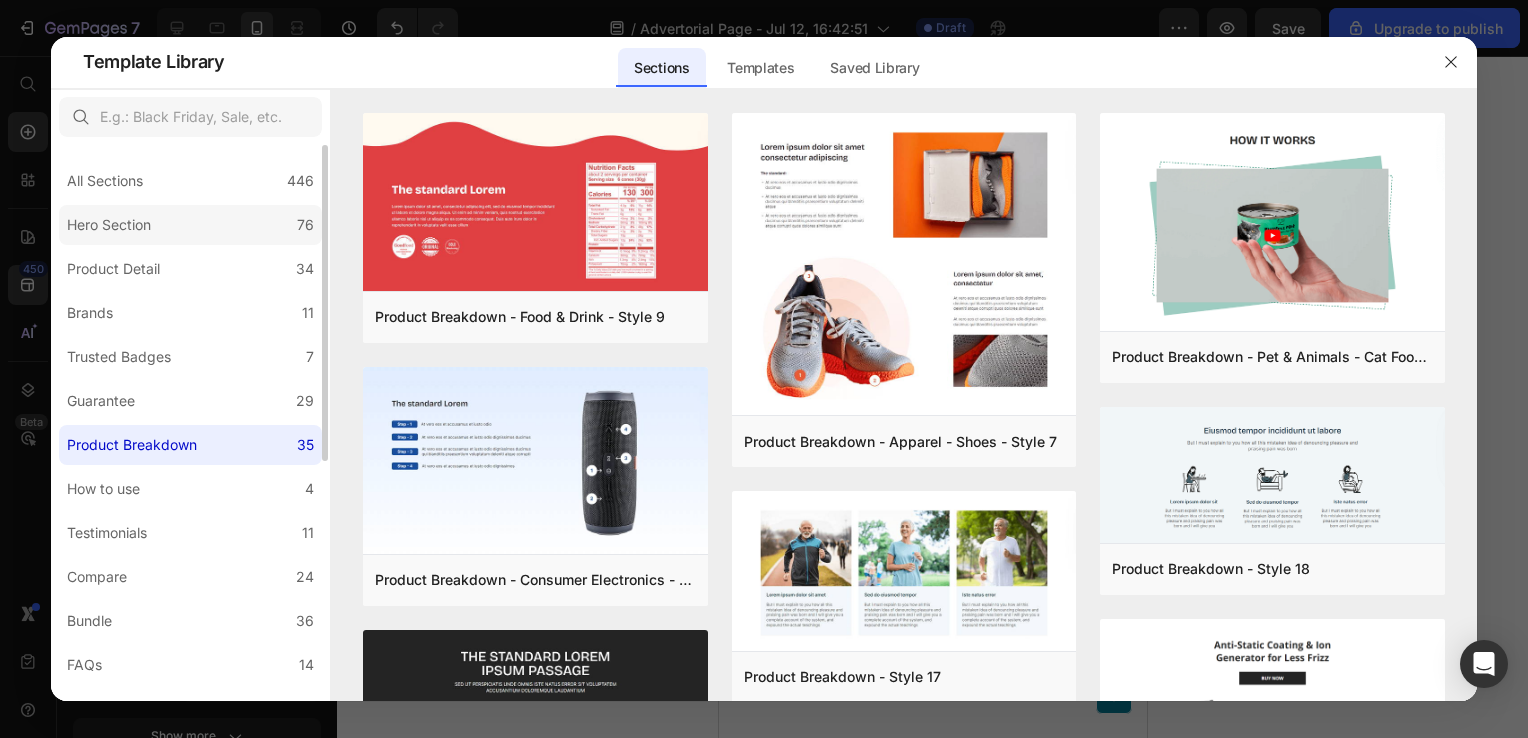 click on "Hero Section 76" 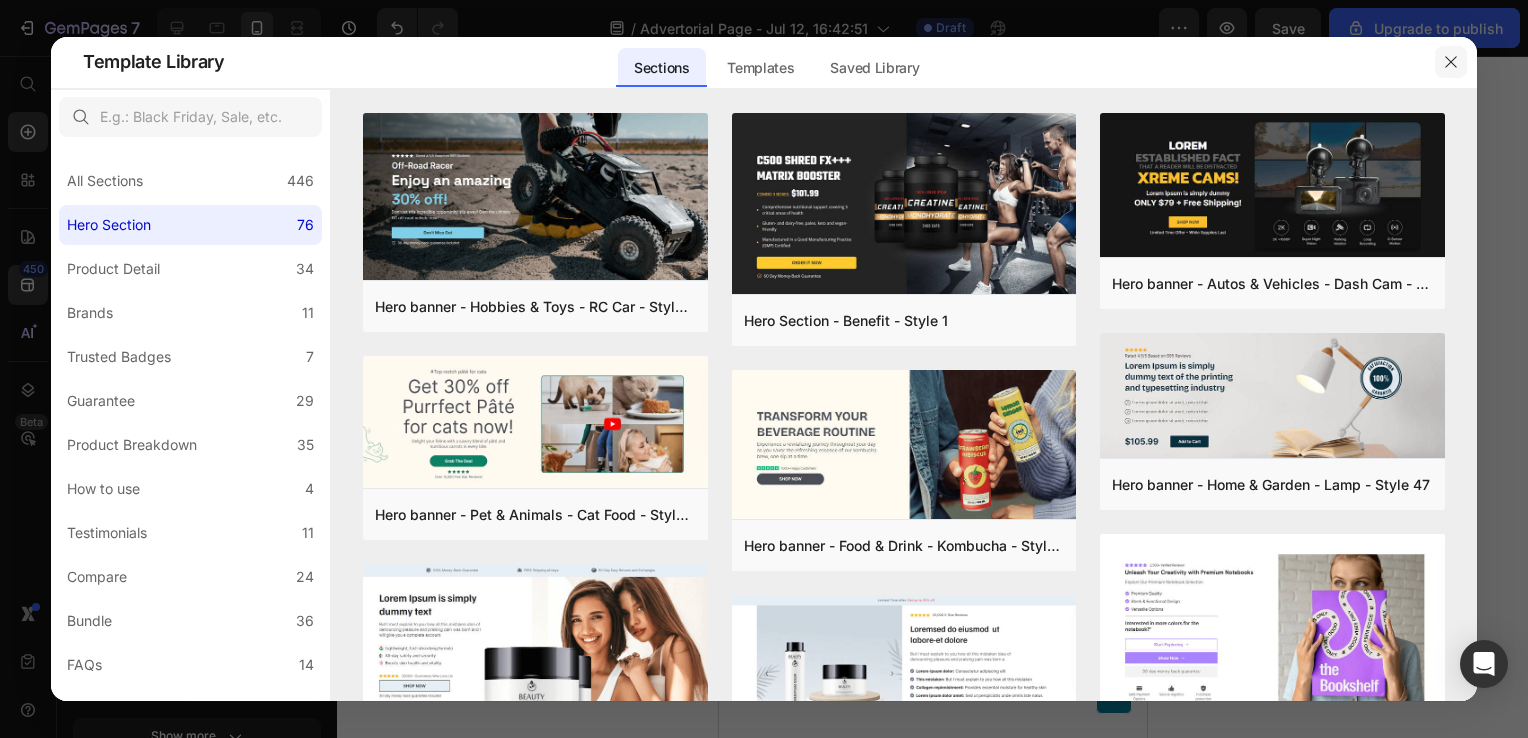 click 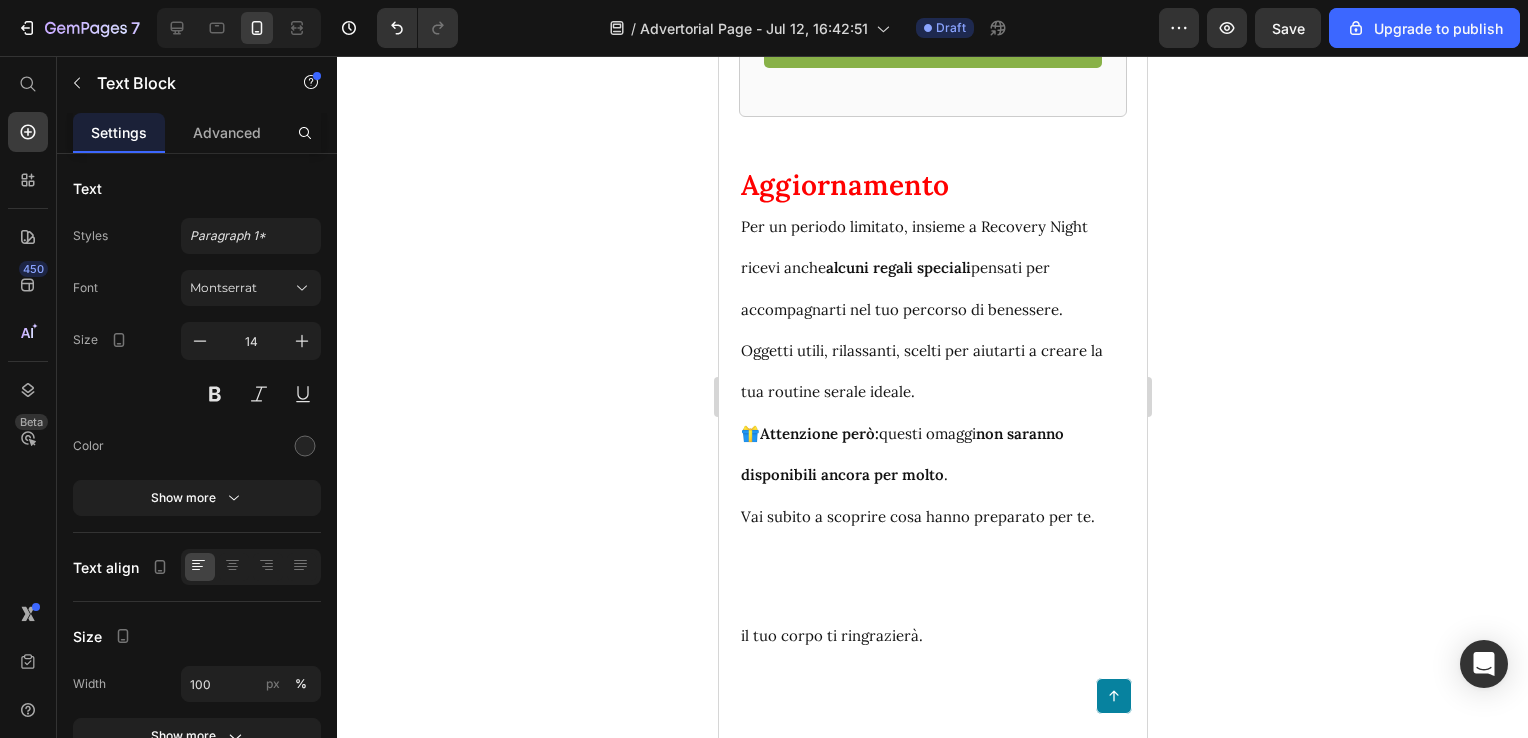 click 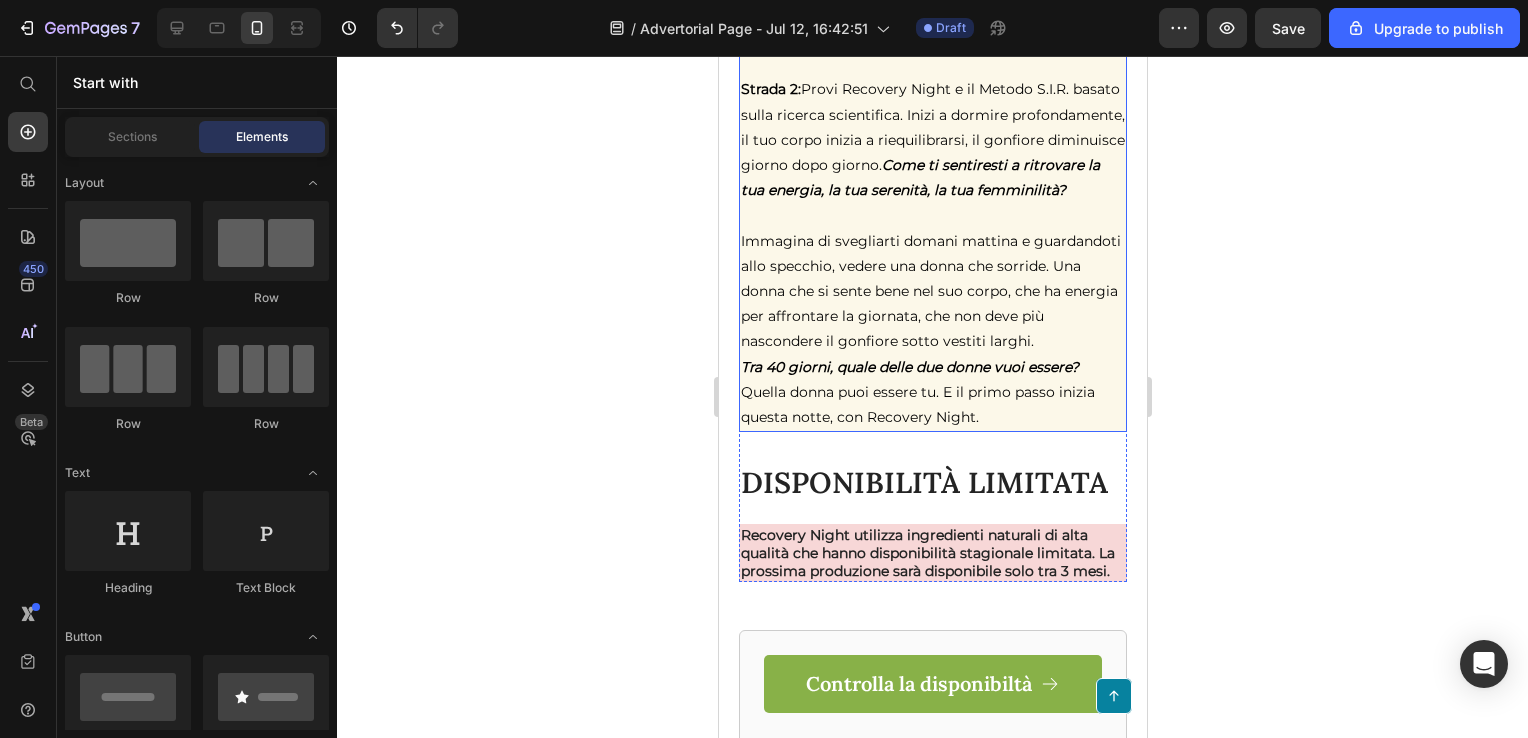scroll, scrollTop: 9691, scrollLeft: 0, axis: vertical 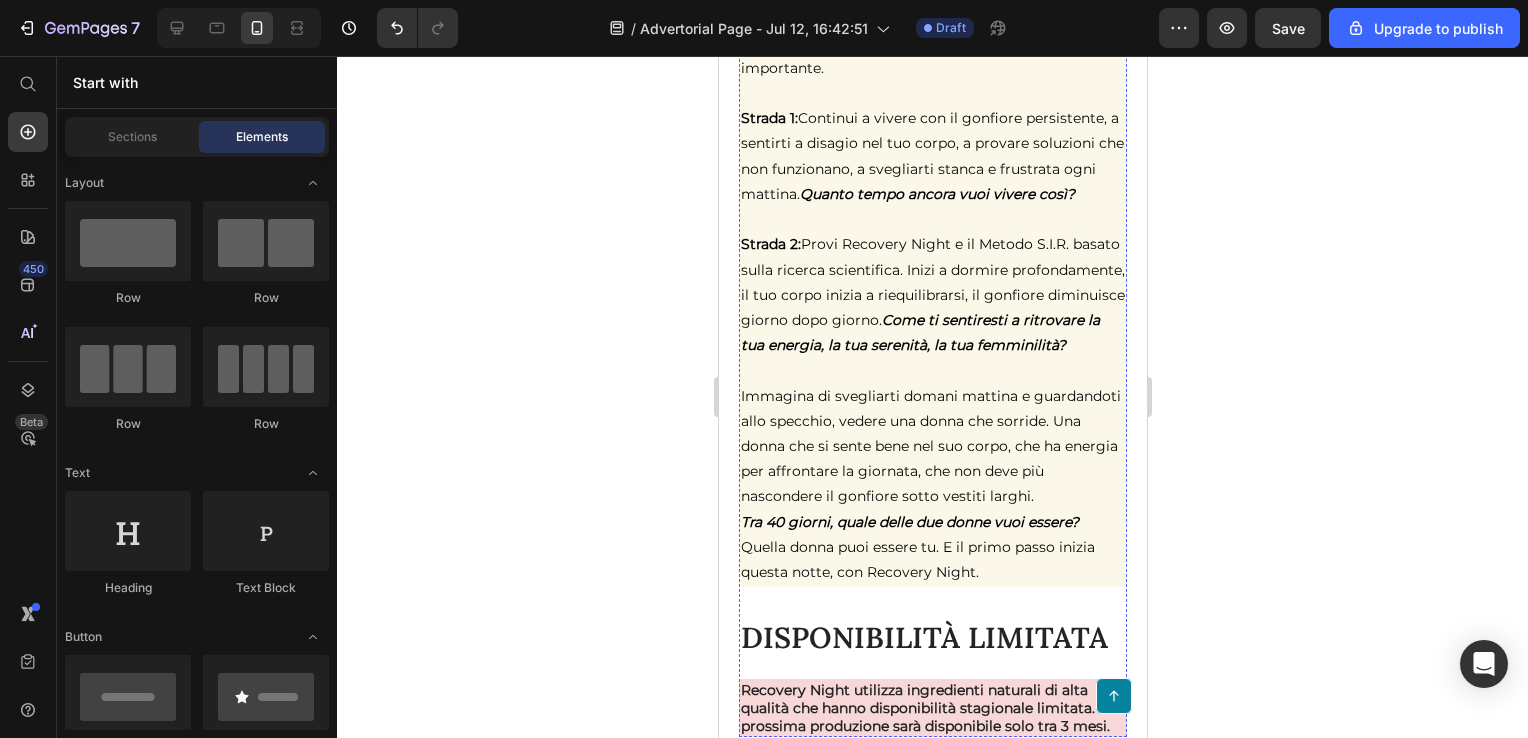 click on "Trust Badges Bear" at bounding box center [932, -85] 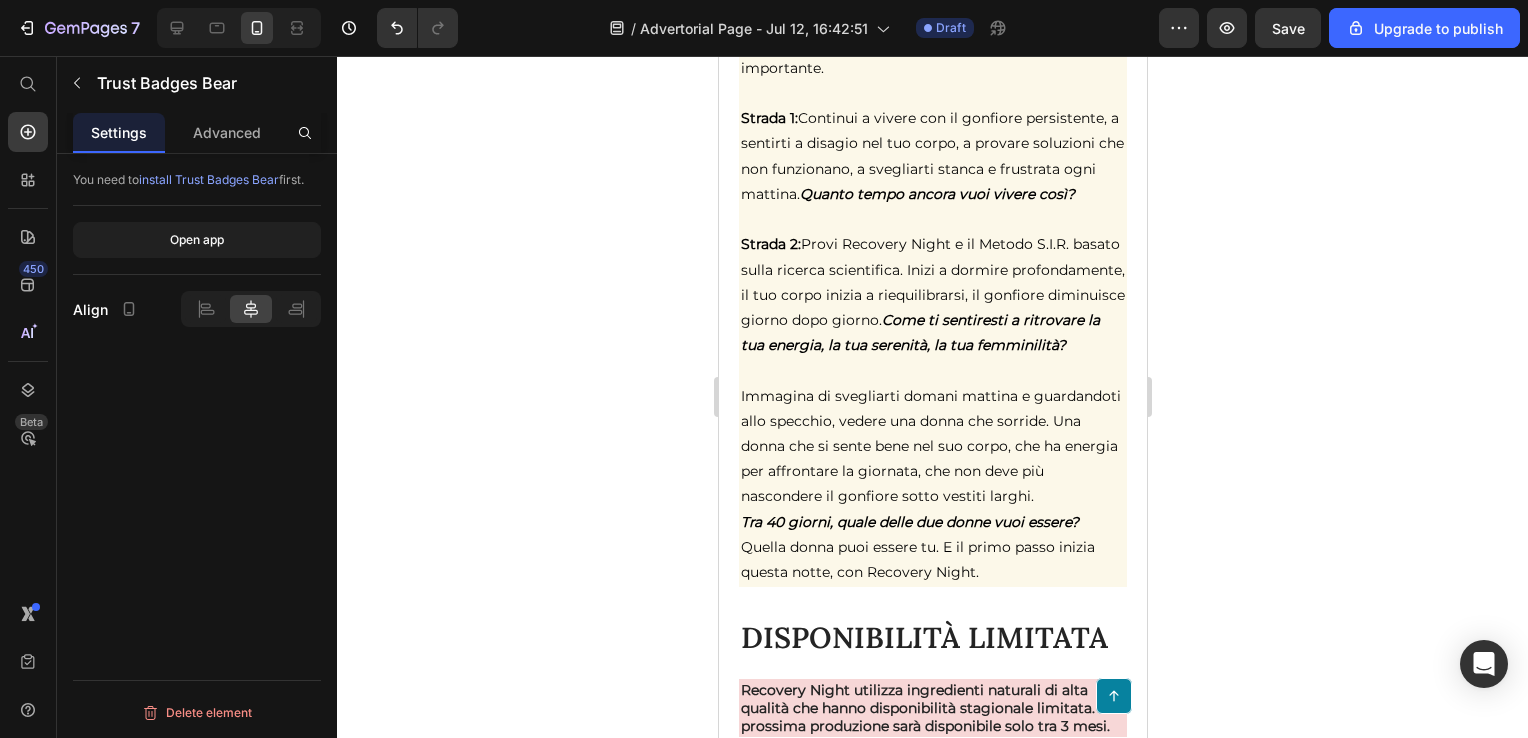 click 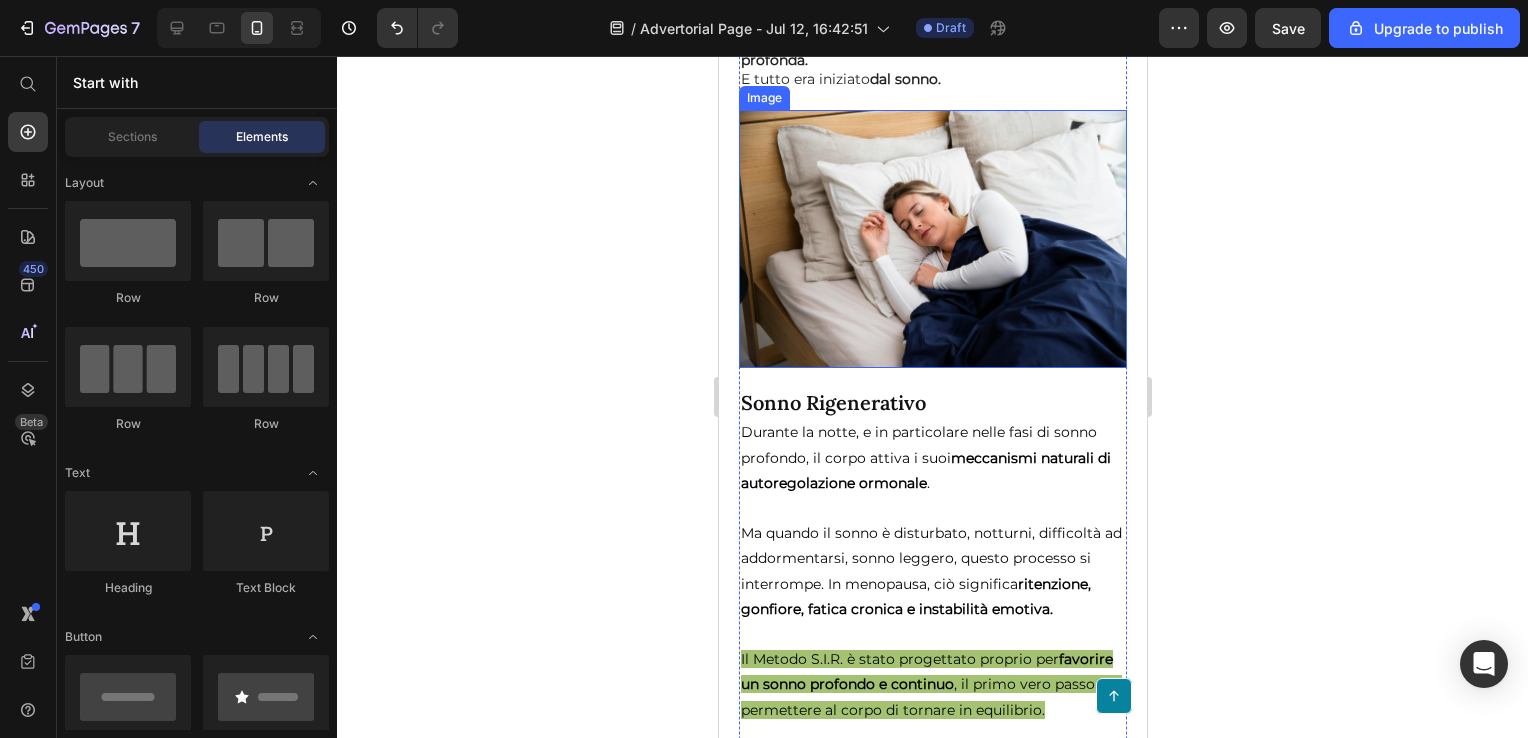 scroll, scrollTop: 5199, scrollLeft: 0, axis: vertical 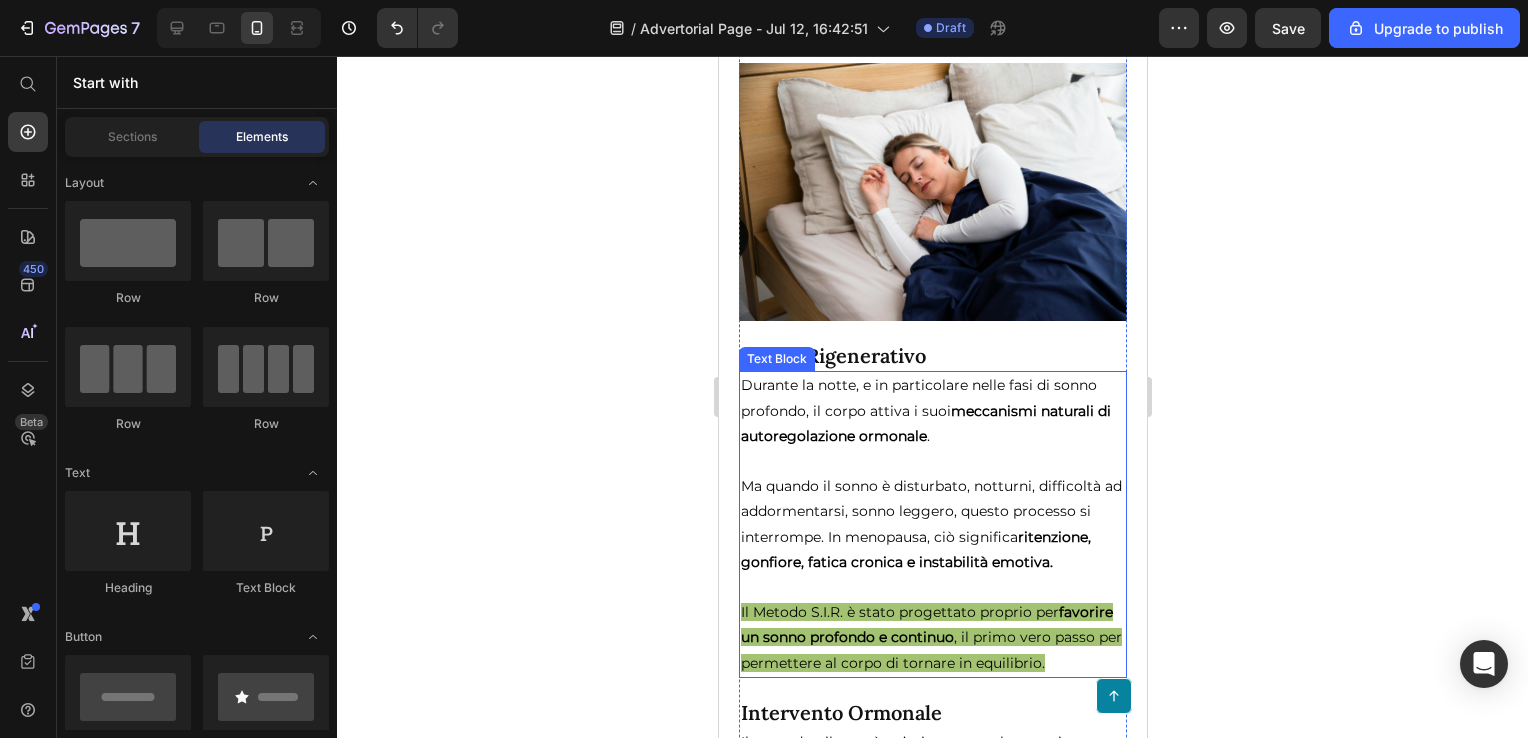 click on "Ma quando il sonno è disturbato, notturni, difficoltà ad addormentarsi, sonno leggero, questo processo si interrompe. In menopausa, ciò significa  ritenzione, gonfiore, fatica cronica e instabilità emotiva." at bounding box center (930, 524) 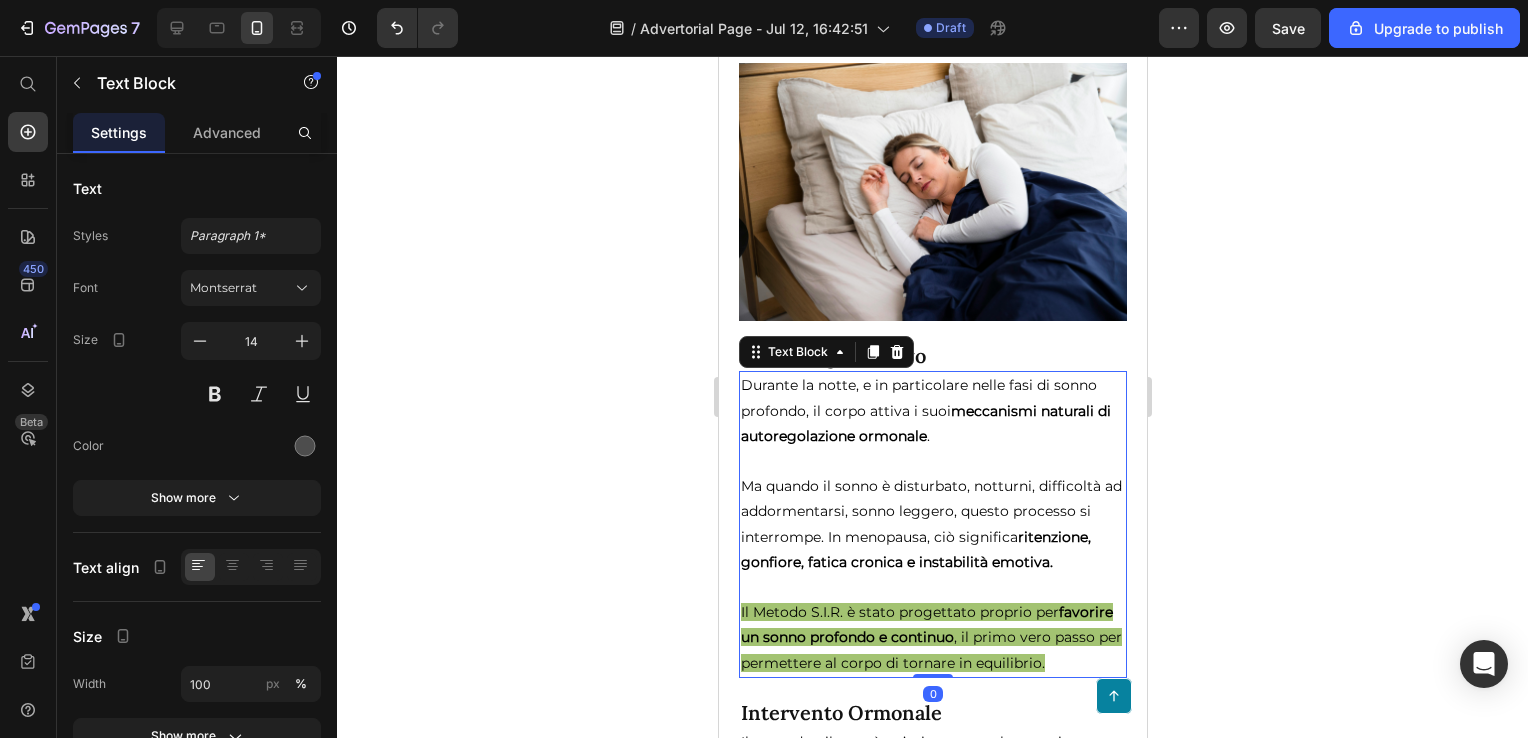 click on "Ma quando il sonno è disturbato, notturni, difficoltà ad addormentarsi, sonno leggero, questo processo si interrompe. In menopausa, ciò significa  ritenzione, gonfiore, fatica cronica e instabilità emotiva." at bounding box center (930, 524) 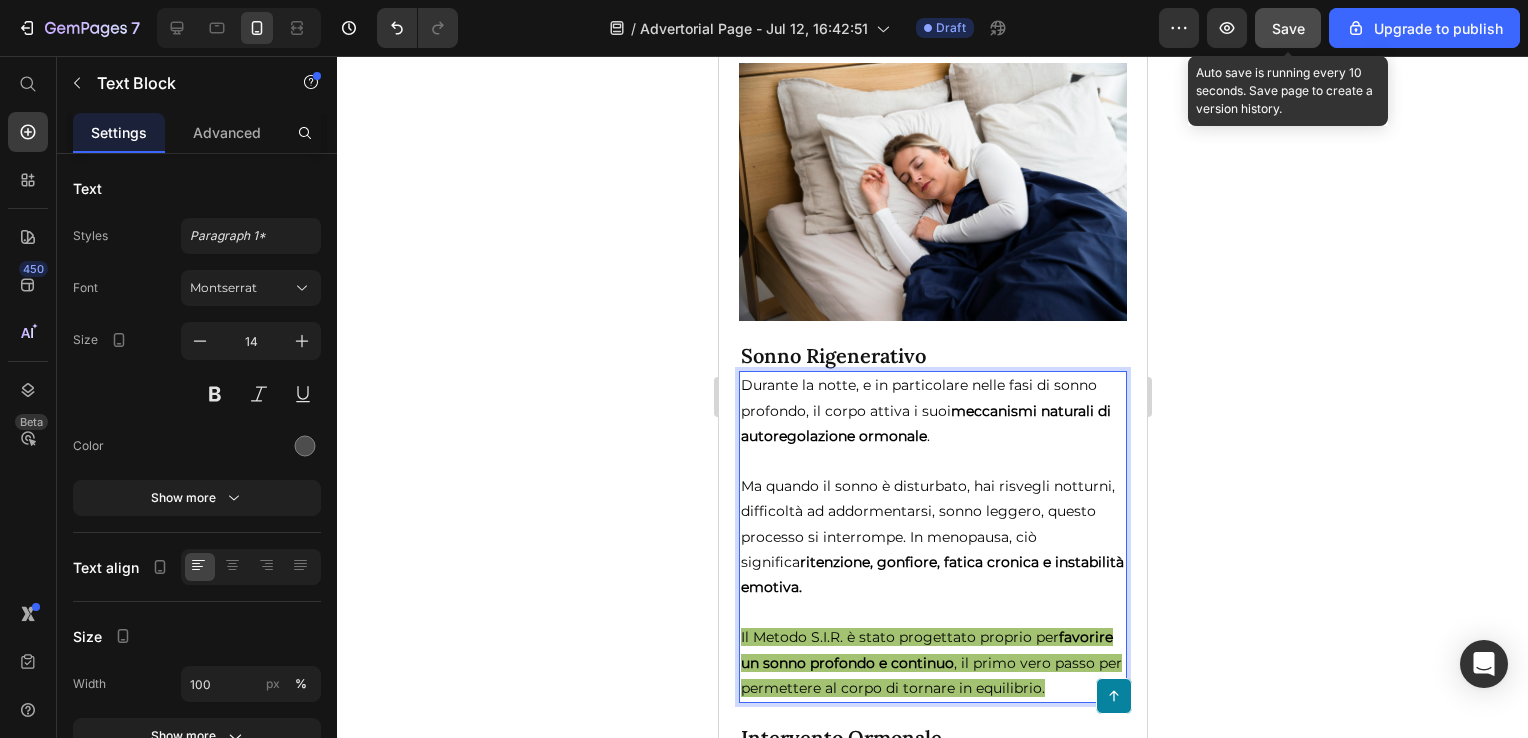 click on "Save" 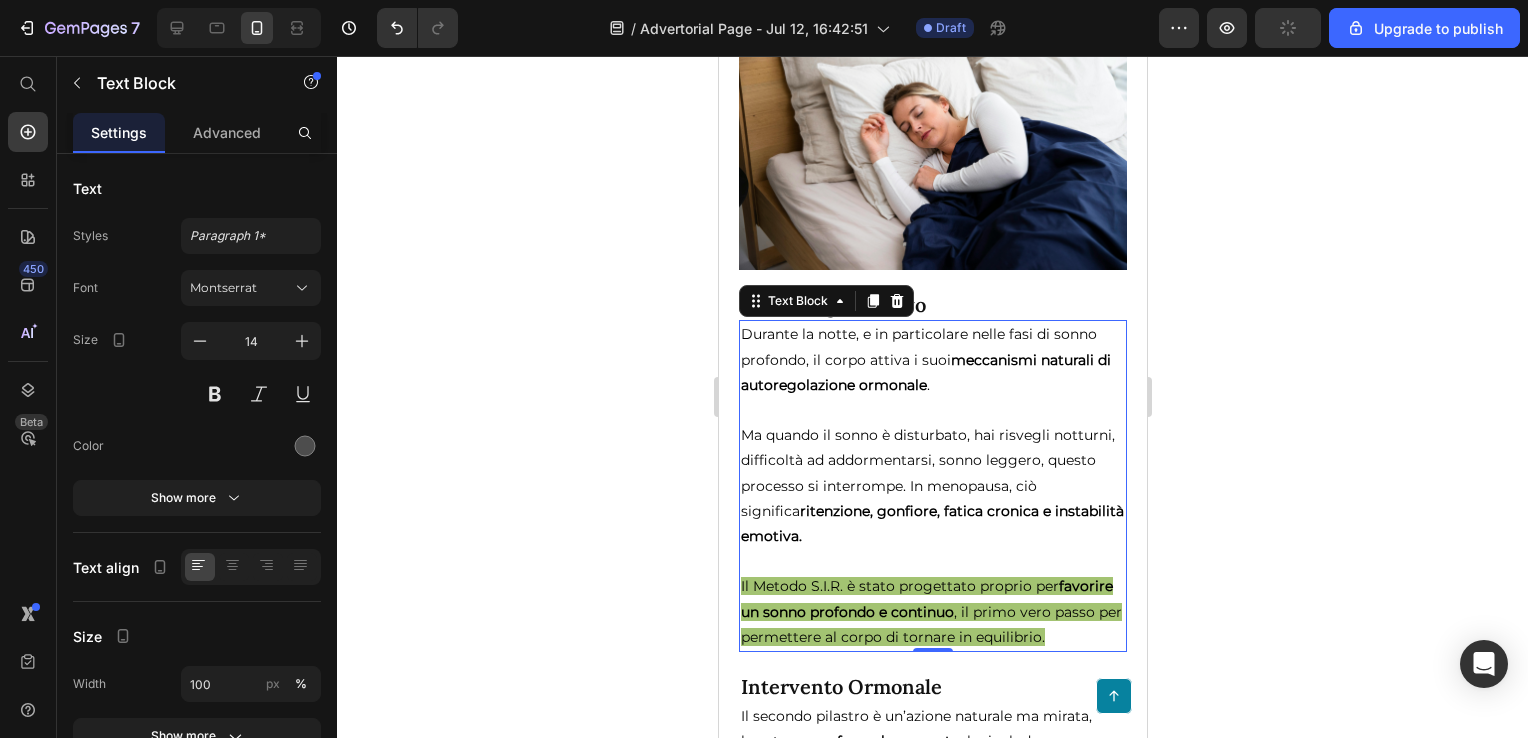 scroll, scrollTop: 5299, scrollLeft: 0, axis: vertical 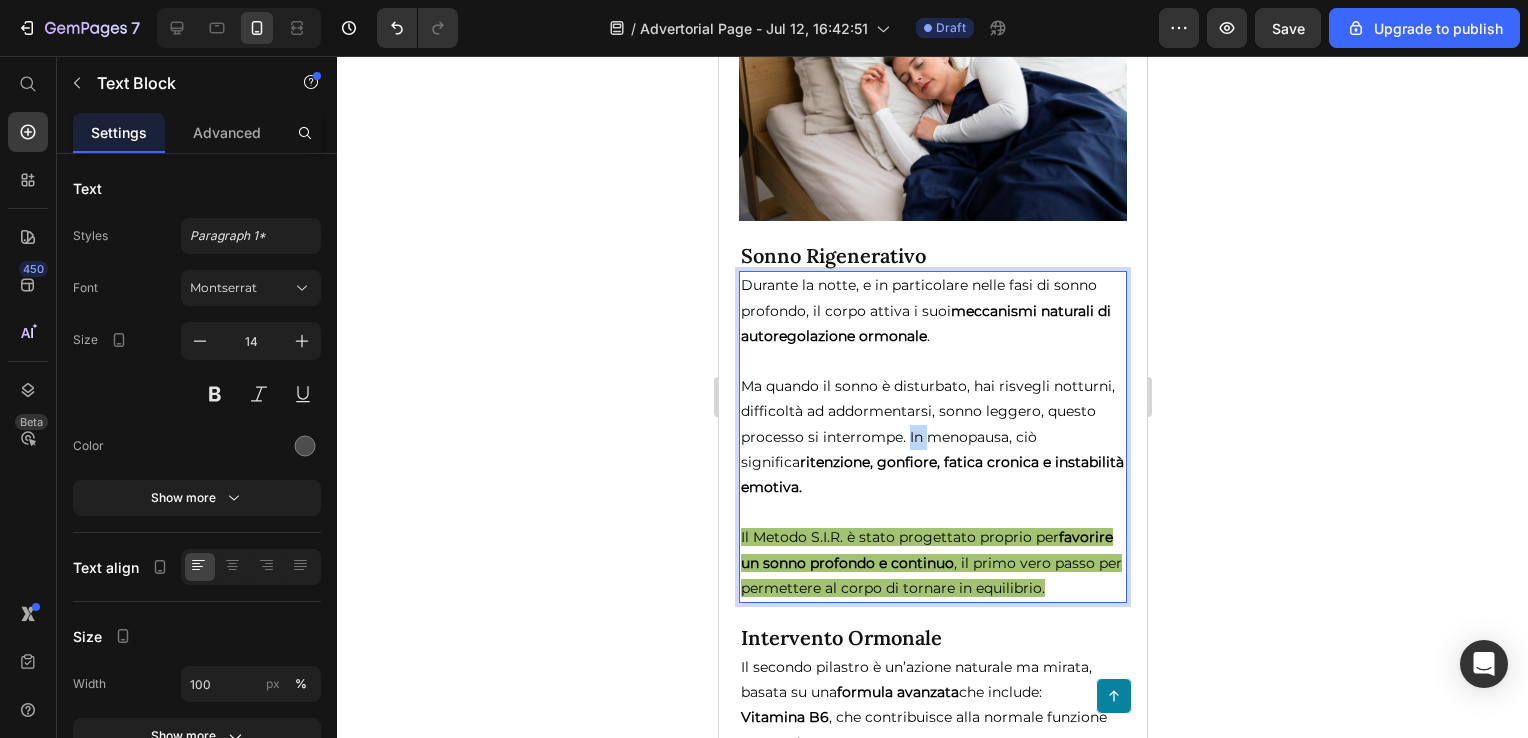 click on "Ma quando il sonno è disturbato, hai risvegli notturni, difficoltà ad addormentarsi, sonno leggero, questo processo si interrompe. In menopausa, ciò significa  ritenzione, gonfiore, fatica cronica e instabilità emotiva." at bounding box center (931, 436) 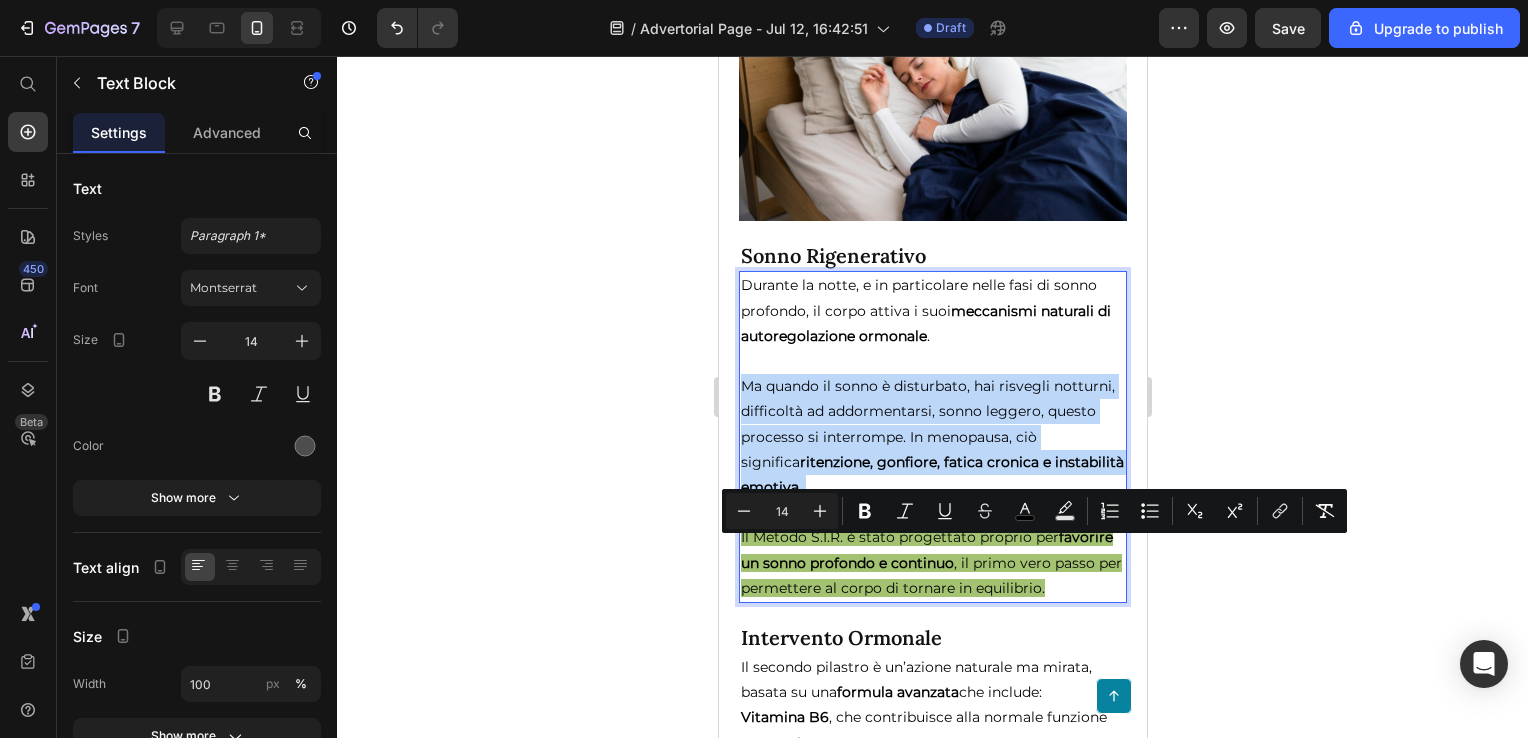 click on "Ma quando il sonno è disturbato, hai risvegli notturni, difficoltà ad addormentarsi, sonno leggero, questo processo si interrompe. In menopausa, ciò significa  ritenzione, gonfiore, fatica cronica e instabilità emotiva." at bounding box center (931, 436) 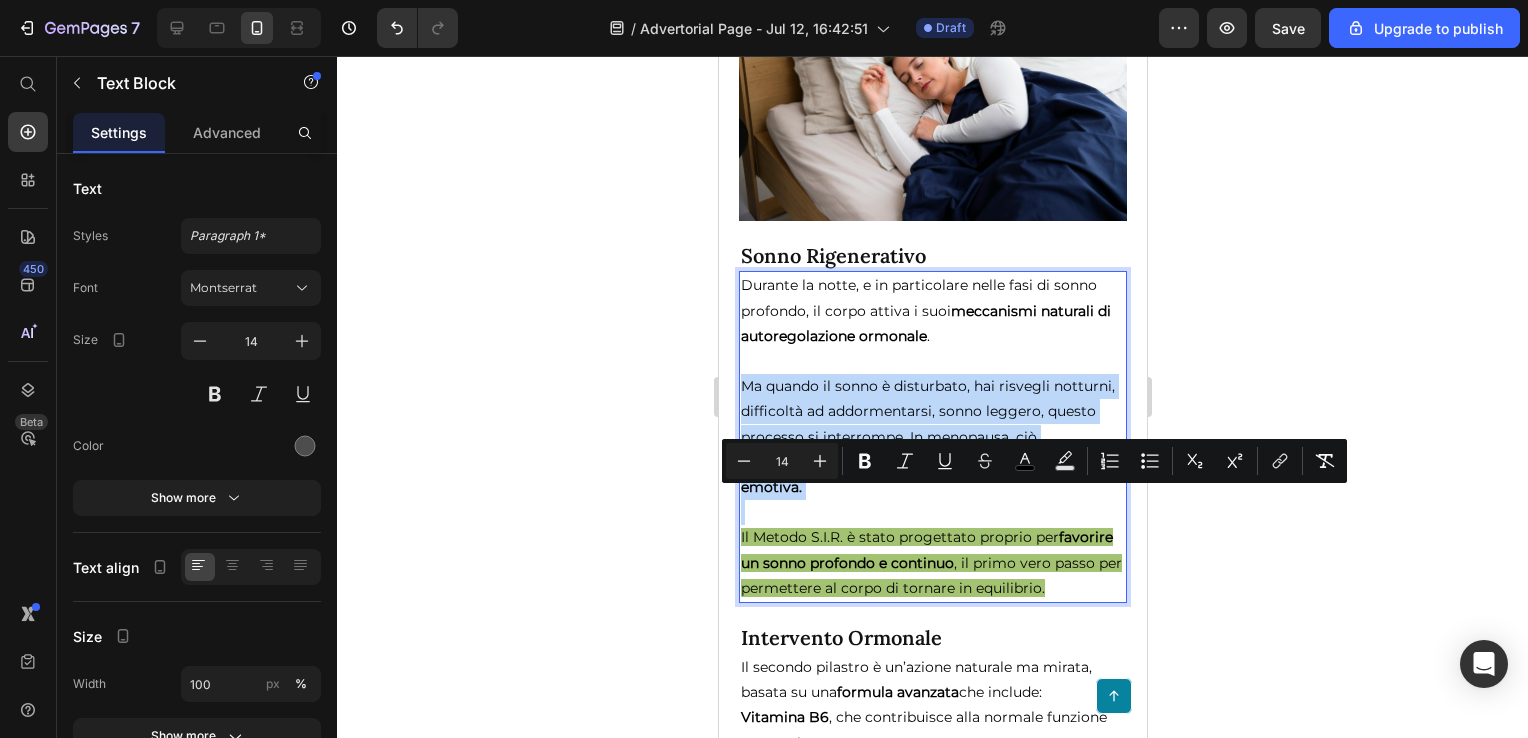 click on "Ma quando il sonno è disturbato, hai risvegli notturni, difficoltà ad addormentarsi, sonno leggero, questo processo si interrompe. In menopausa, ciò significa  ritenzione, gonfiore, fatica cronica e instabilità emotiva." at bounding box center (931, 436) 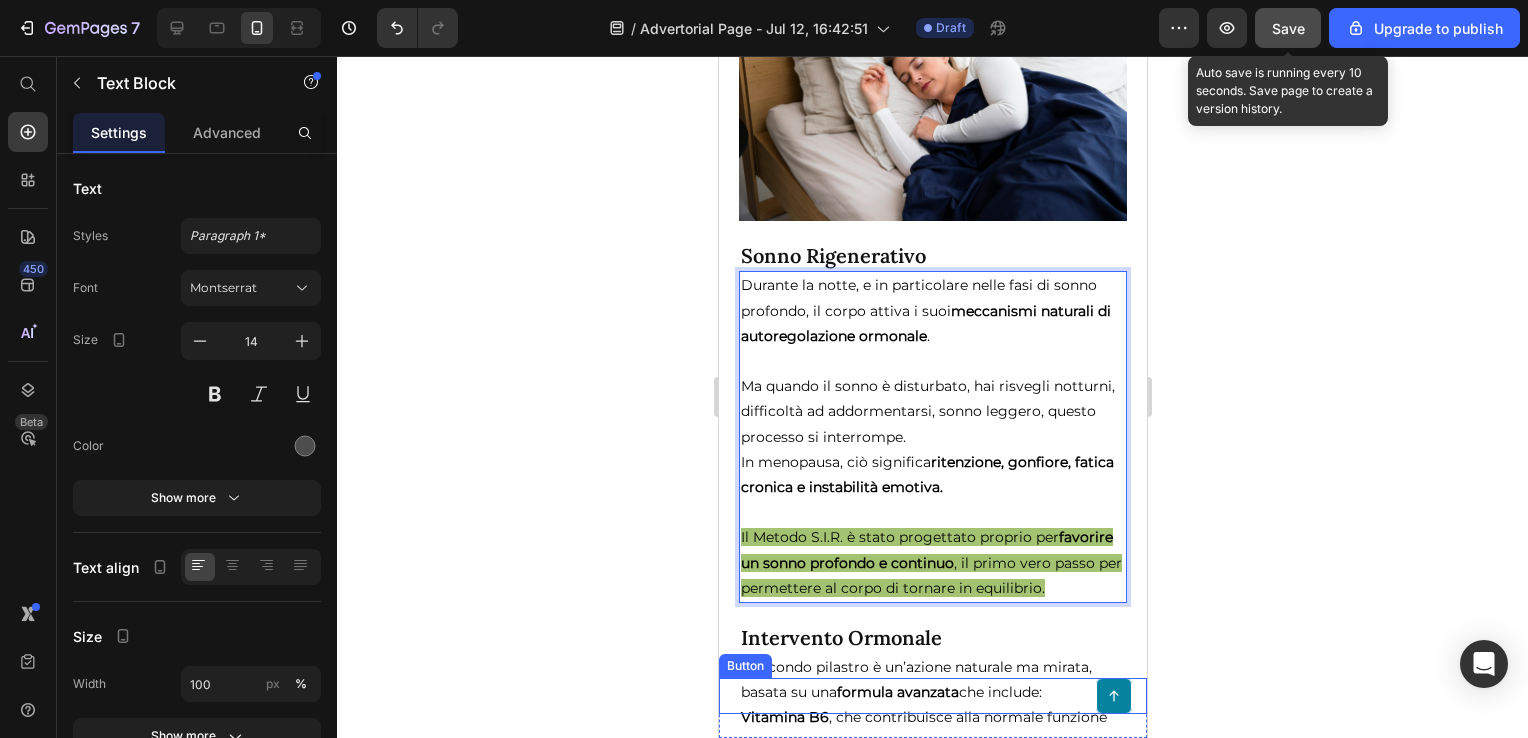 drag, startPoint x: 1308, startPoint y: 36, endPoint x: 1299, endPoint y: 107, distance: 71.568146 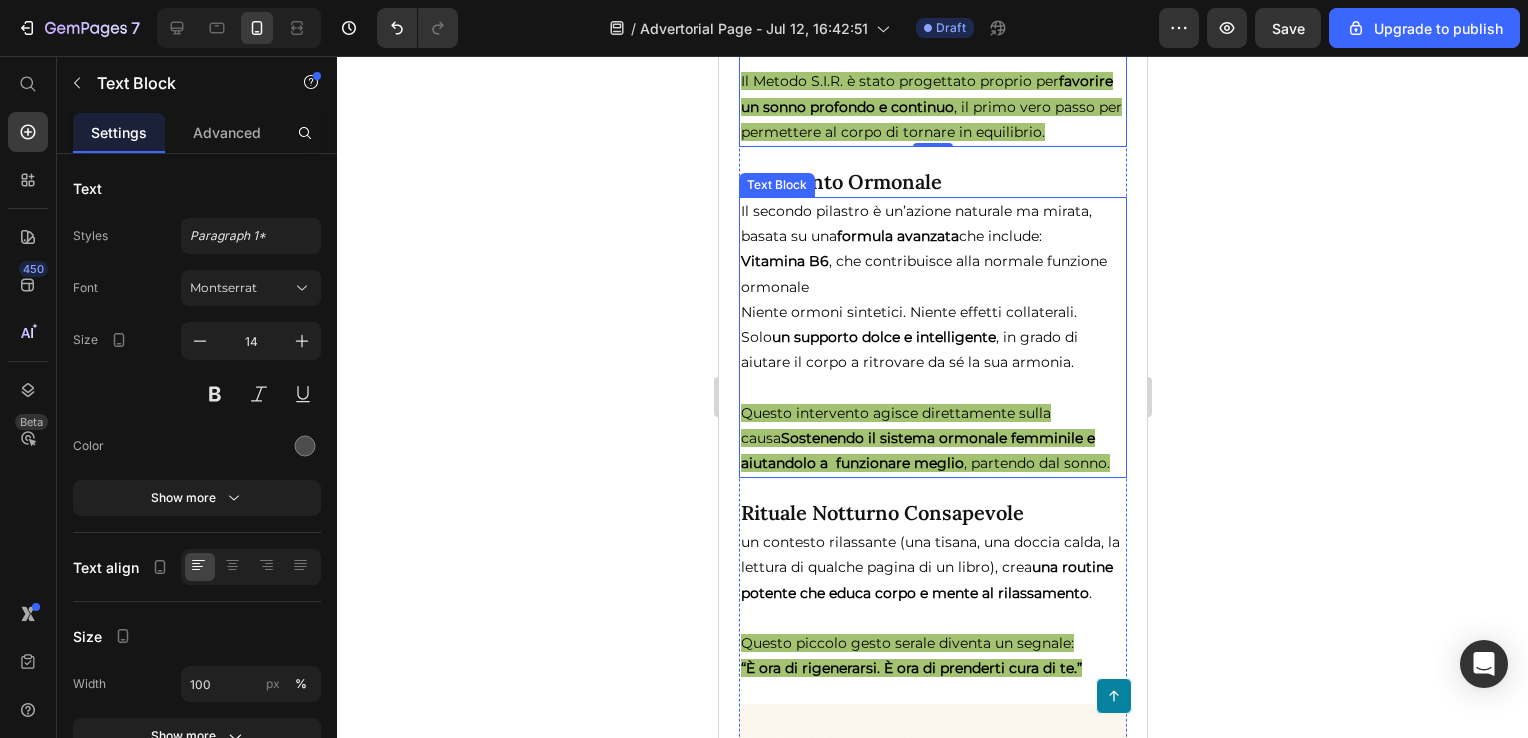 scroll, scrollTop: 5799, scrollLeft: 0, axis: vertical 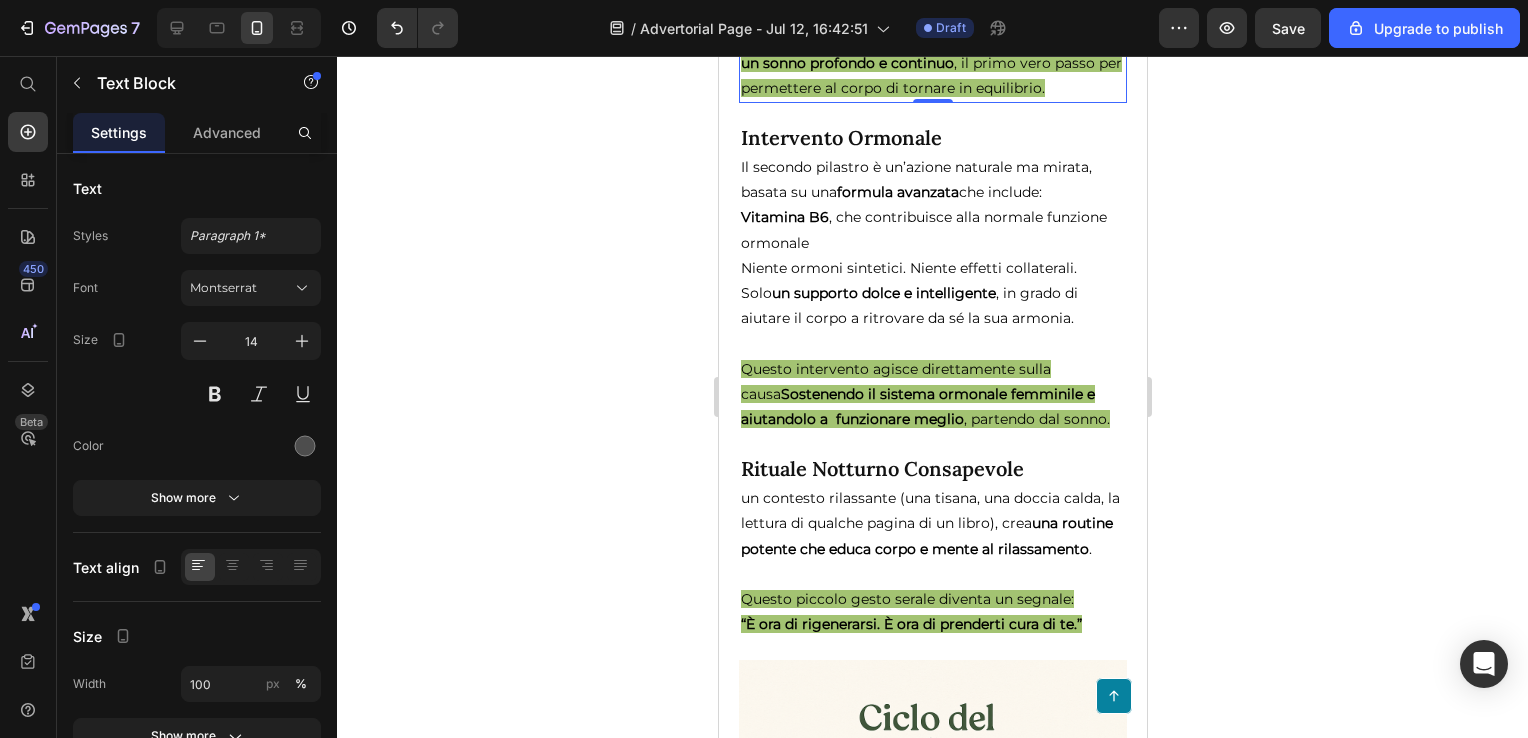 click on "7   /  Advertorial Page - Jul 12, 16:42:51 Draft Preview  Save  Upgrade to publish 450 Beta Start with Sections Elements Hero Section Product Detail Brands Trusted Badges Guarantee Product Breakdown How to use Testimonials Compare Bundle FAQs Social Proof Brand Story Product List Collection Blog List Contact Sticky Add to Cart Custom Footer Browse Library 450 Layout
Row
Row
Row
Row Text
Heading
Text Block Button
Button
Button
Sticky Back to top Media
Image Image" at bounding box center [764, 0] 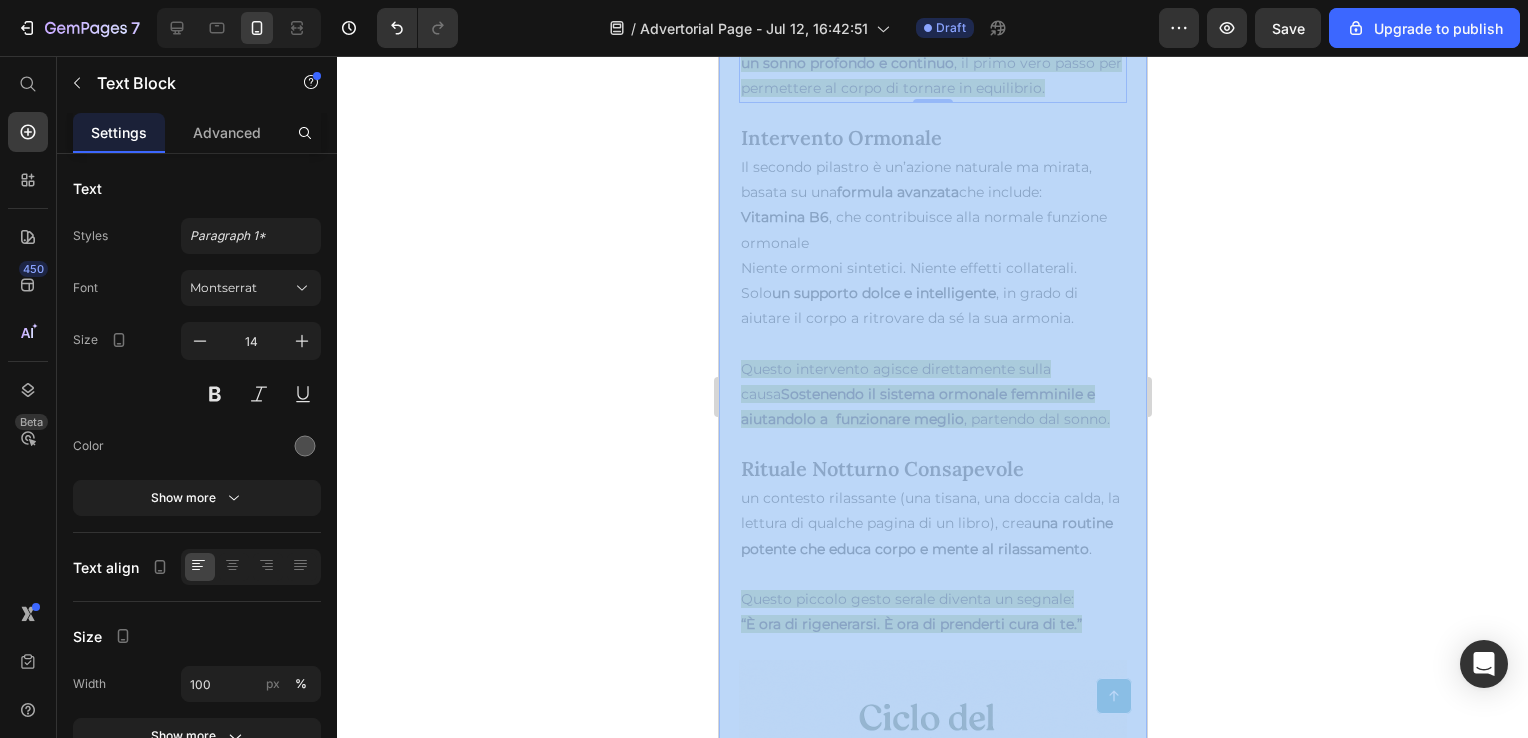 click 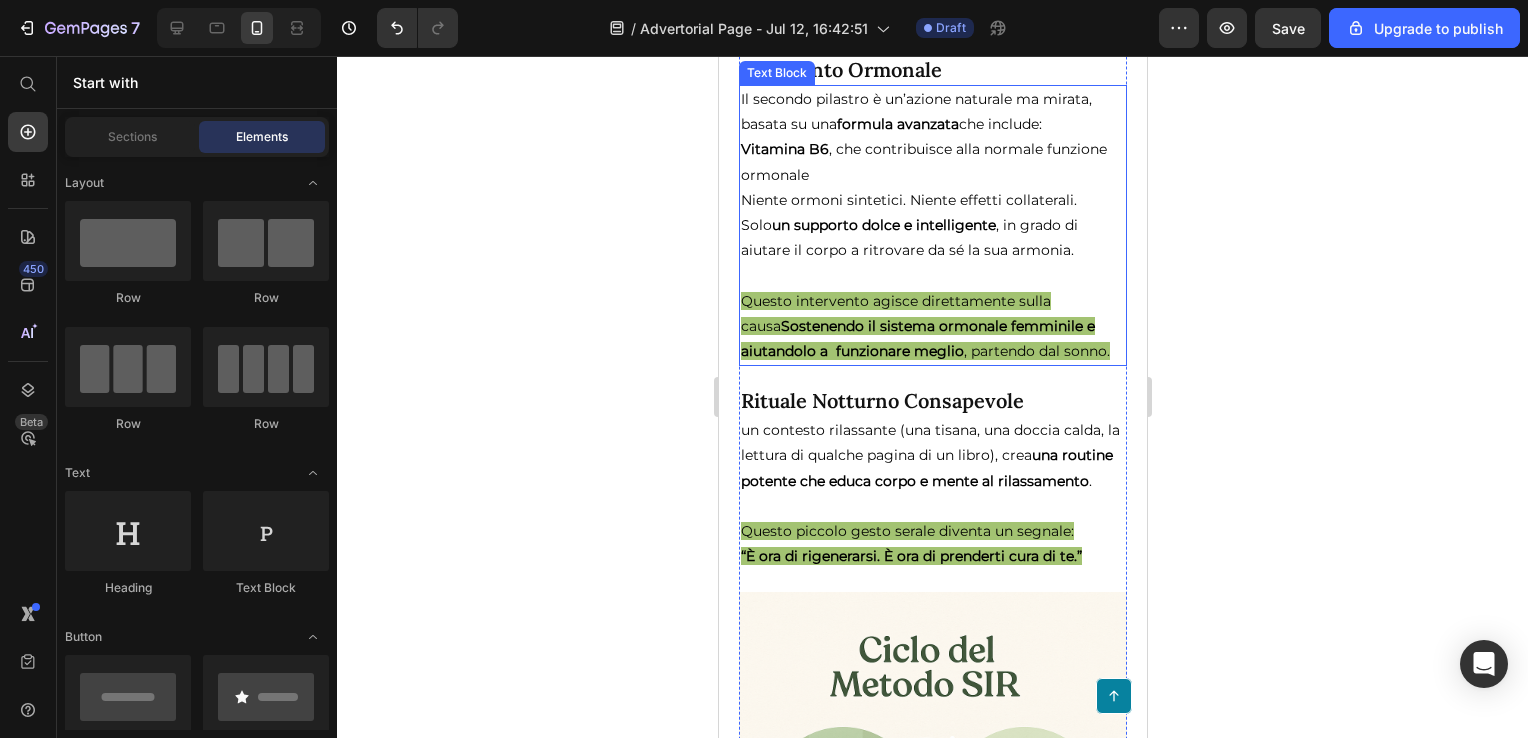scroll, scrollTop: 5899, scrollLeft: 0, axis: vertical 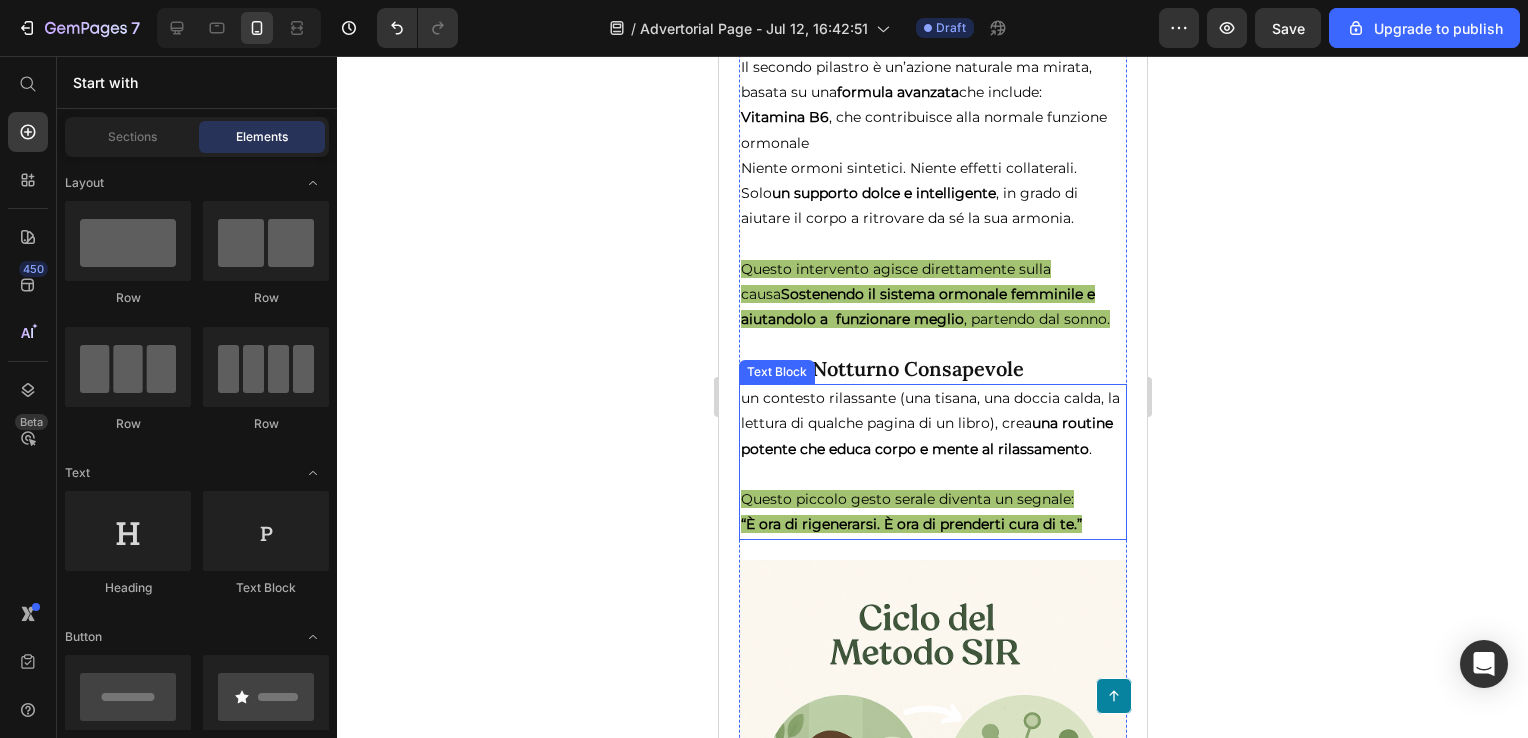 click on "un contesto rilassante (una tisana, una doccia calda, la lettura di qualche pagina di un libro), crea  una routine potente che educa corpo e mente al rilassamento ." at bounding box center (929, 423) 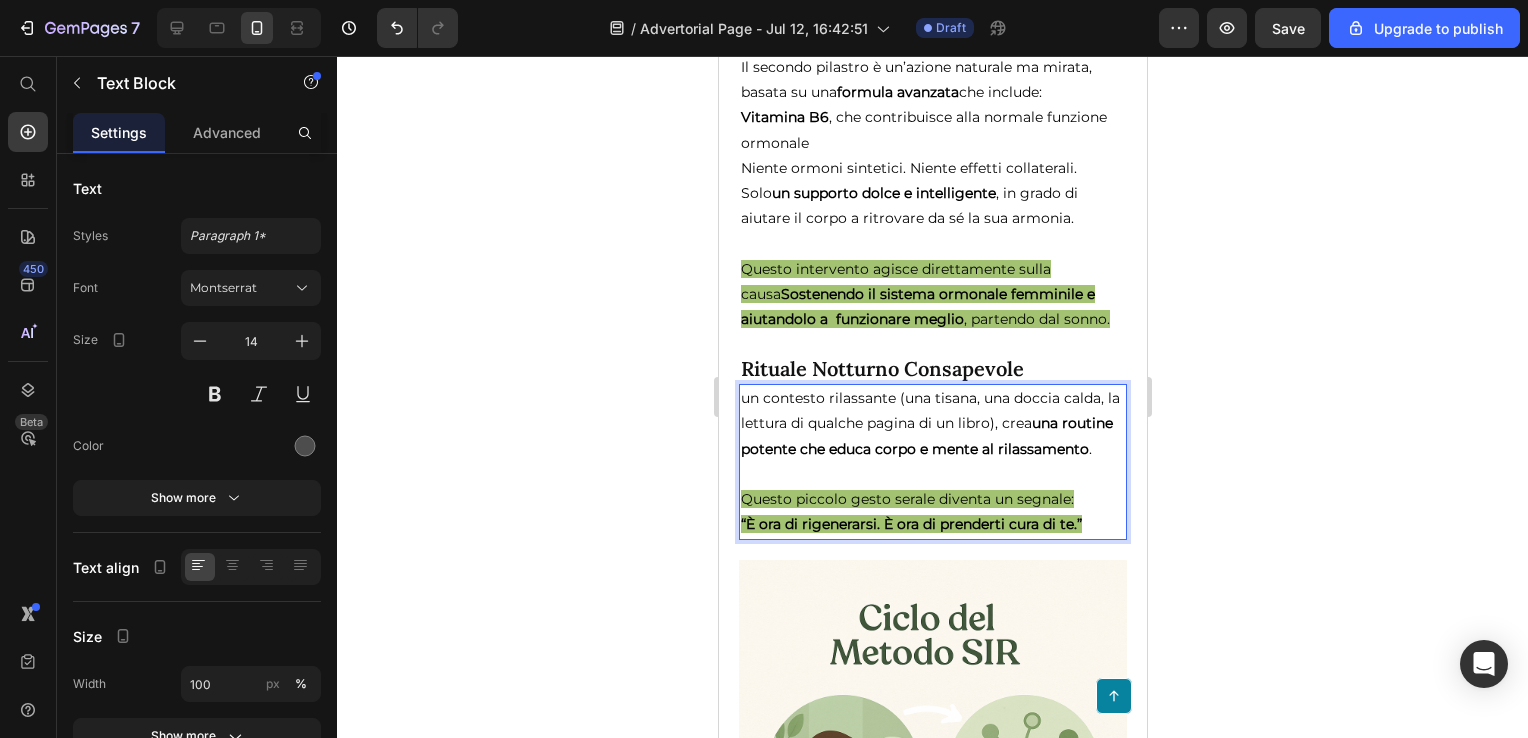 click on "un contesto rilassante (una tisana, una doccia calda, la lettura di qualche pagina di un libro), crea  una routine potente che educa corpo e mente al rilassamento ." at bounding box center (929, 423) 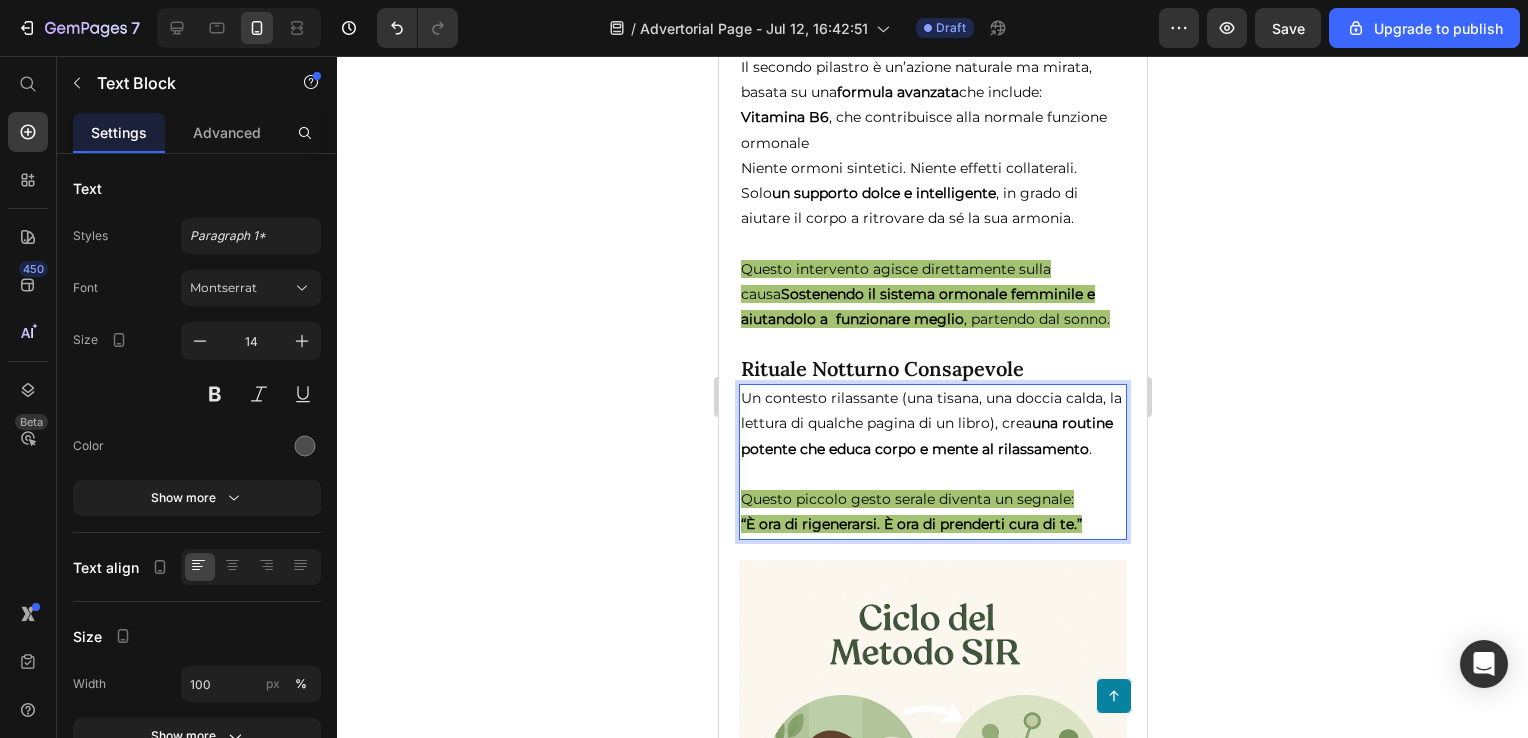 click 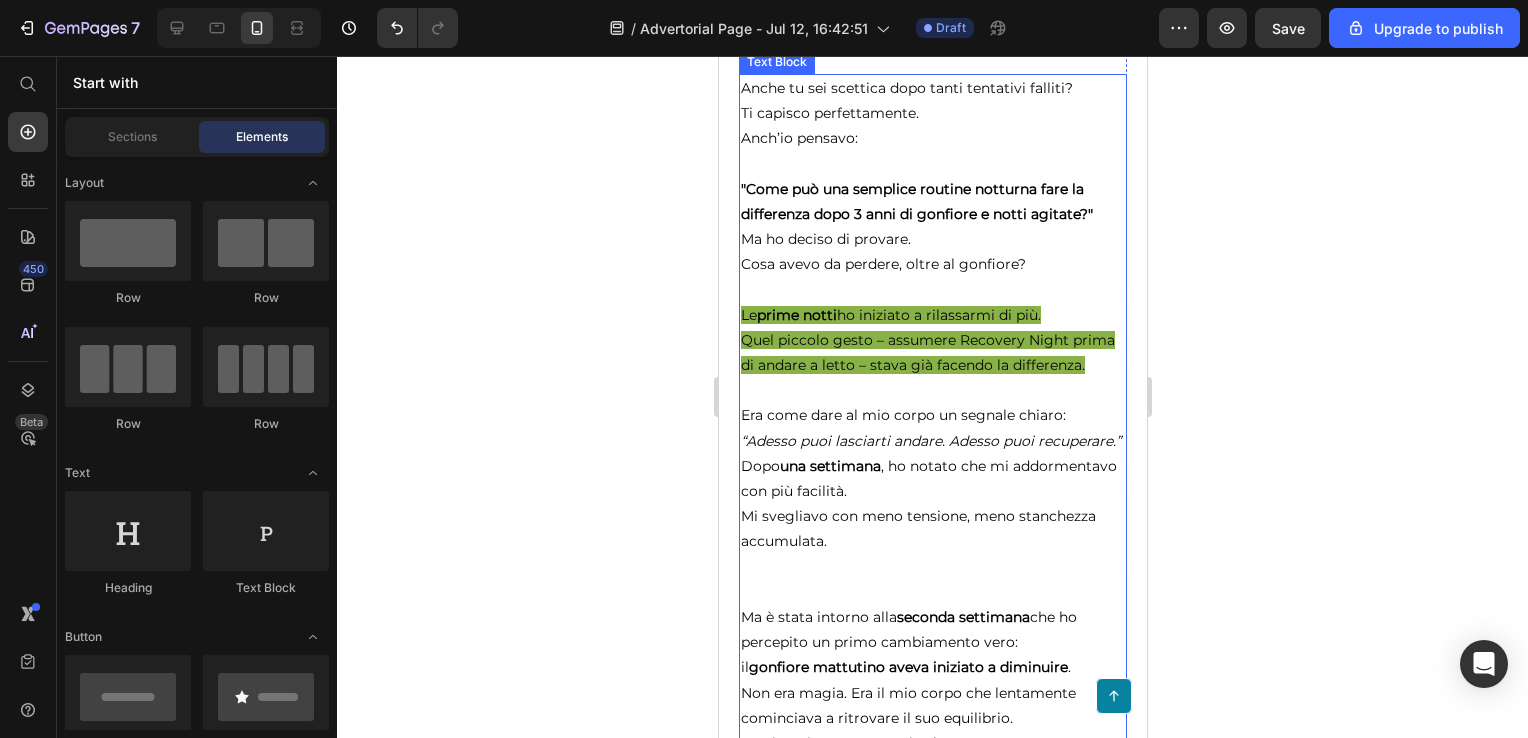 scroll, scrollTop: 7699, scrollLeft: 0, axis: vertical 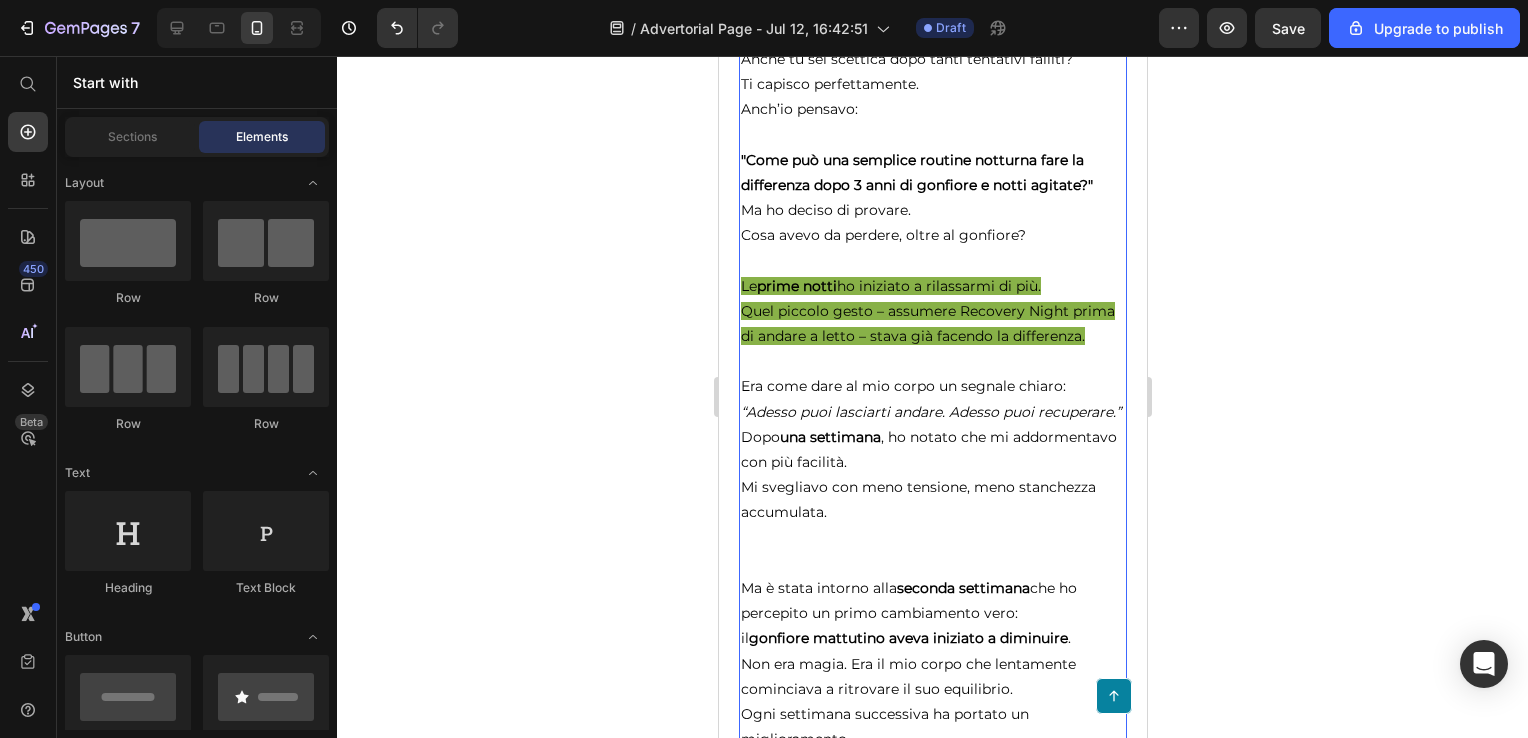 click on "Quel piccolo gesto – assumere Recovery Night prima di andare a letto – stava già facendo la differenza." at bounding box center [927, 323] 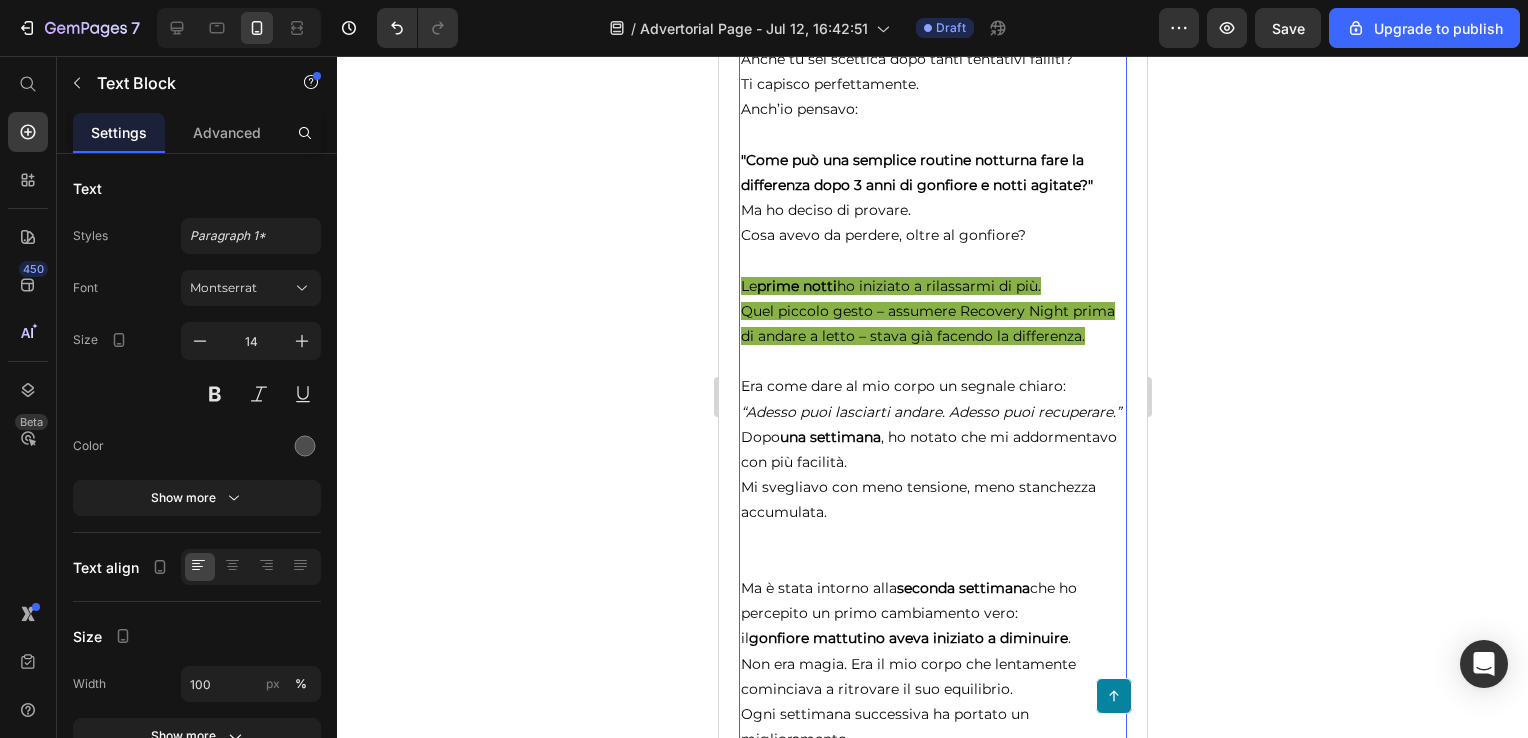 click on "Quel piccolo gesto – assumere Recovery Night prima di andare a letto – stava già facendo la differenza." at bounding box center (927, 323) 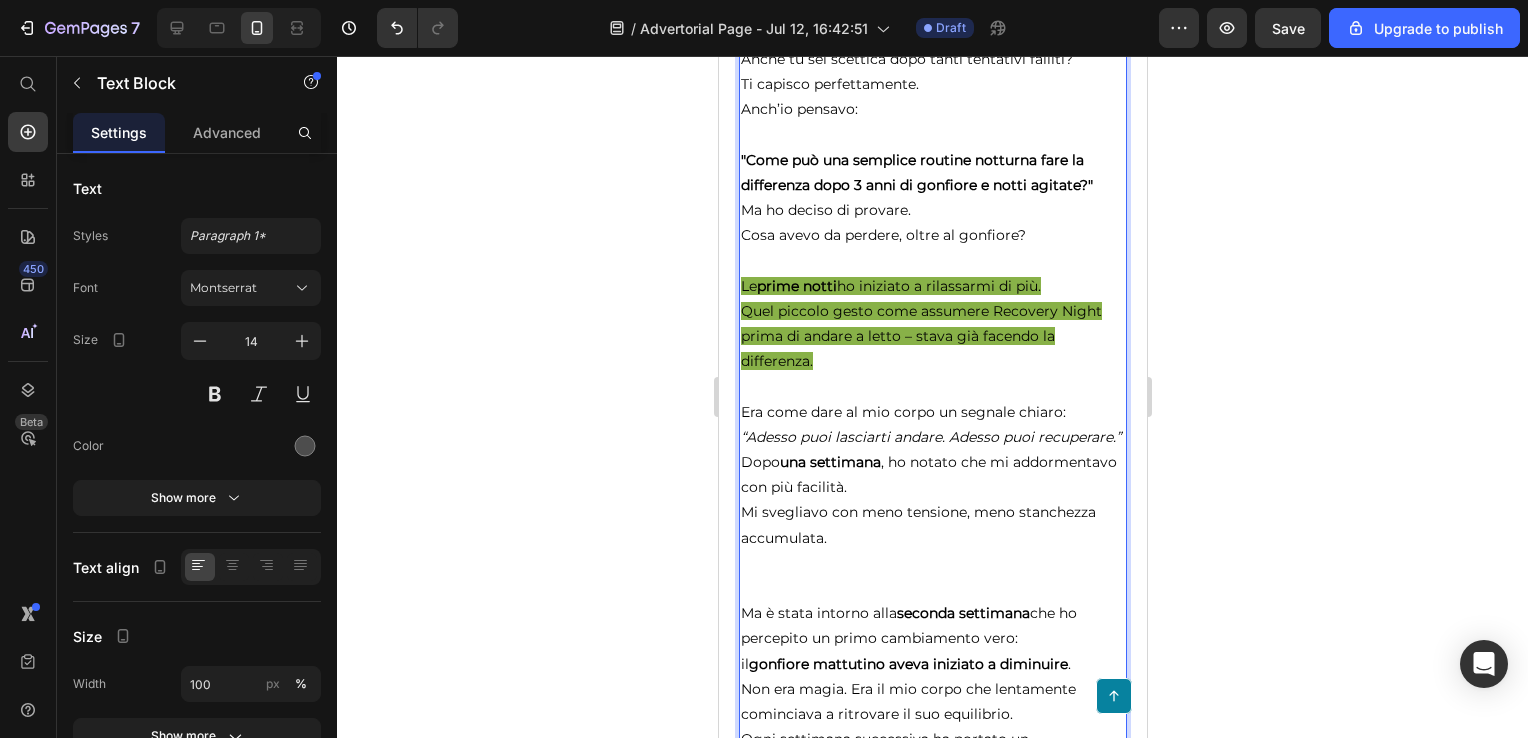 click on "Quel piccolo gesto come assumere Recovery Night prima di andare a letto – stava già facendo la differenza." at bounding box center (920, 336) 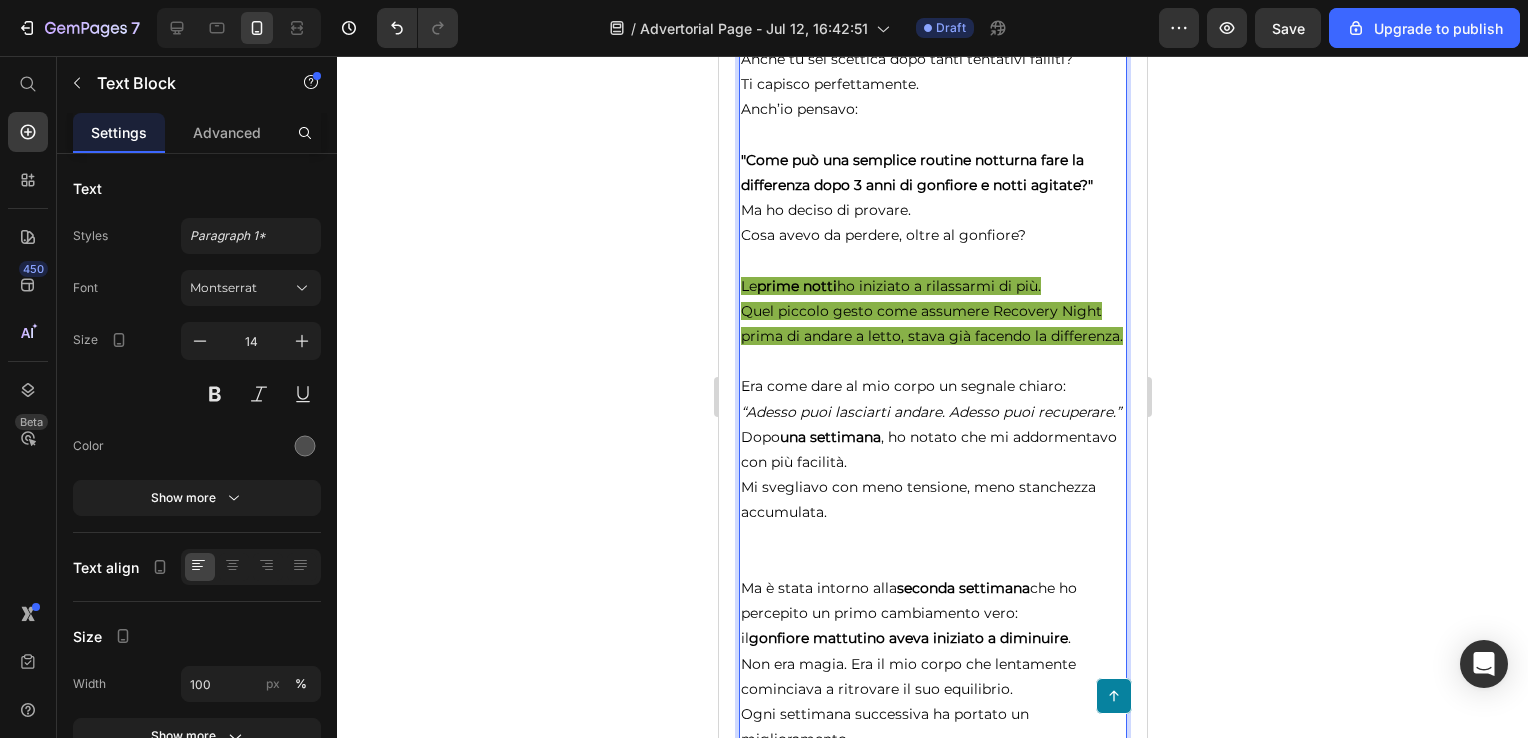 click 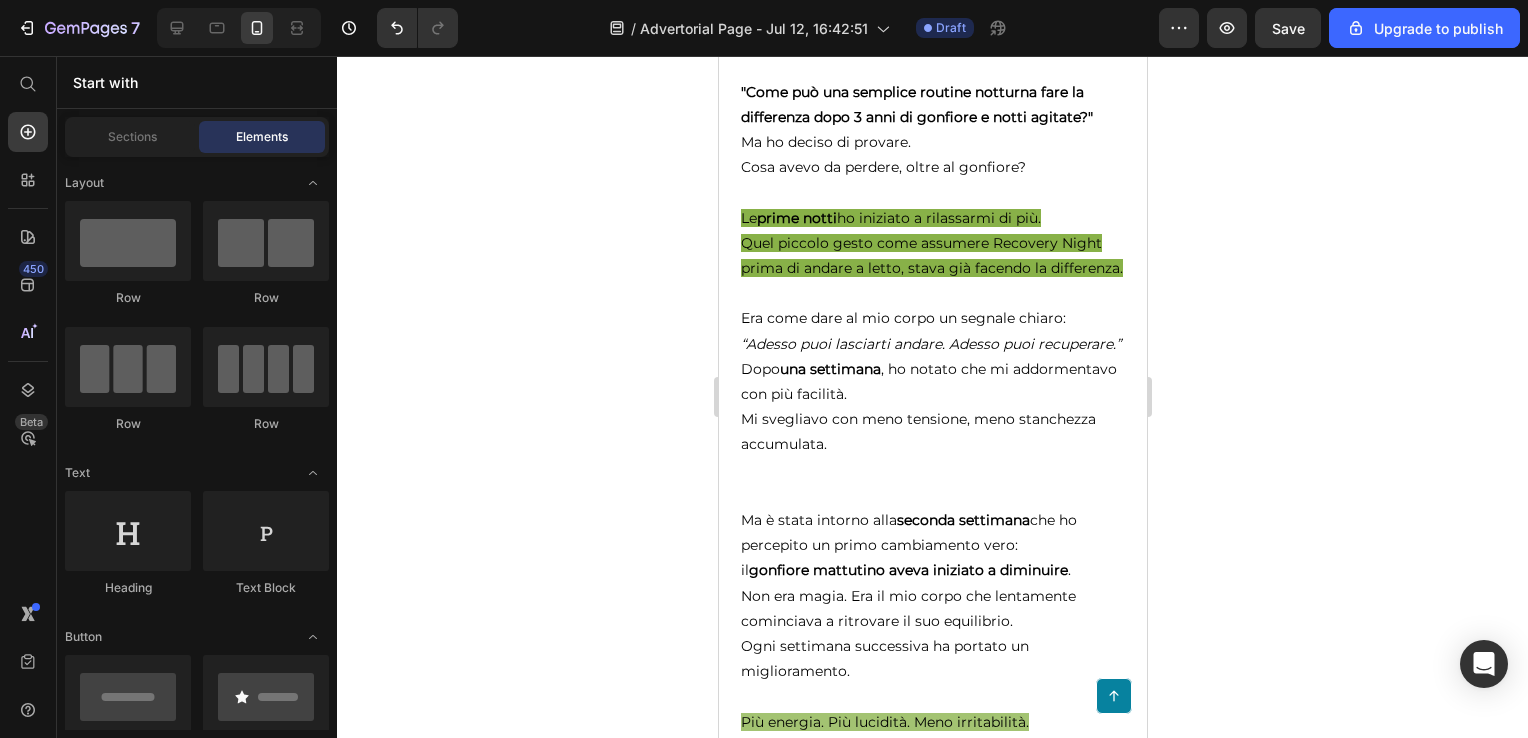 scroll, scrollTop: 7799, scrollLeft: 0, axis: vertical 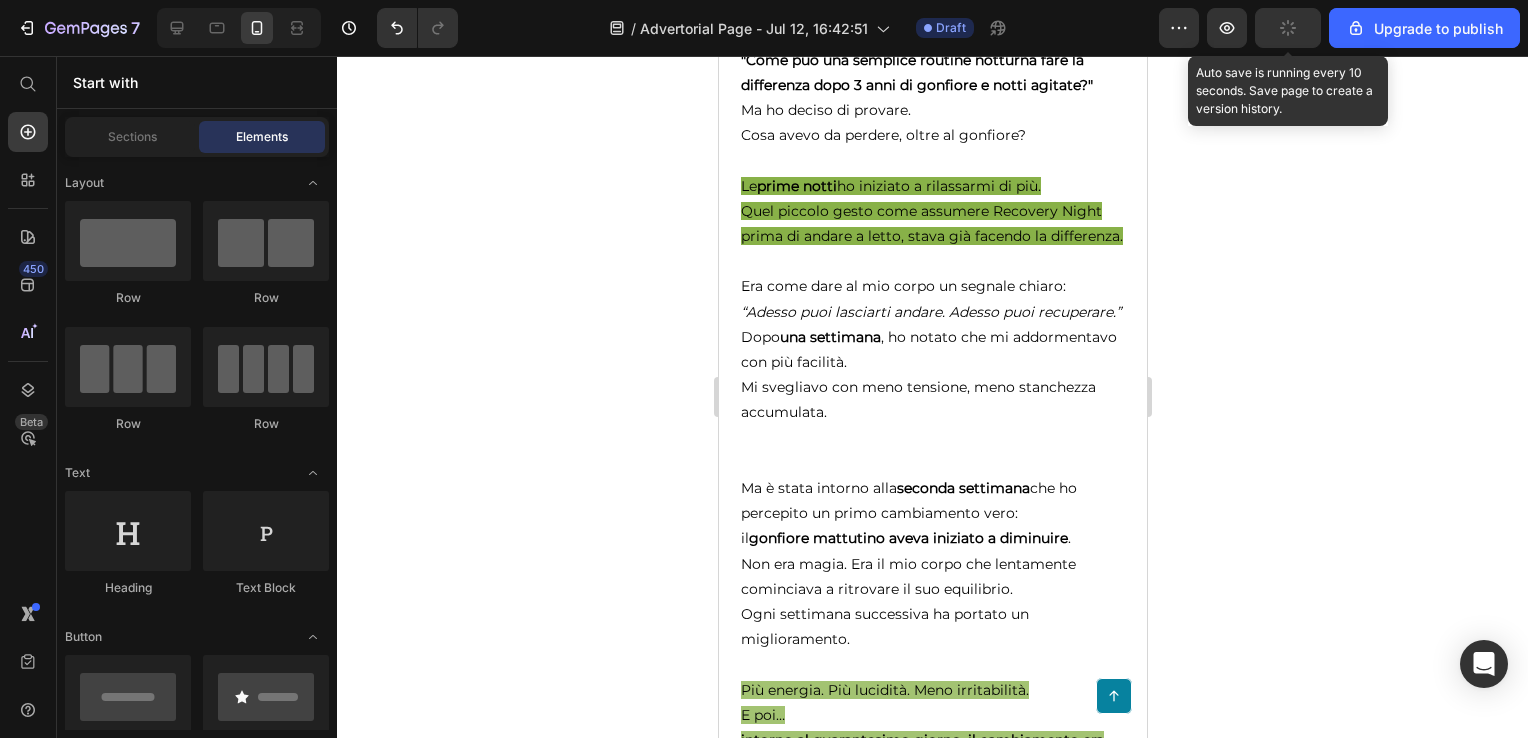 click 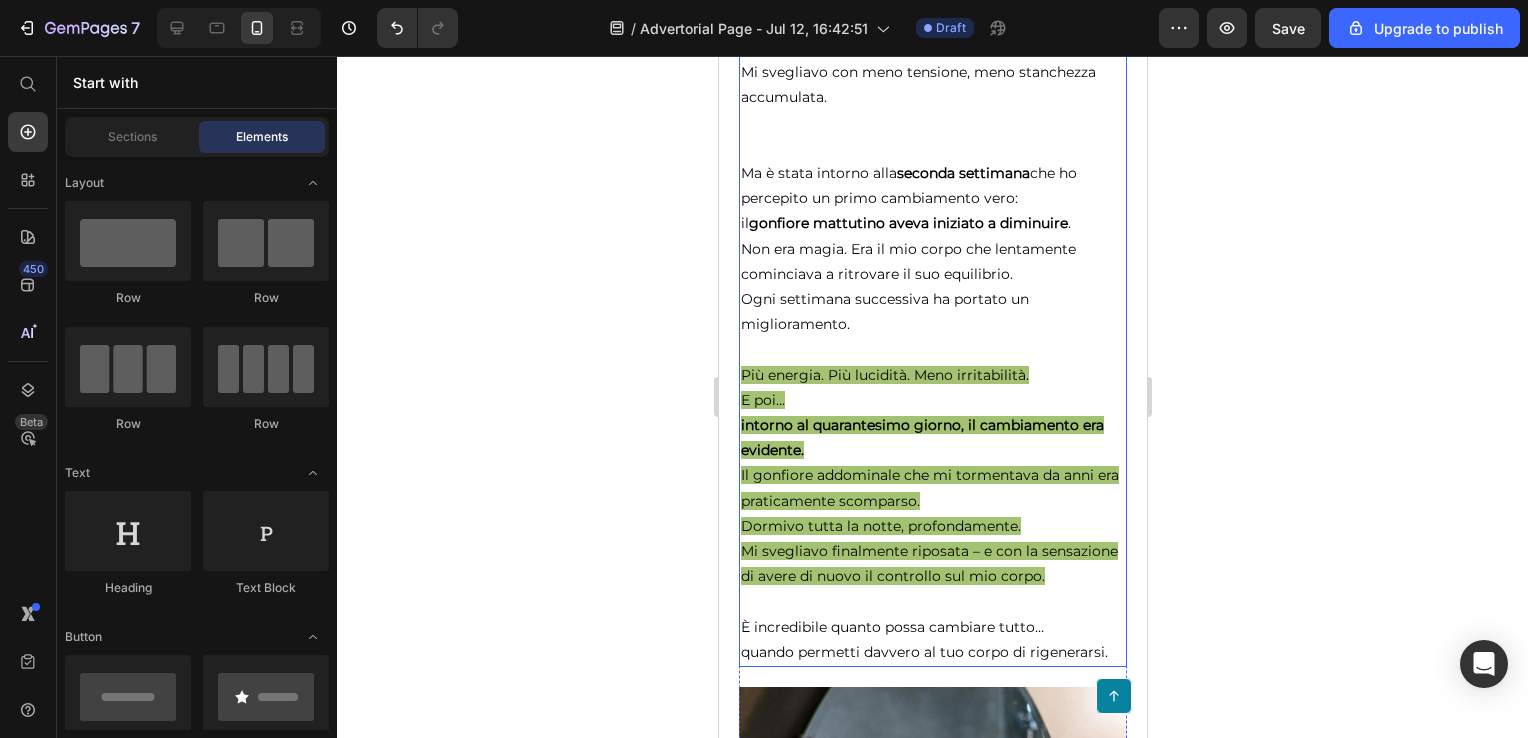 scroll, scrollTop: 8299, scrollLeft: 0, axis: vertical 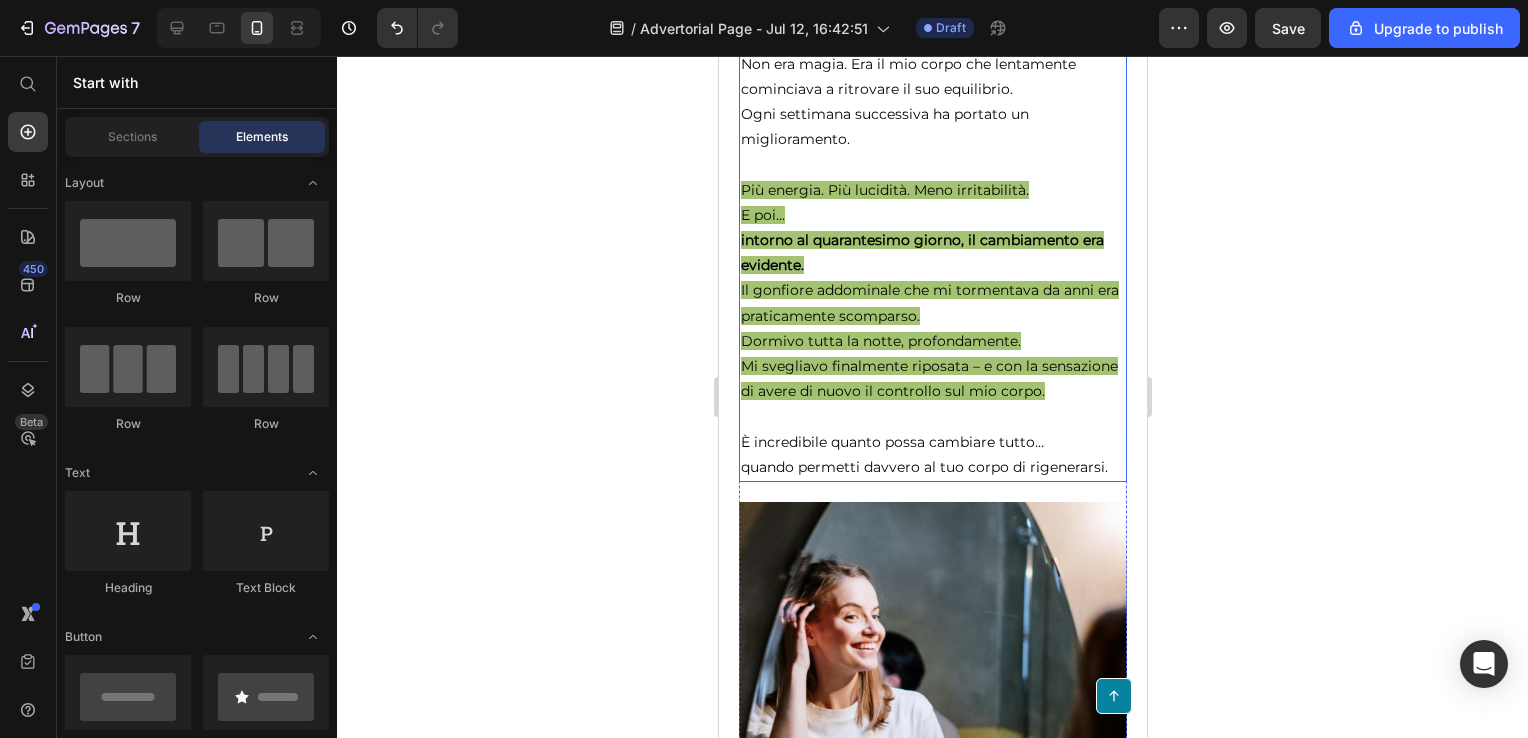 click on "Mi svegliavo finalmente riposata – e con la sensazione di avere di nuovo il controllo sul mio corpo." at bounding box center [928, 378] 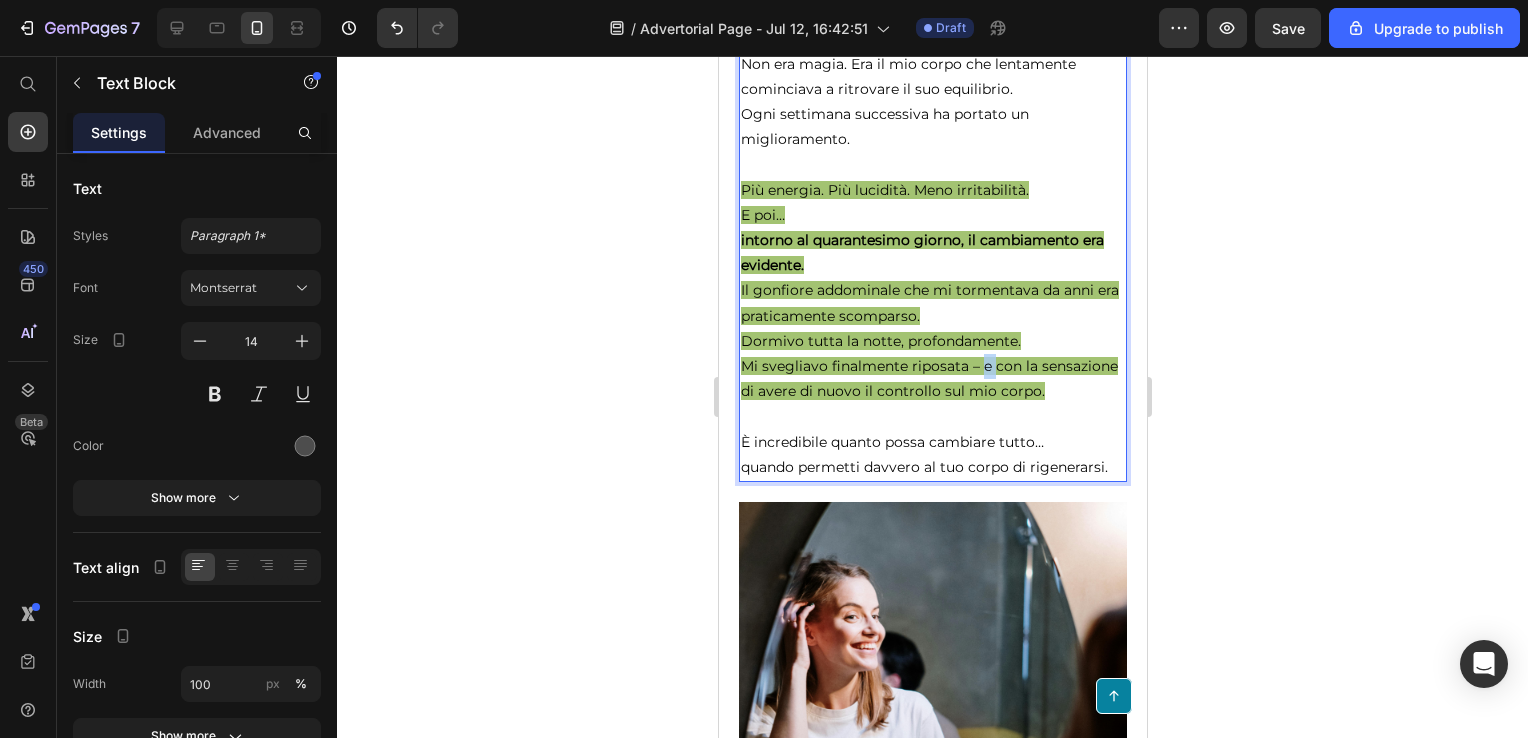 click on "Mi svegliavo finalmente riposata – e con la sensazione di avere di nuovo il controllo sul mio corpo." at bounding box center (928, 378) 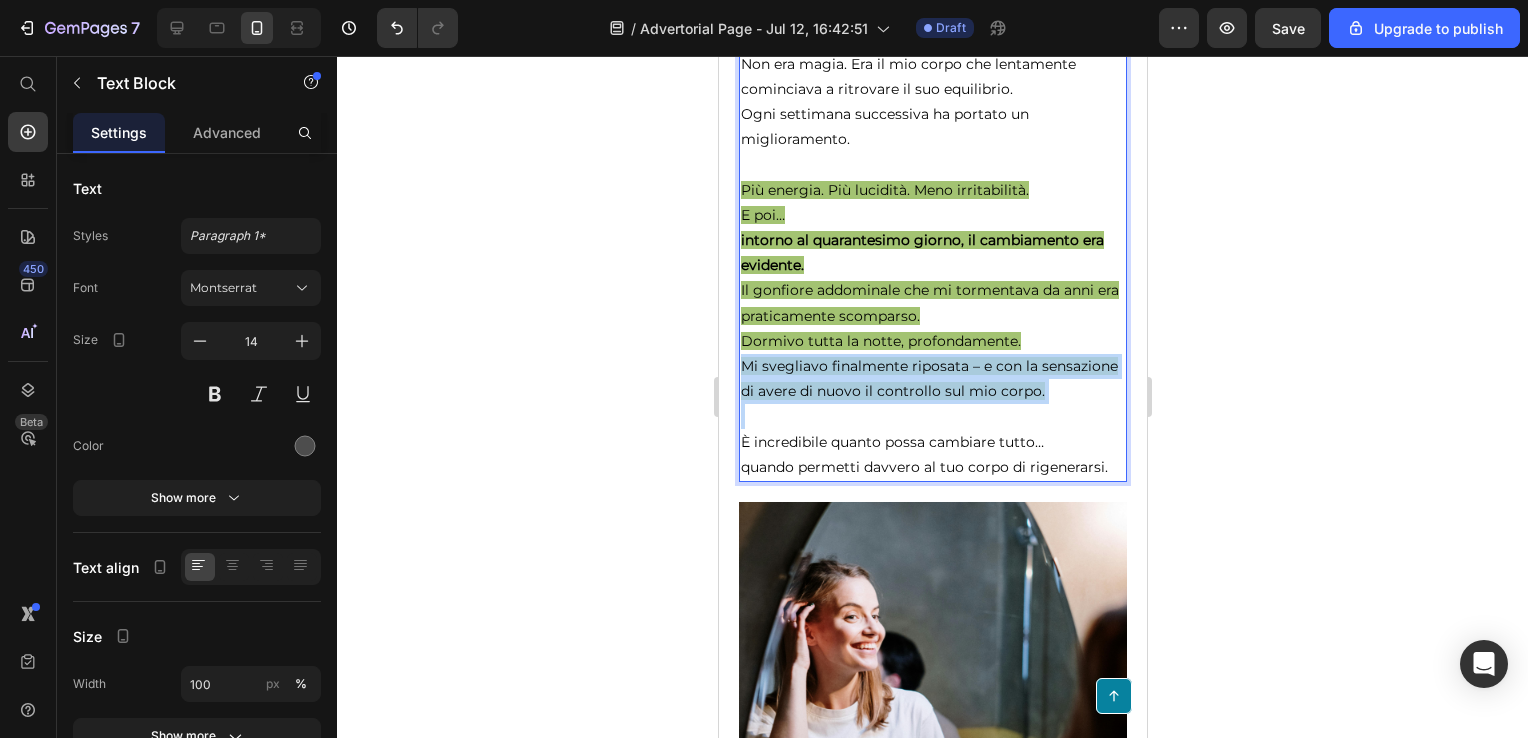 click on "Mi svegliavo finalmente riposata – e con la sensazione di avere di nuovo il controllo sul mio corpo." at bounding box center [928, 378] 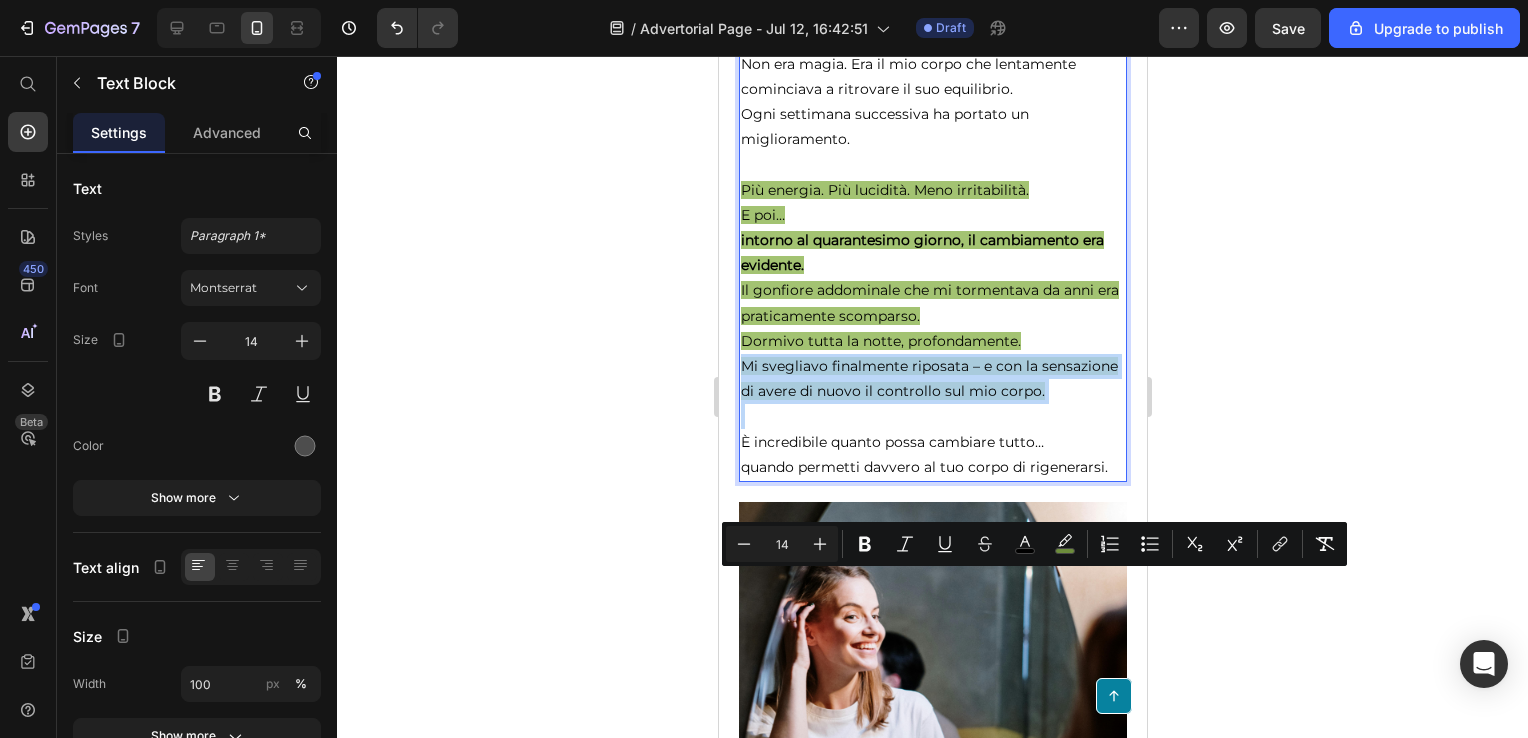 click on "Mi svegliavo finalmente riposata – e con la sensazione di avere di nuovo il controllo sul mio corpo." at bounding box center [928, 378] 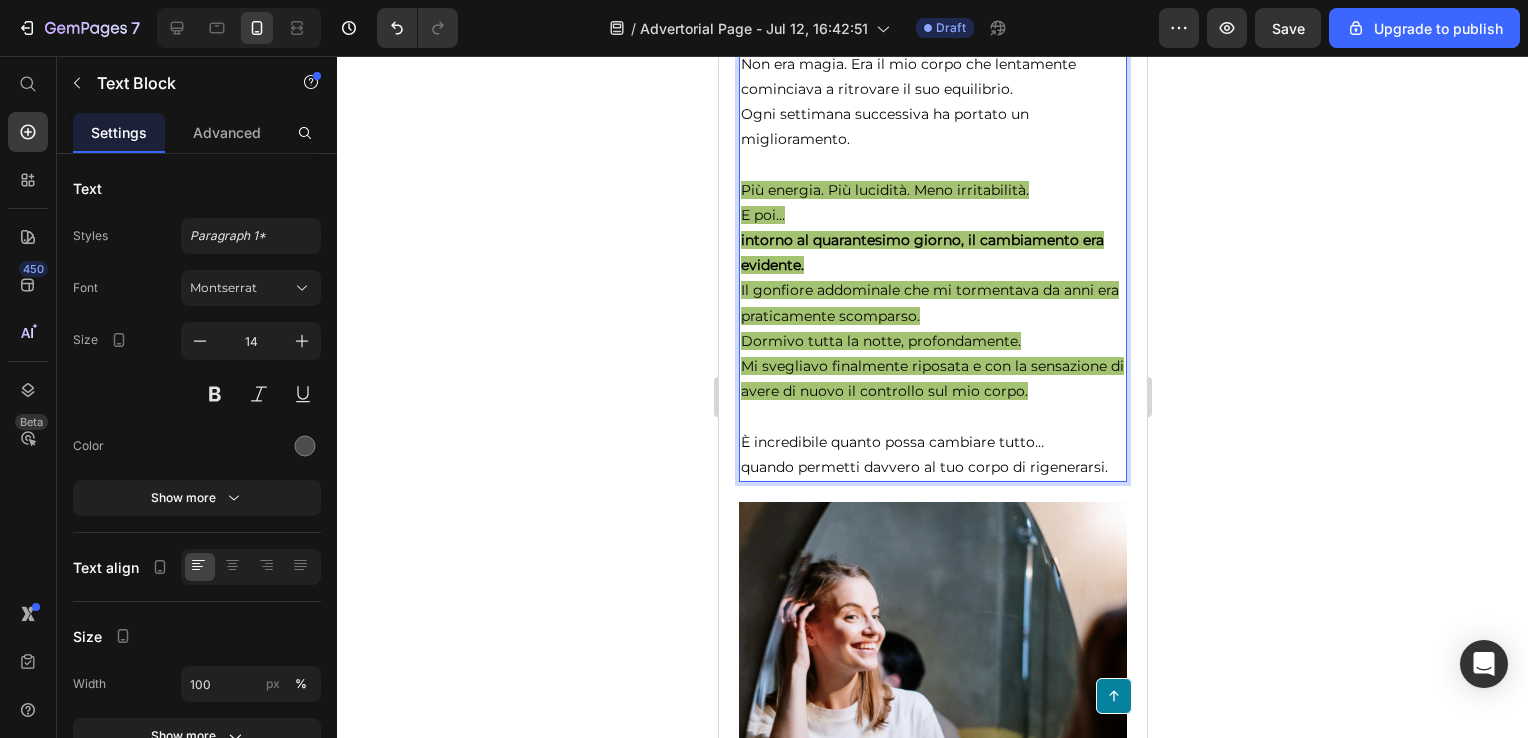 click 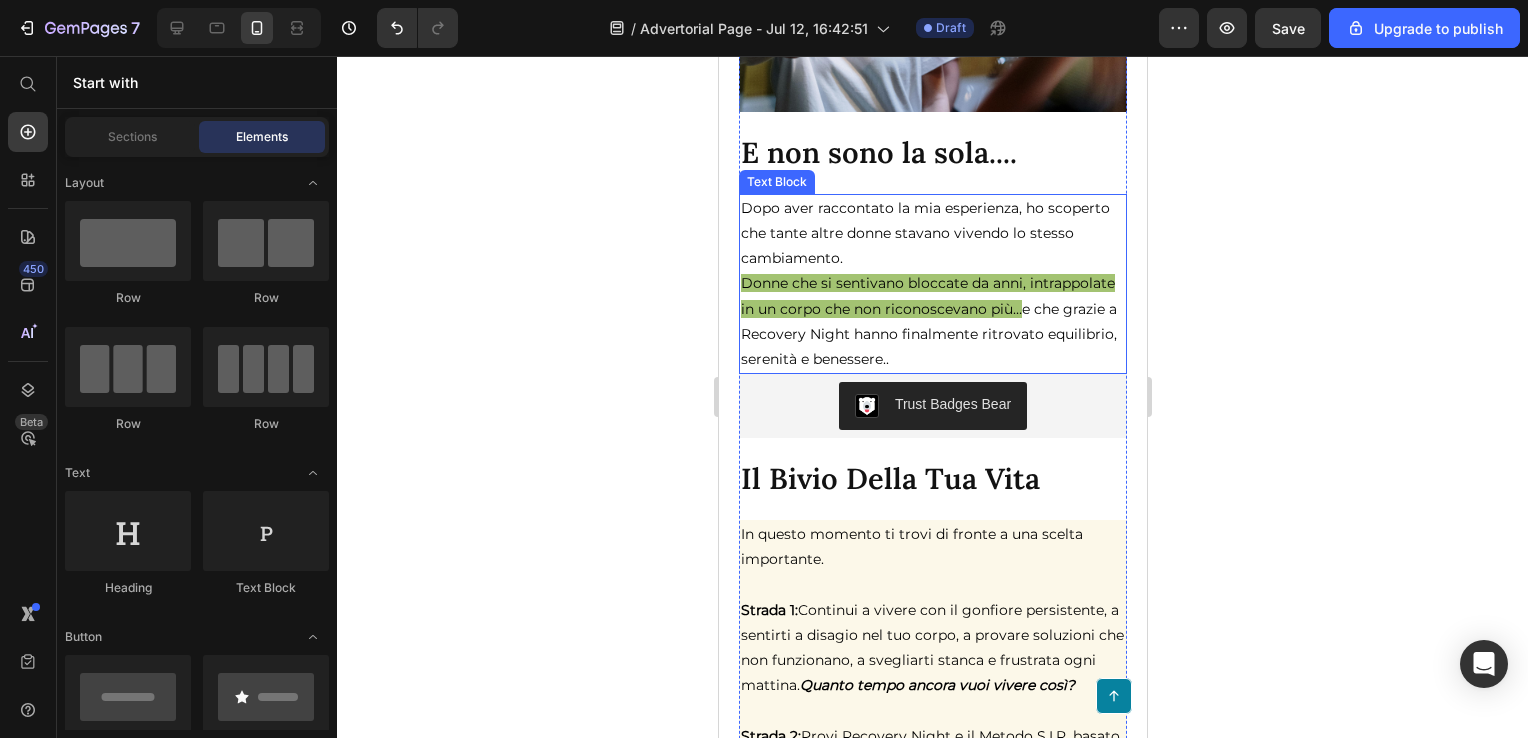 scroll, scrollTop: 9099, scrollLeft: 0, axis: vertical 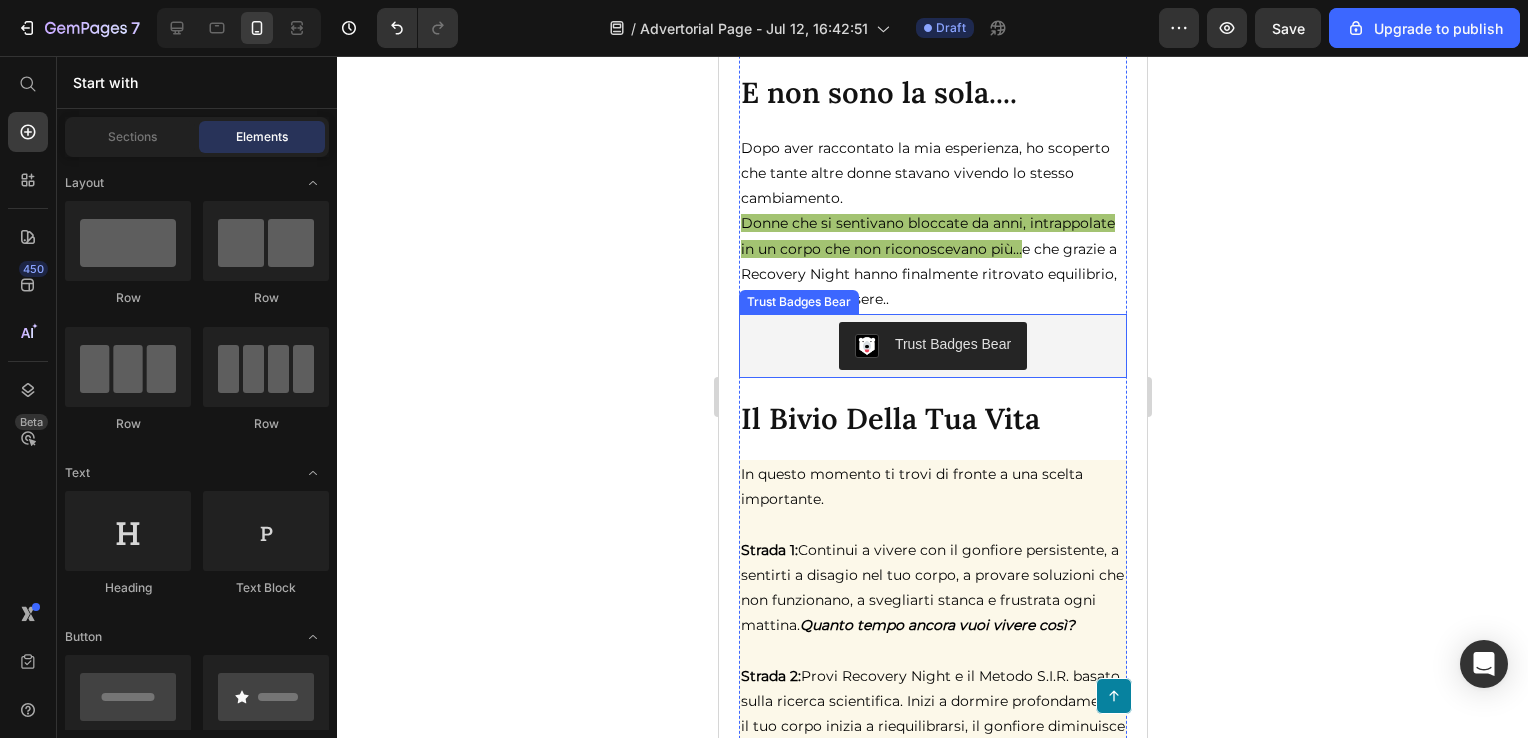 click on "Trust Badges Bear" at bounding box center (932, 346) 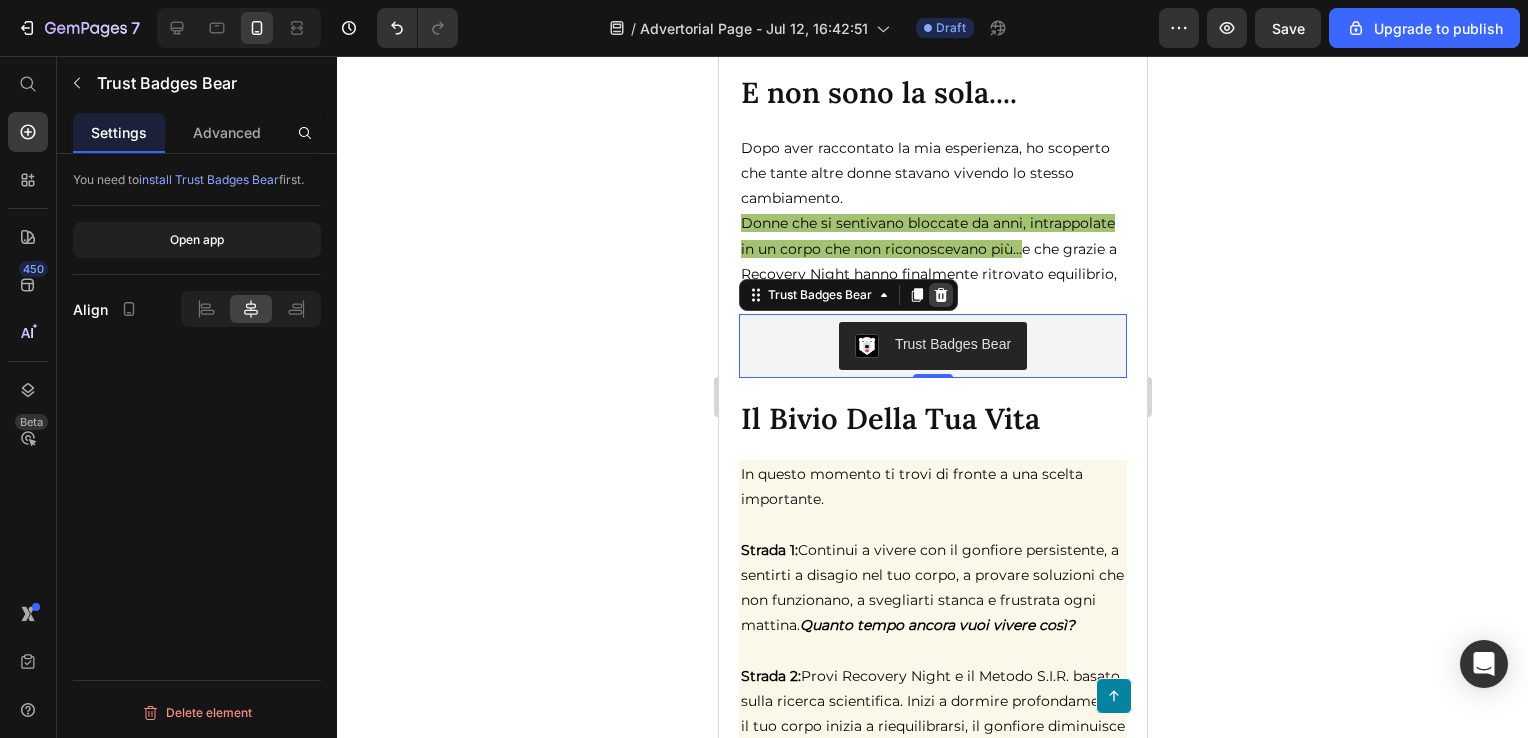 click 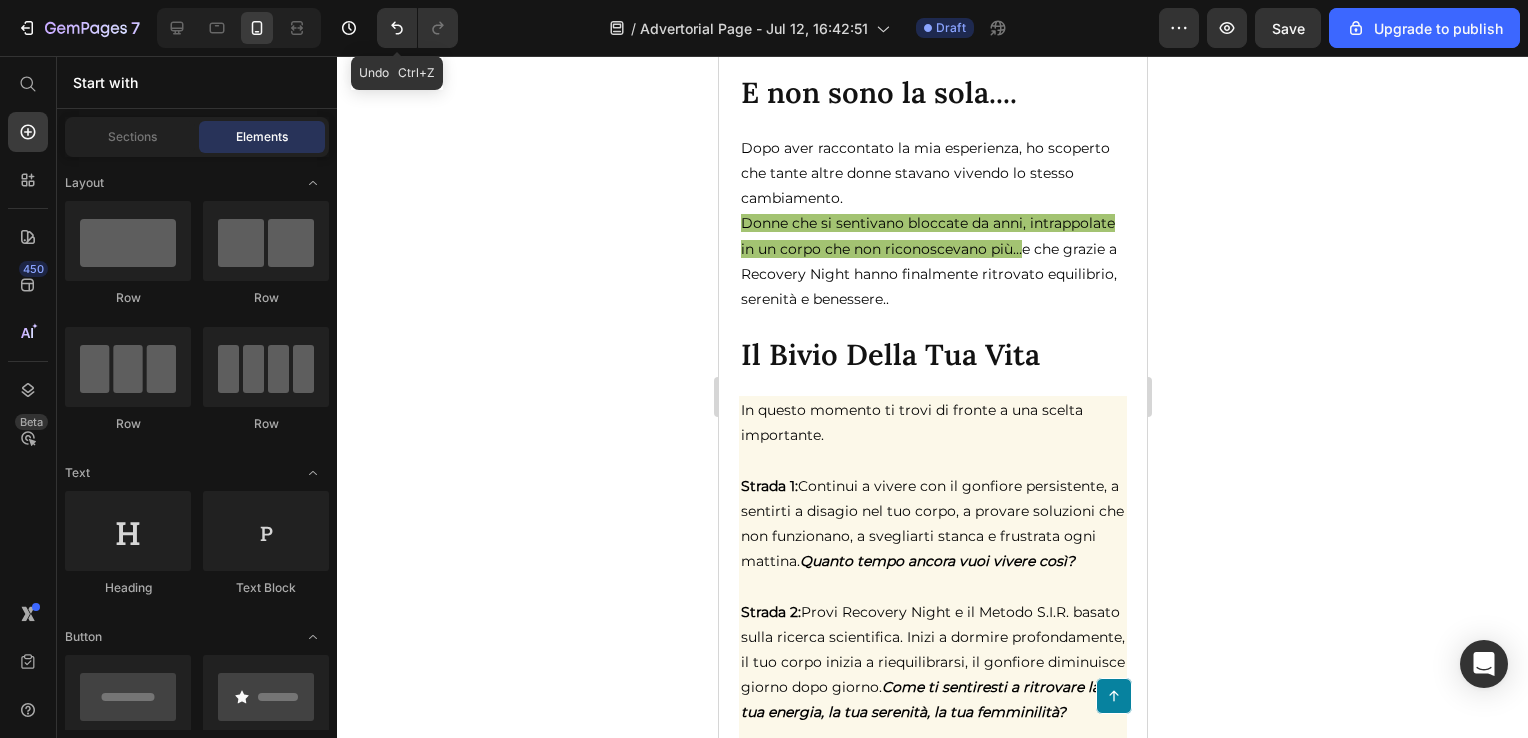 click 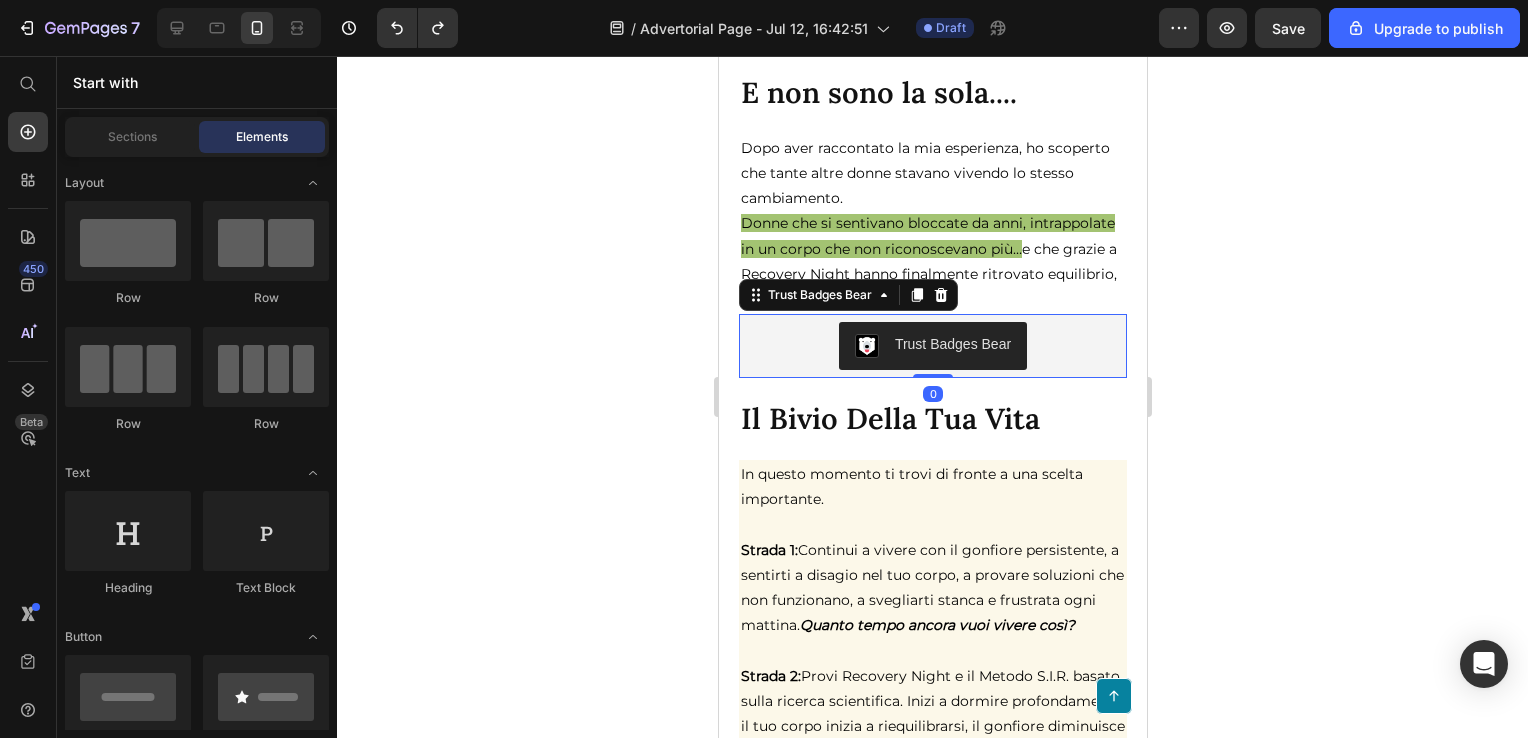 click on "Trust Badges Bear" at bounding box center [952, 344] 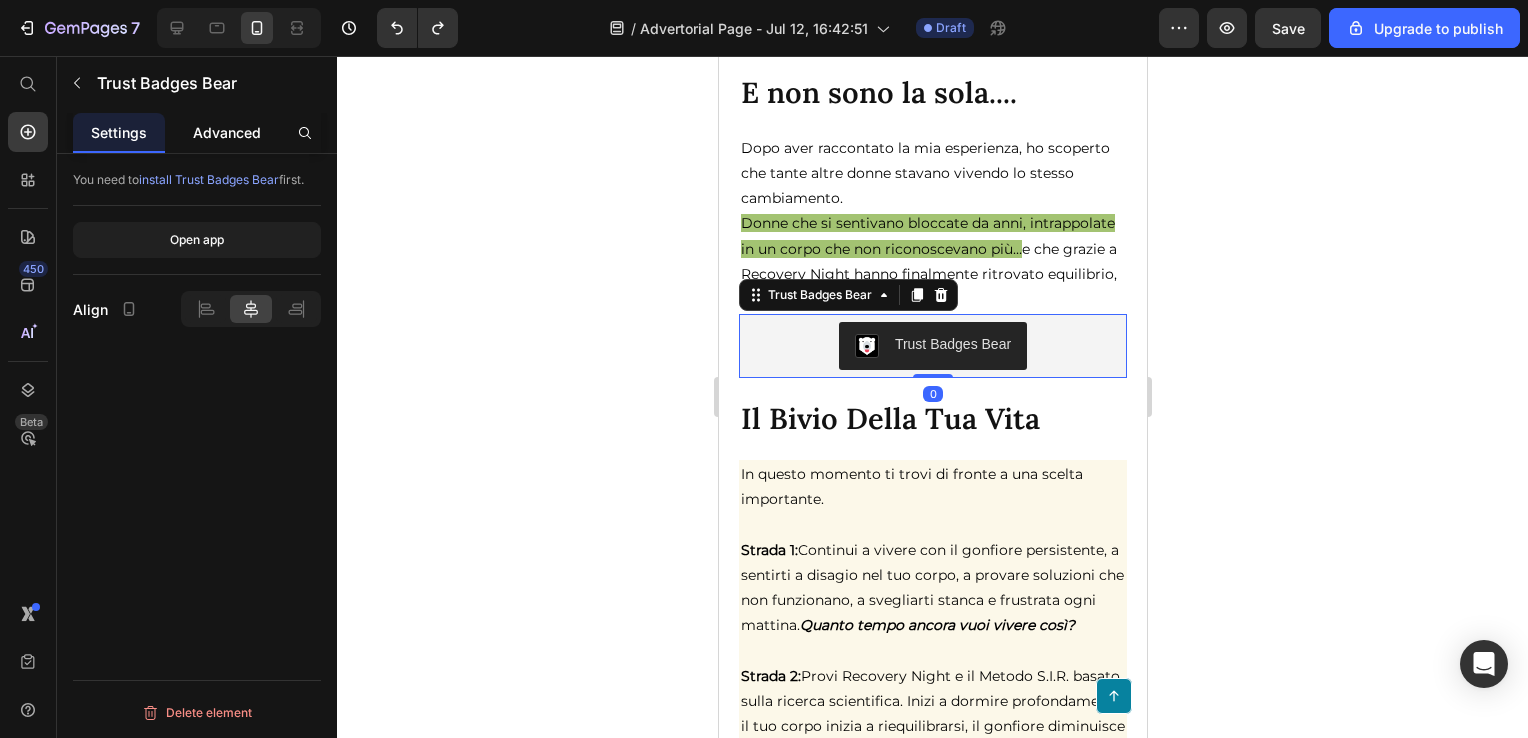 click on "Advanced" 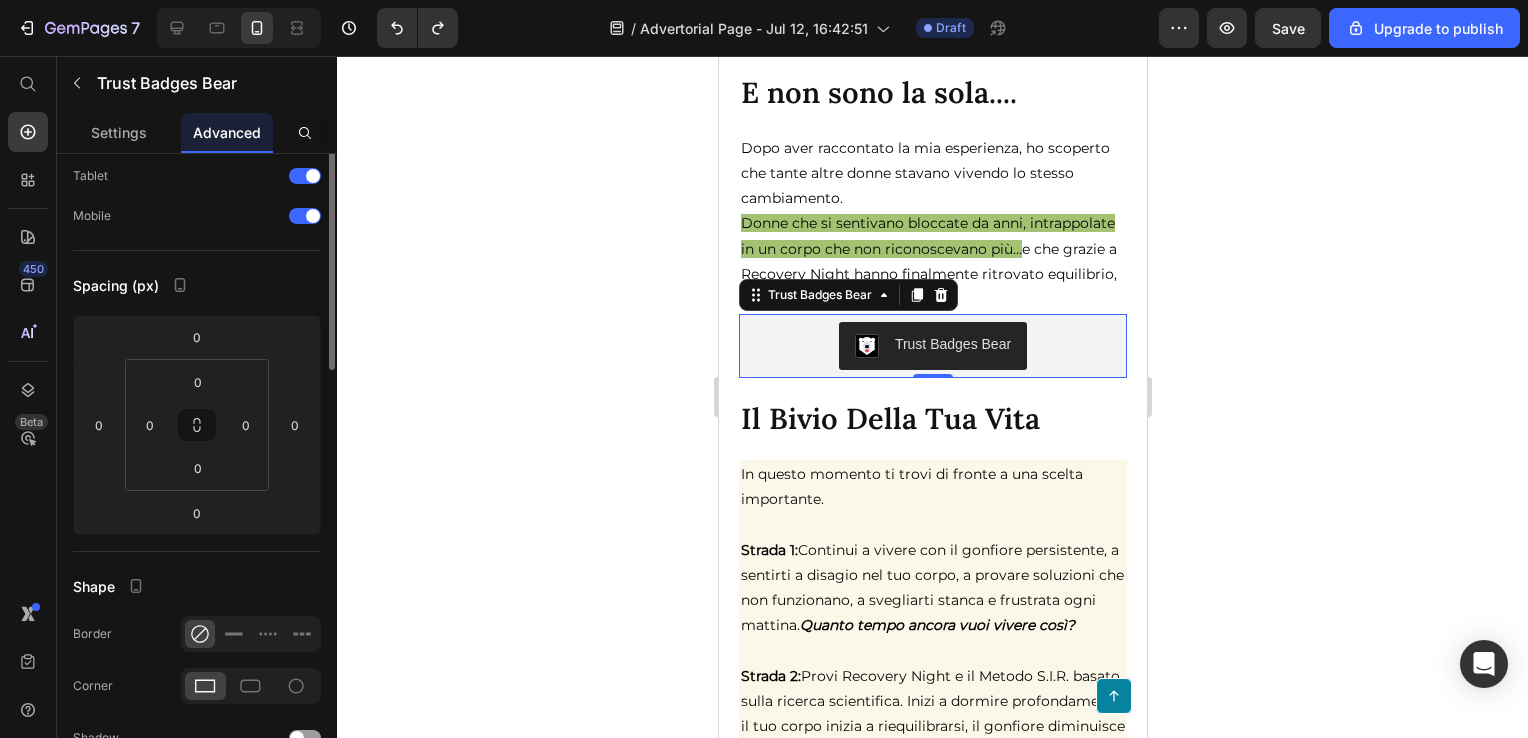 scroll, scrollTop: 0, scrollLeft: 0, axis: both 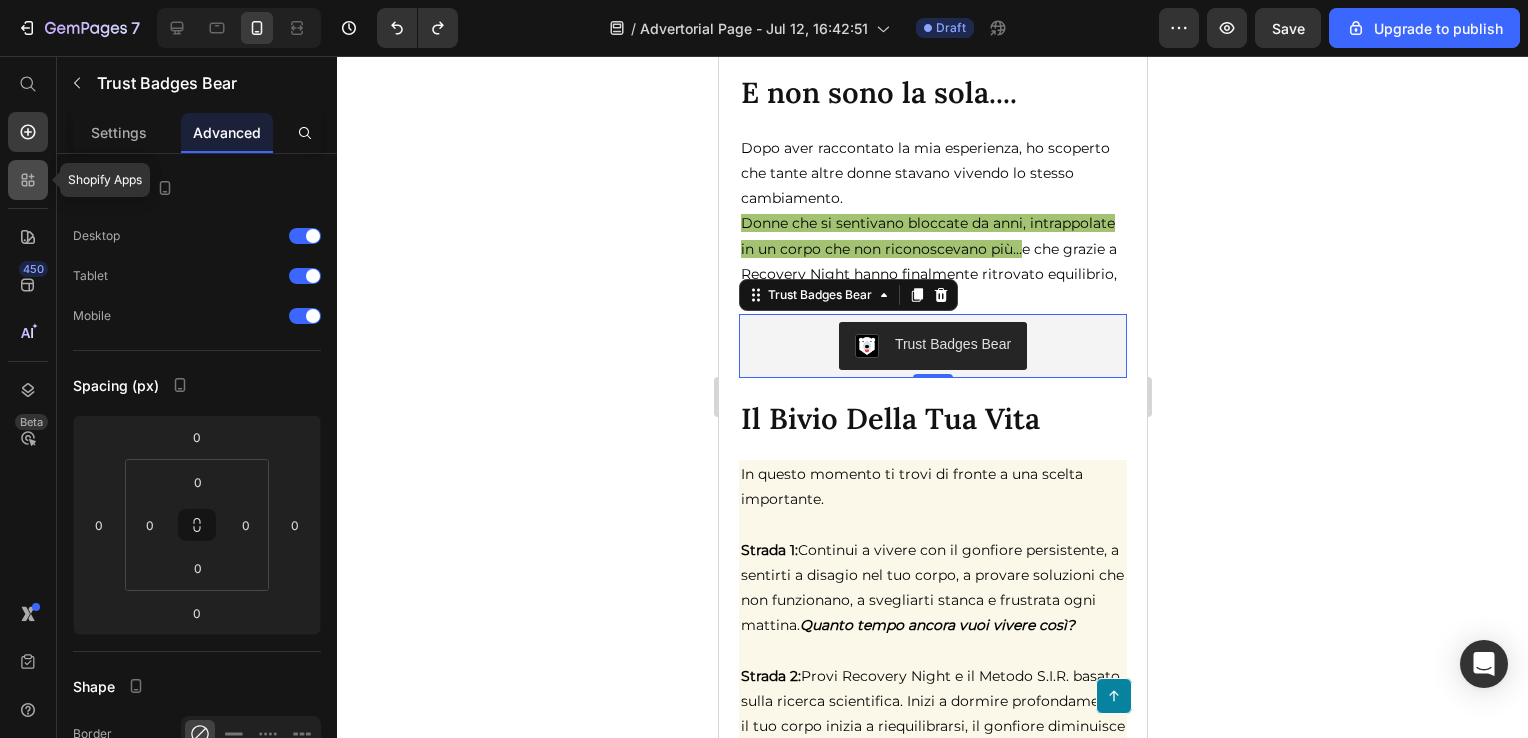 drag, startPoint x: 39, startPoint y: 179, endPoint x: 42, endPoint y: 194, distance: 15.297058 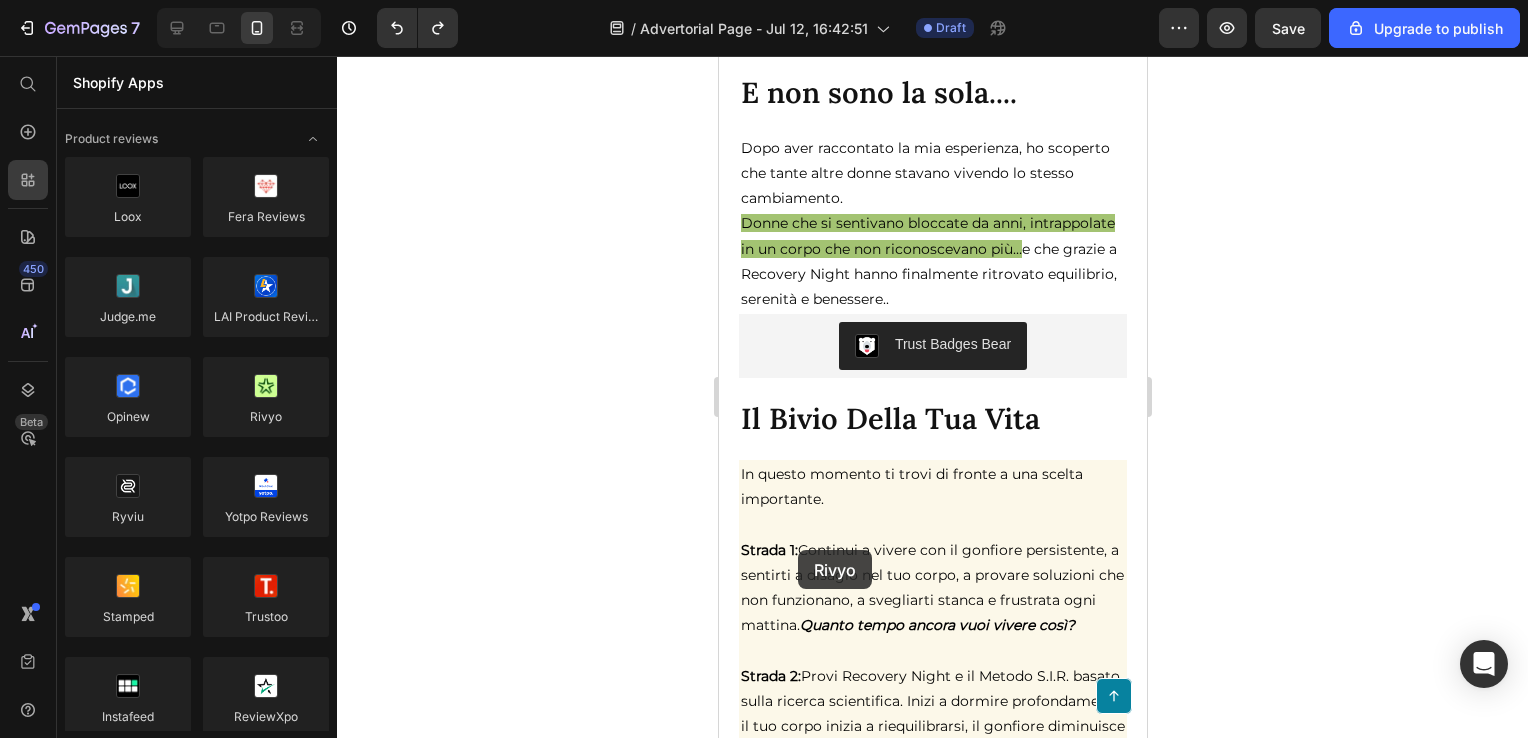 drag, startPoint x: 1418, startPoint y: 598, endPoint x: 948, endPoint y: 557, distance: 471.7849 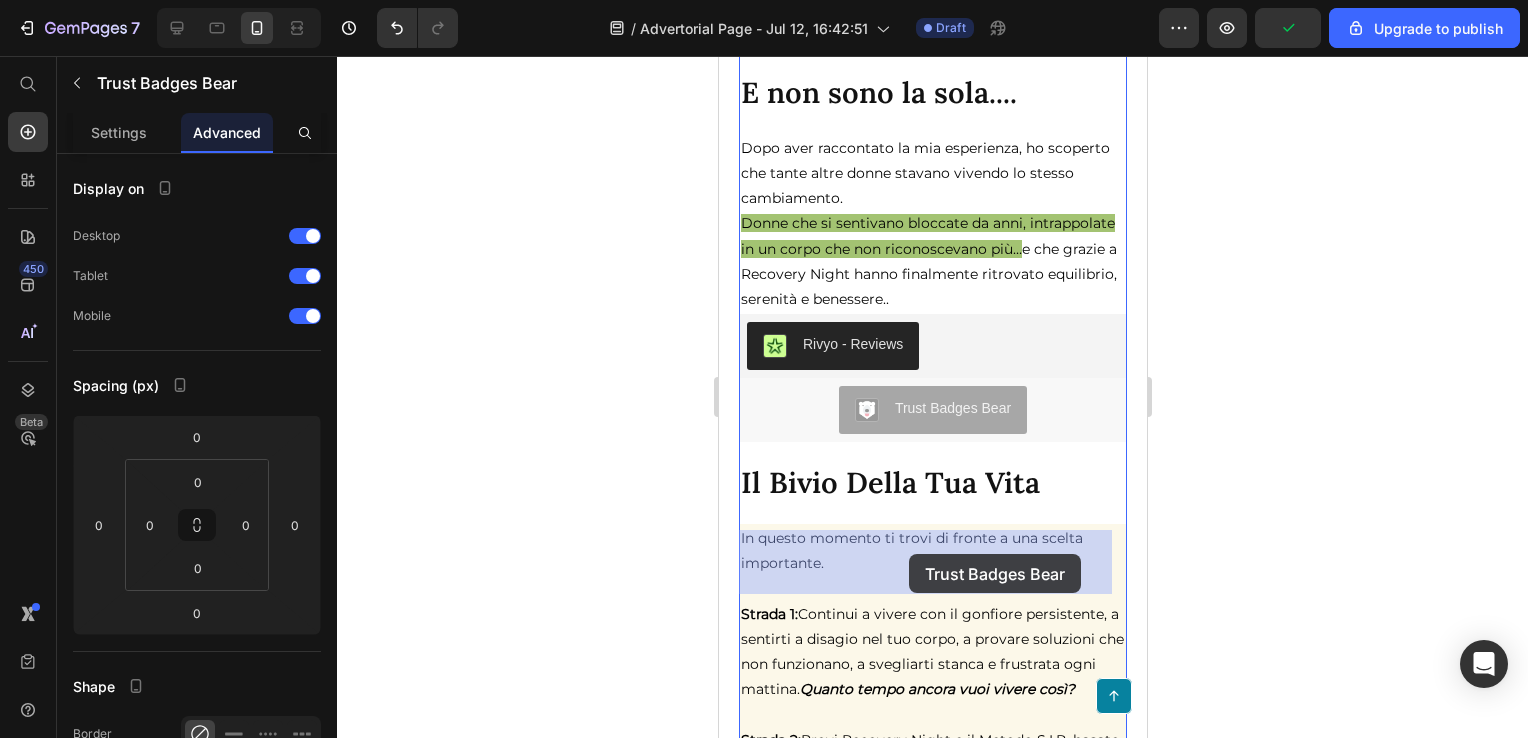 drag, startPoint x: 948, startPoint y: 557, endPoint x: 908, endPoint y: 554, distance: 40.112343 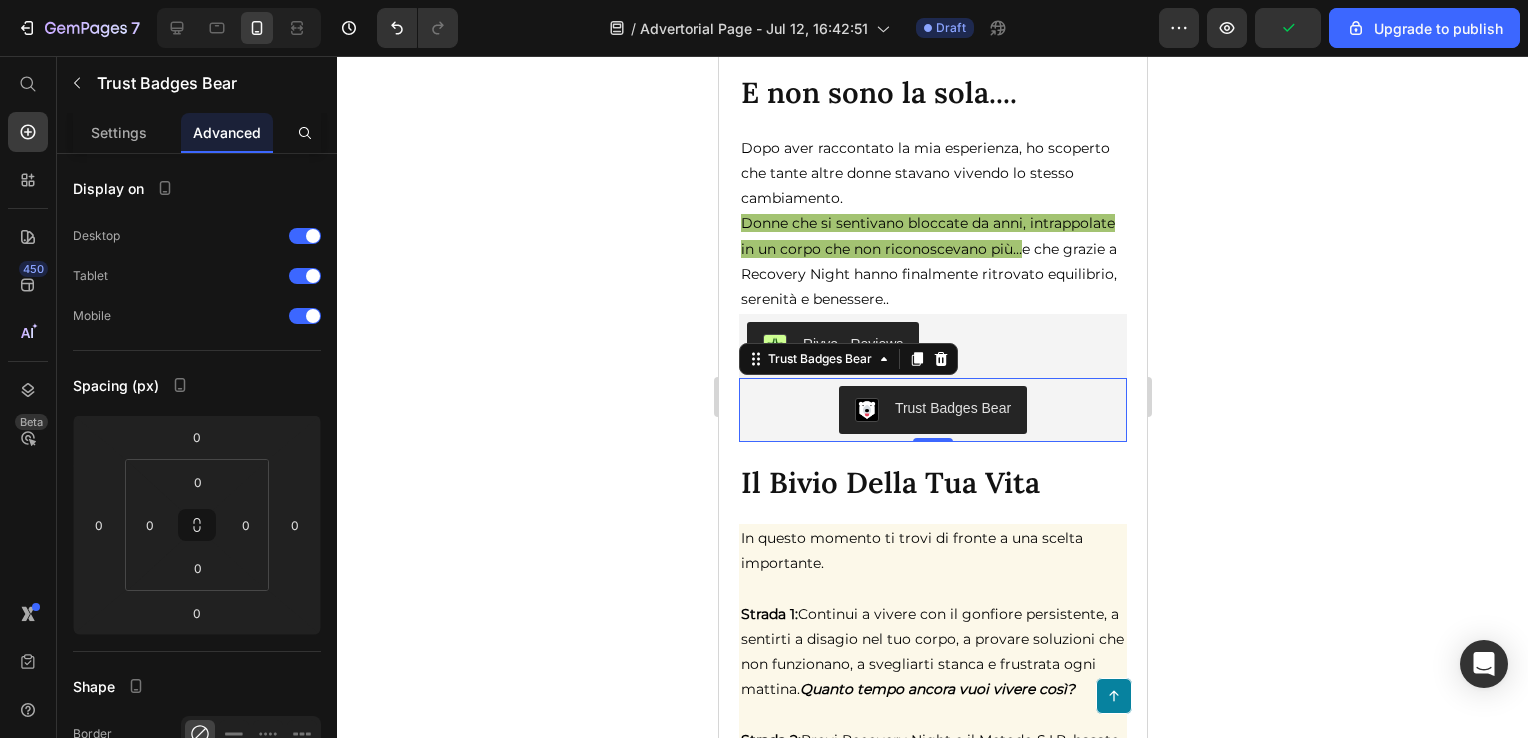 drag, startPoint x: 1425, startPoint y: 524, endPoint x: 1400, endPoint y: 525, distance: 25.019993 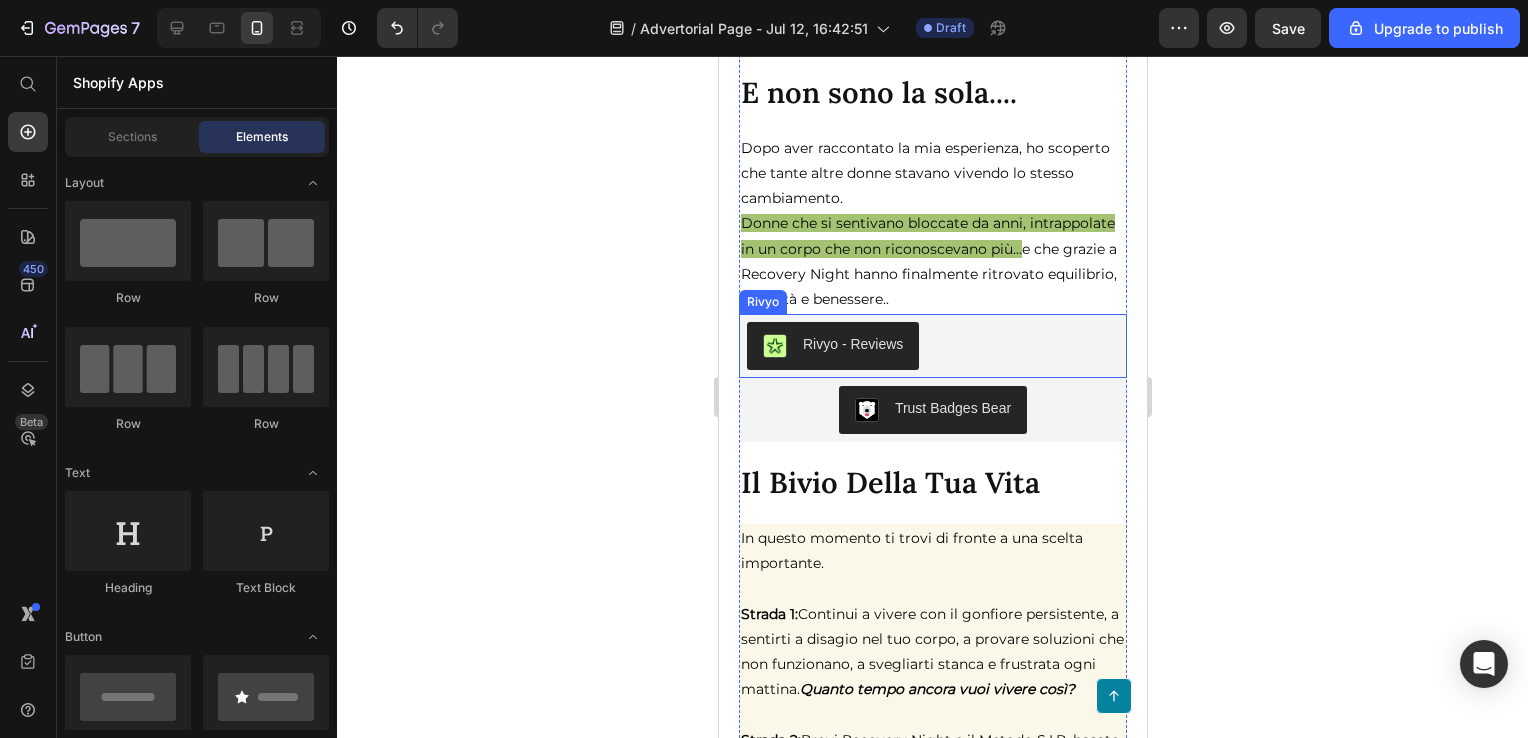click on "Rivyo - Reviews" at bounding box center (832, 346) 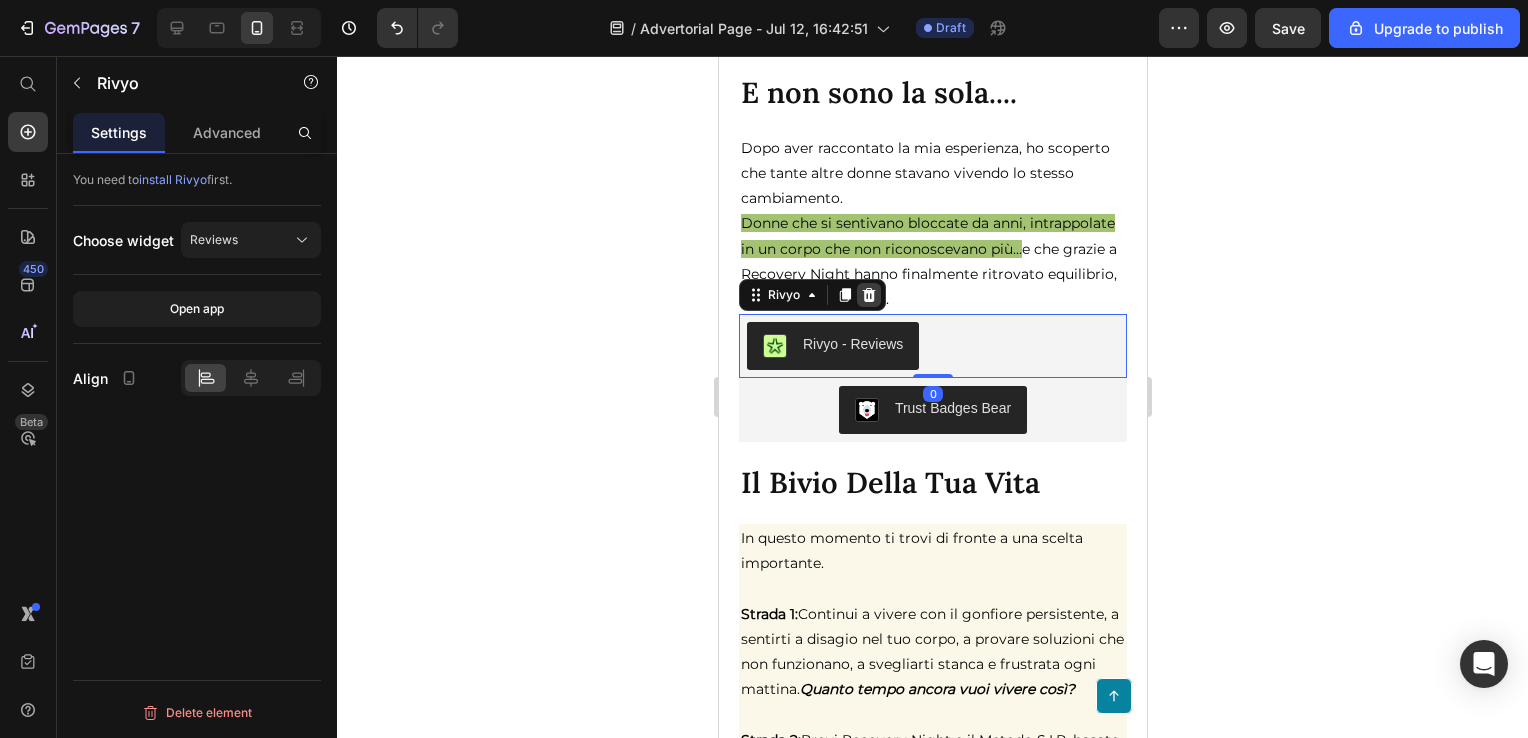 click 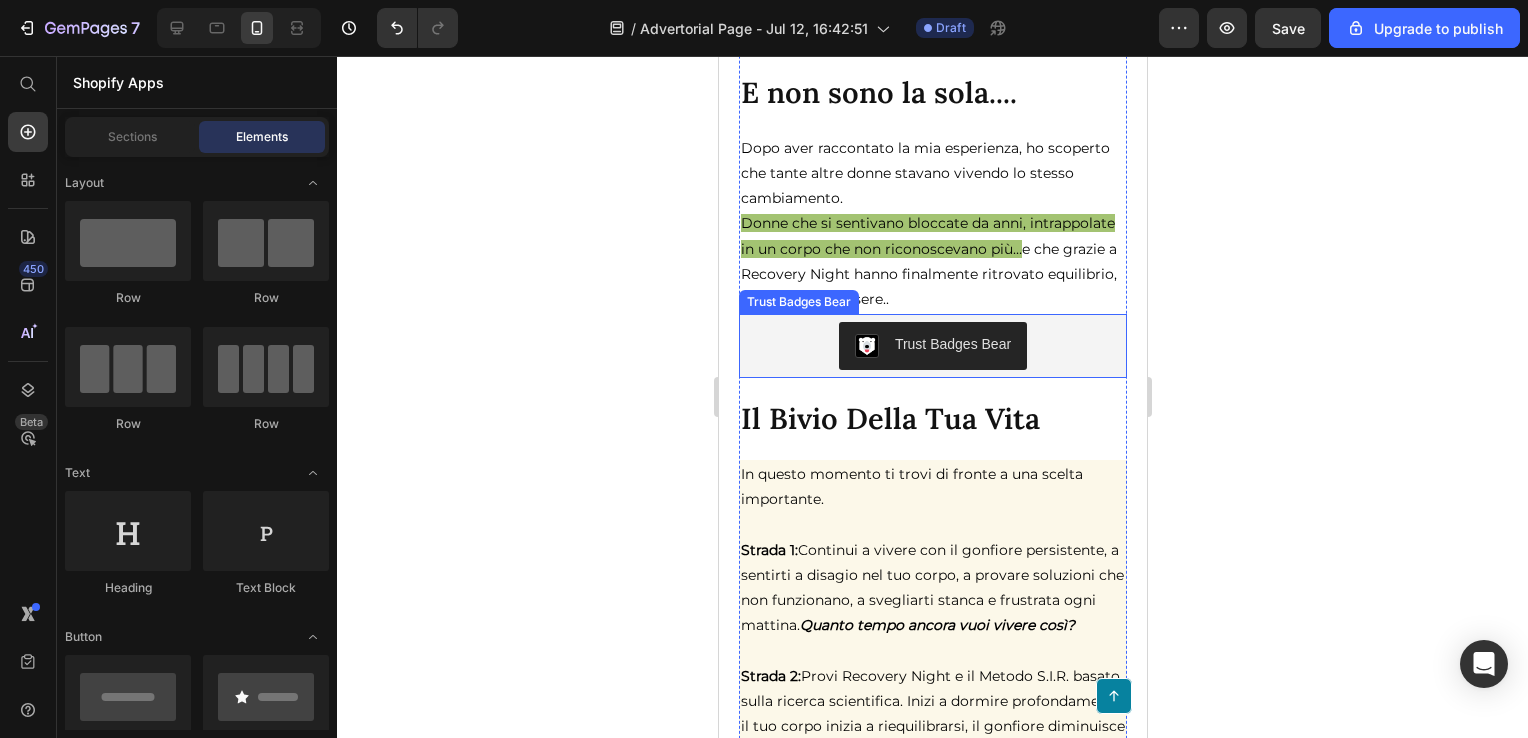 click on "Trust Badges Bear" at bounding box center [932, 346] 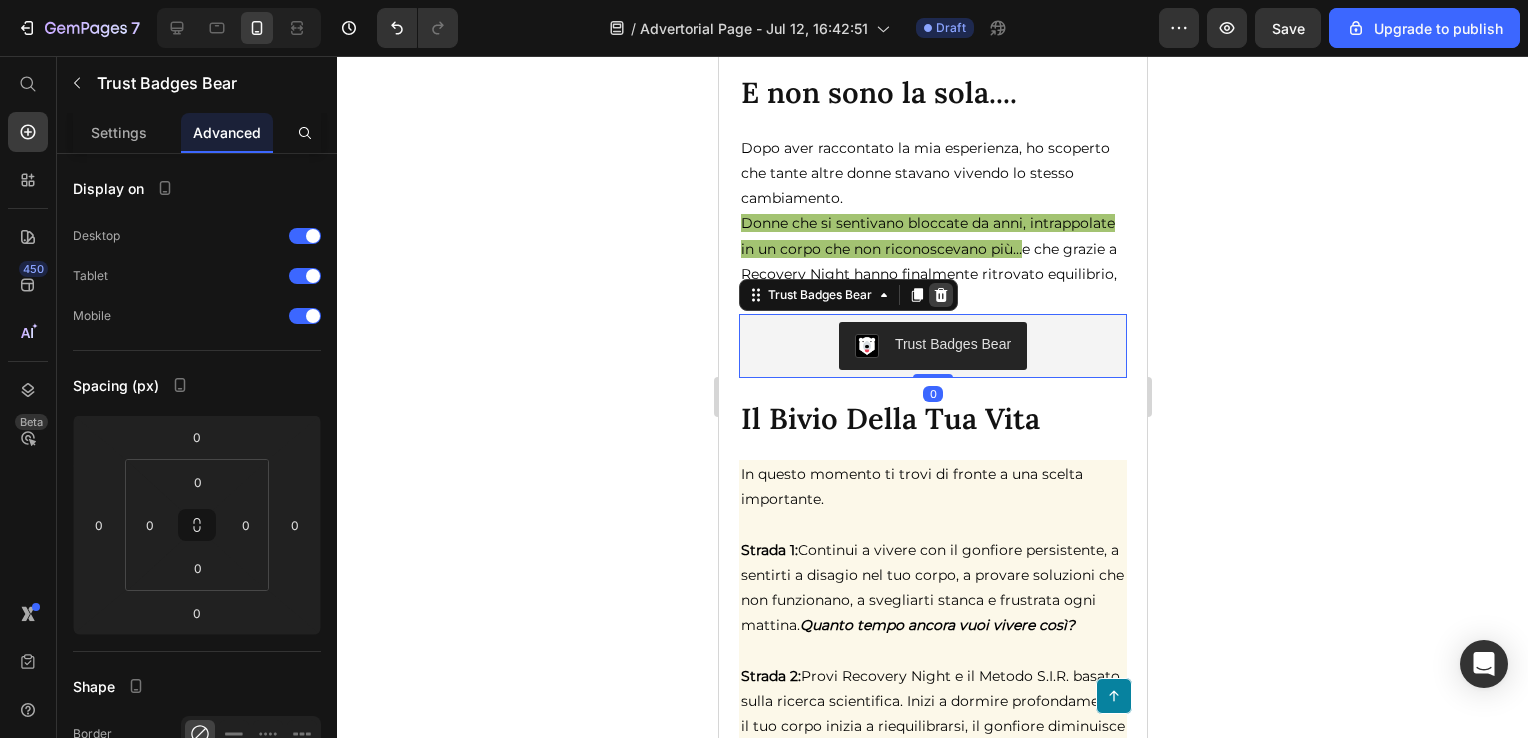 click 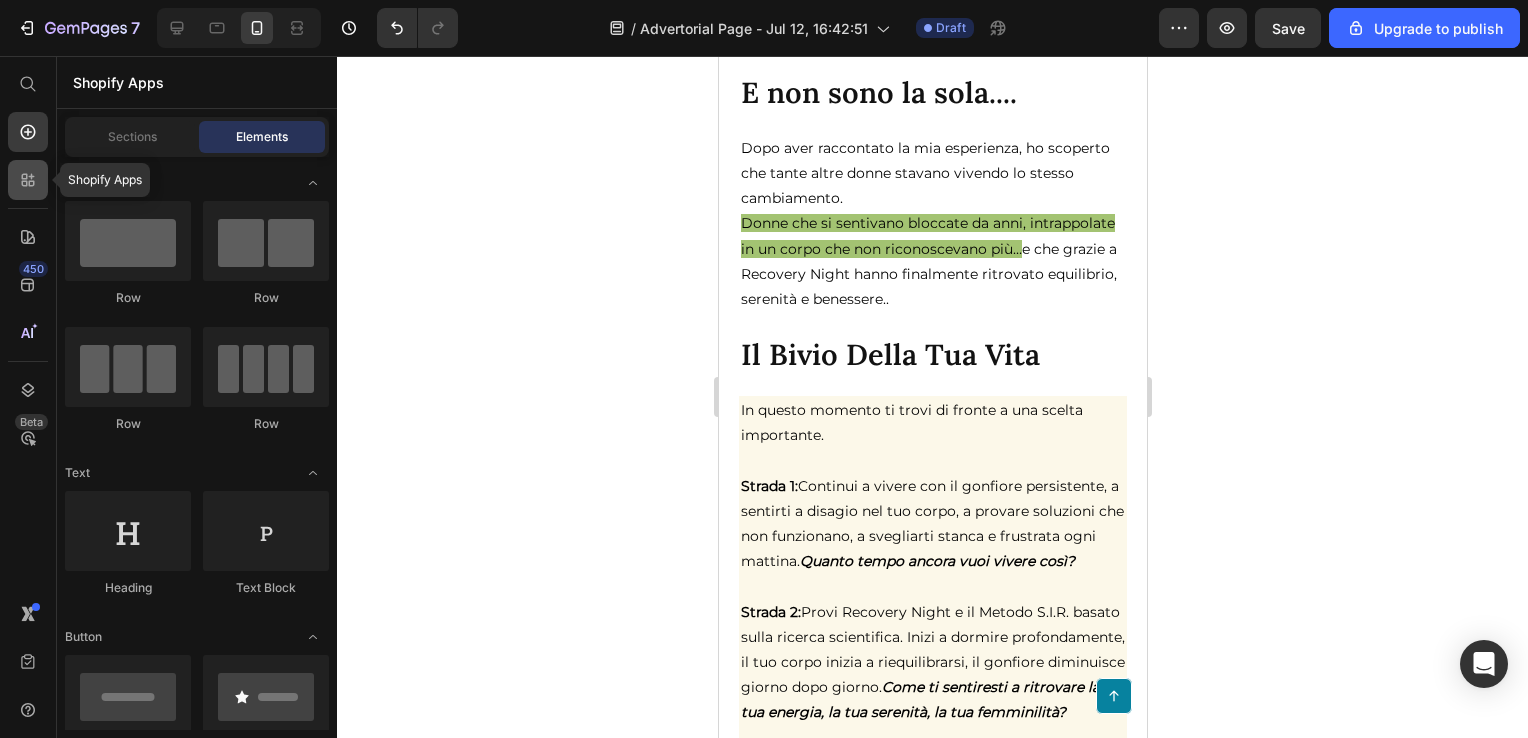 click 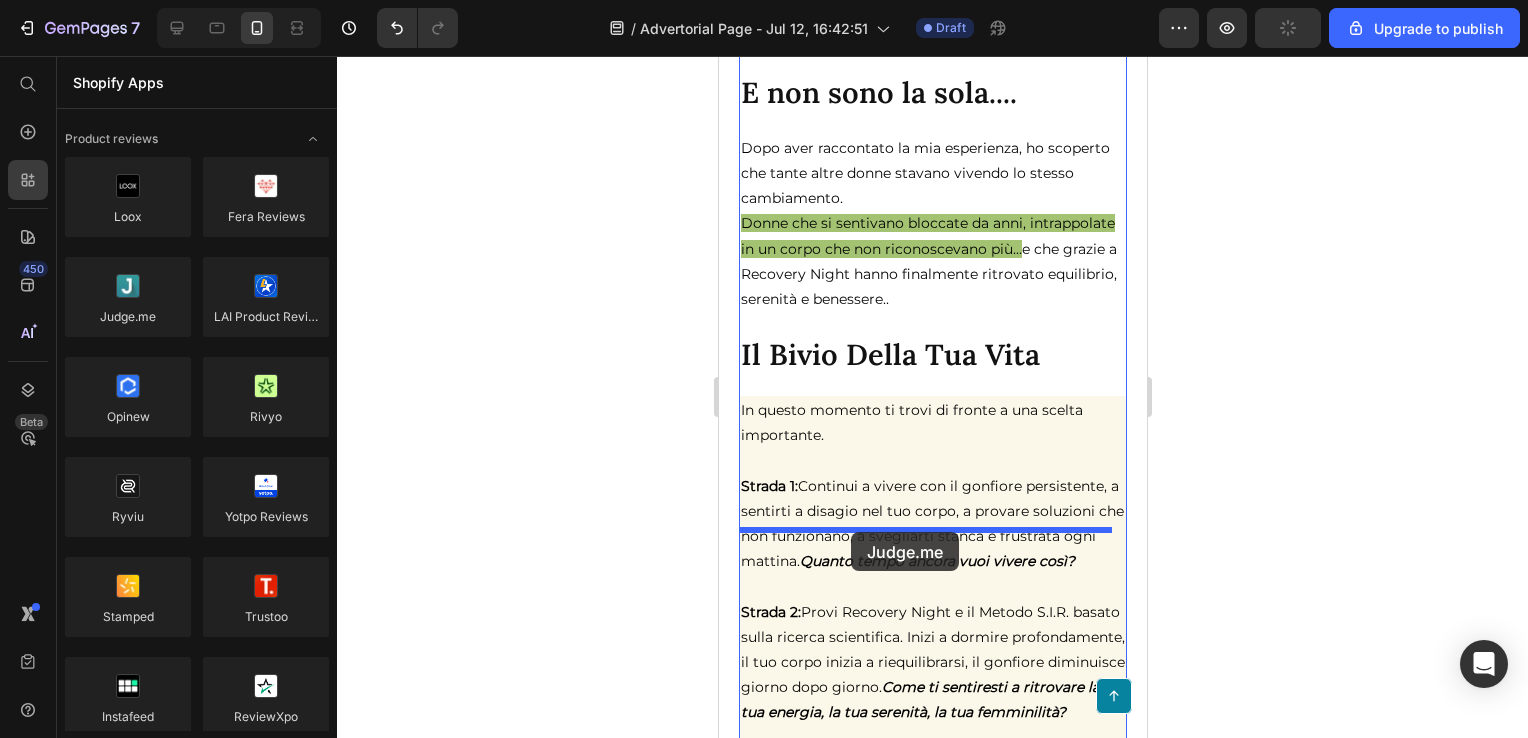 drag, startPoint x: 845, startPoint y: 362, endPoint x: 850, endPoint y: 532, distance: 170.07352 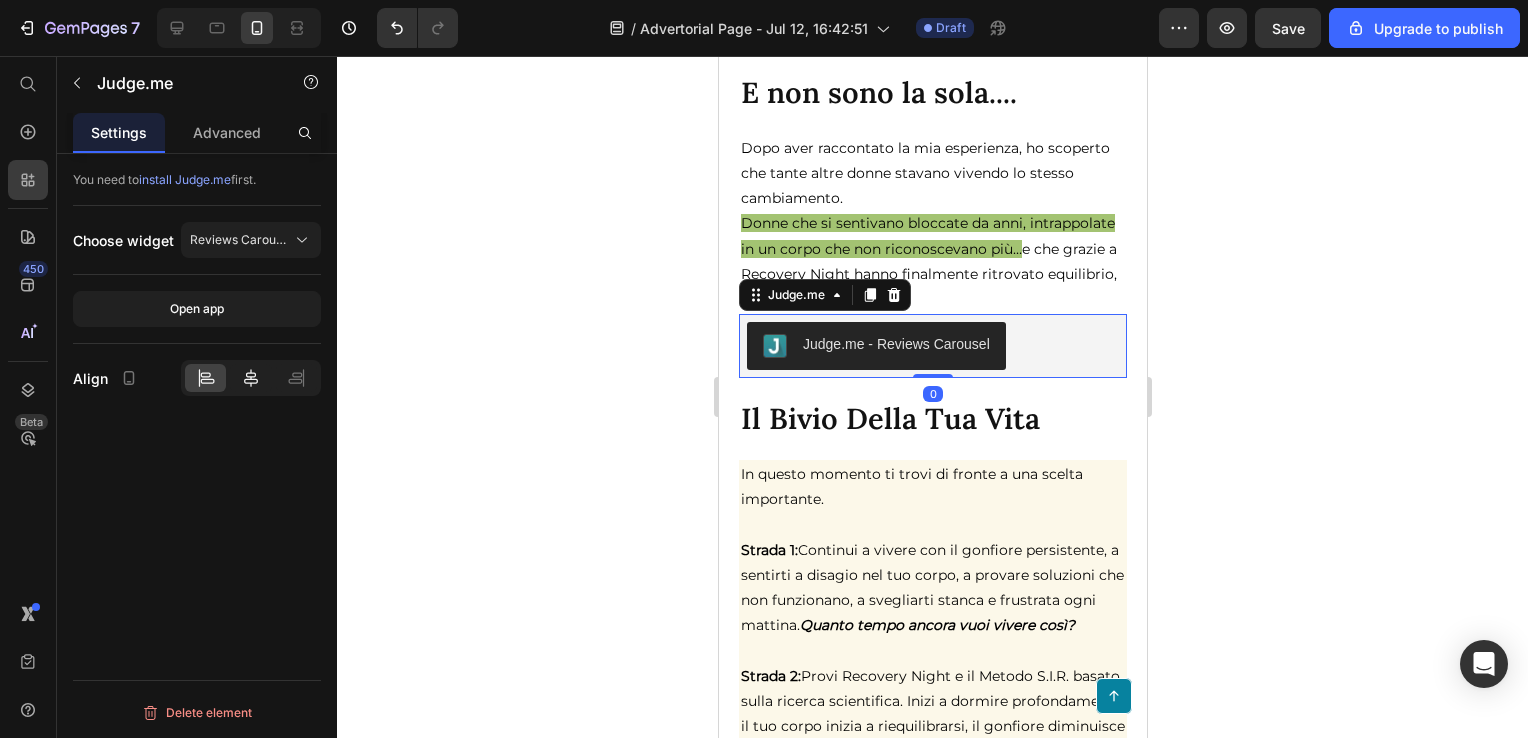 click 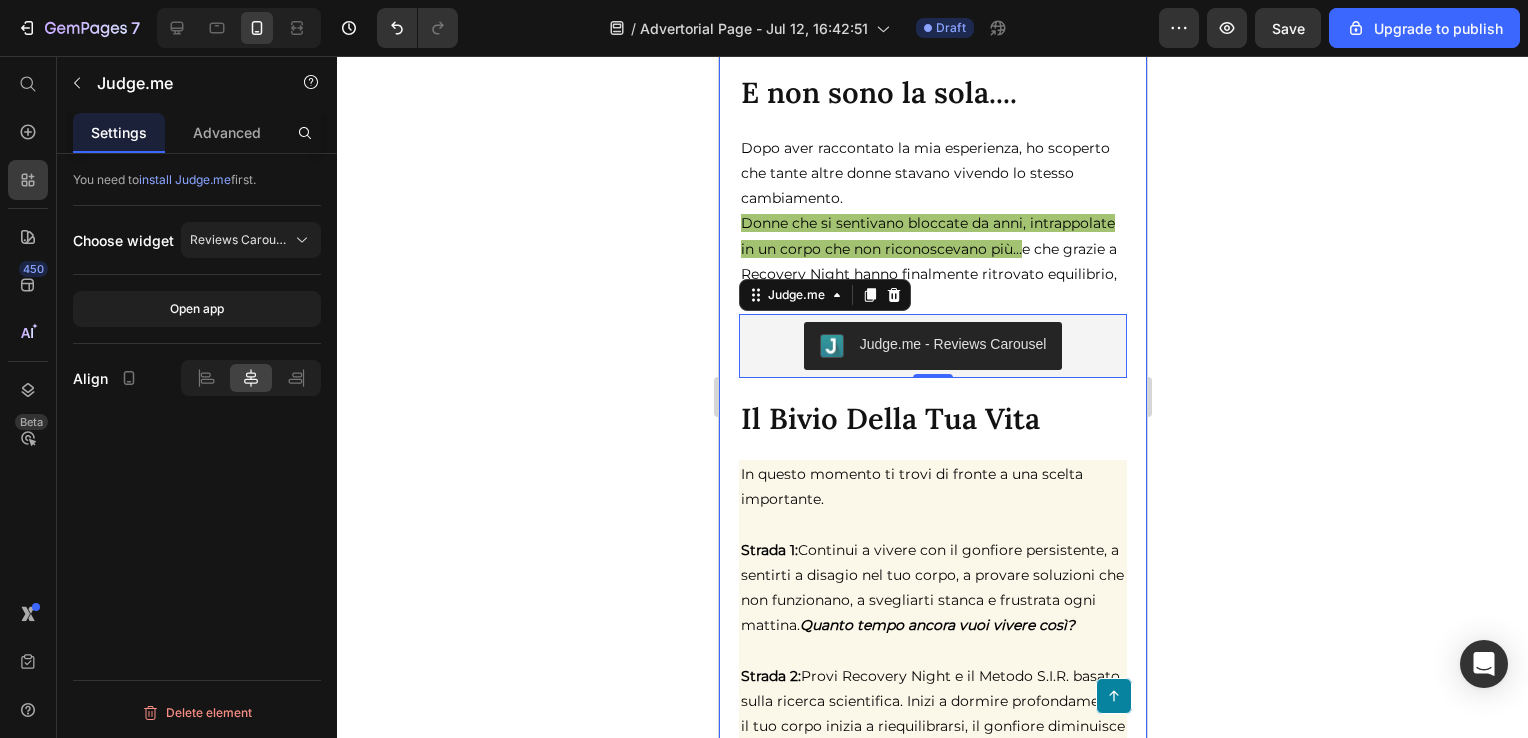 click on "Ho provato tutto, ma il gonfiore non andava via Heading Ho provato di tutto. Drenanti naturali, quelli che promettevano “pancia piatta in 7 giorni” il risultato? Solo più nervosismo e continui viaggi in bagno.   Poi i probiotici da 60 euro al mese, consigliati da un’amica e dal farmacista. Nessuna differenza.   Ho seguito una dieta ferrea per 3 settimane: pesavo tutto al grammo, rinunciavo a ogni piacere... ma la pancia era sempre lì. Gonfia.   Ho perfino provato lo yoga ormonale e la meditazione. Belle esperienze, ma il gonfiore non mi lasciava tregua.   Gli integratori ormonali? Reazioni strane, ritenzione peggiorata. Mi sentivo ancora meno me stessa. Ogni volta che ci credevo, poi, restavo delusa.   A quel punto ho pensato:  forse il problema non è cosa mangio o cosa prendo, ma qualcos’altro, qualcosa di più profondo…” Text Block Image Row Nessuno mi aveva detto che il problema era un altro Heading   Mi ha detto:   In quel momento ho avuto un brivido.   Perché io  . .     Image ," at bounding box center [932, -2704] 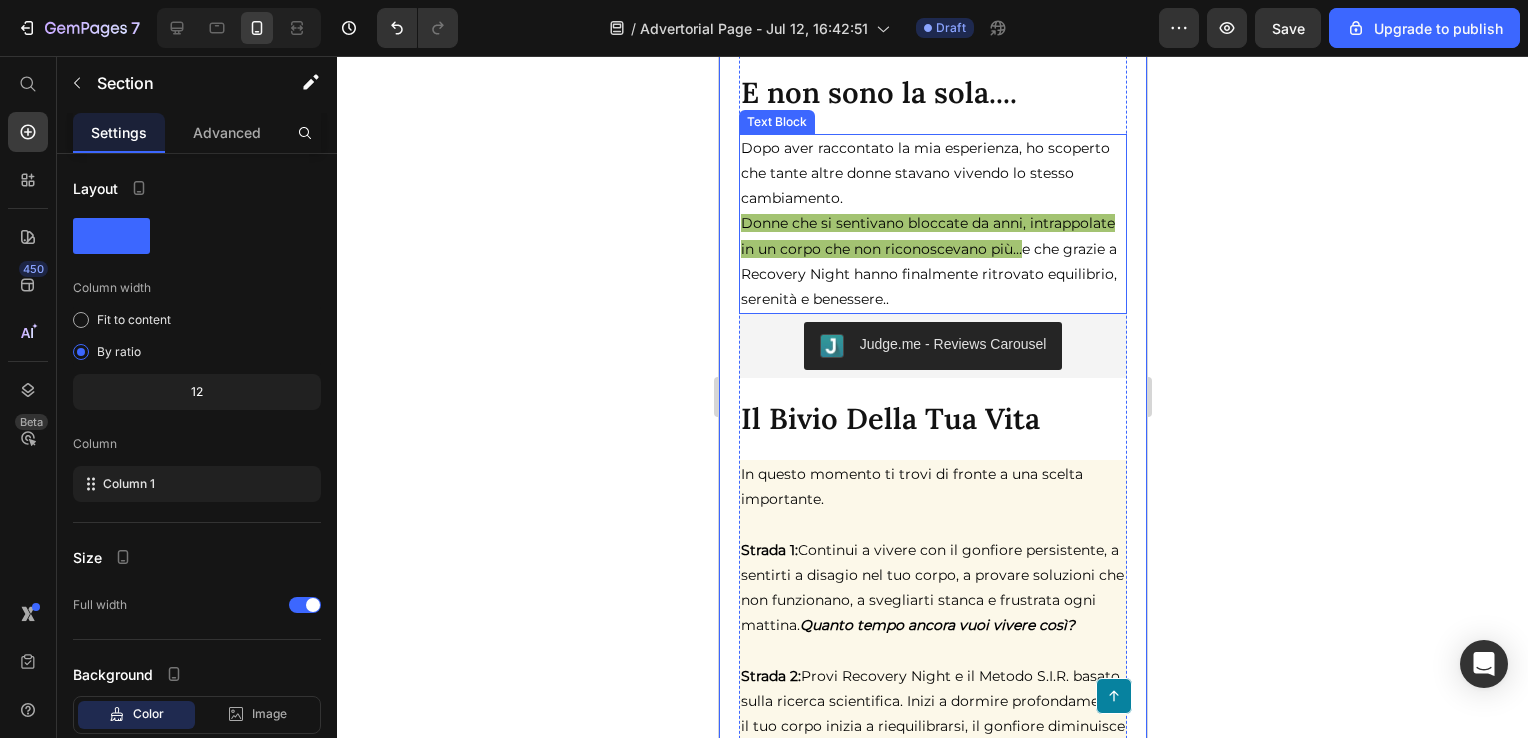 click on "Dopo aver raccontato la mia esperienza, ho scoperto che tante altre donne stavano vivendo lo stesso cambiamento. Donne che si sentivano bloccate da anni, intrappolate in un corpo che non riconoscevano più…  e che grazie a Recovery Night hanno finalmente ritrovato equilibrio, serenità e benessere.." at bounding box center [932, 224] 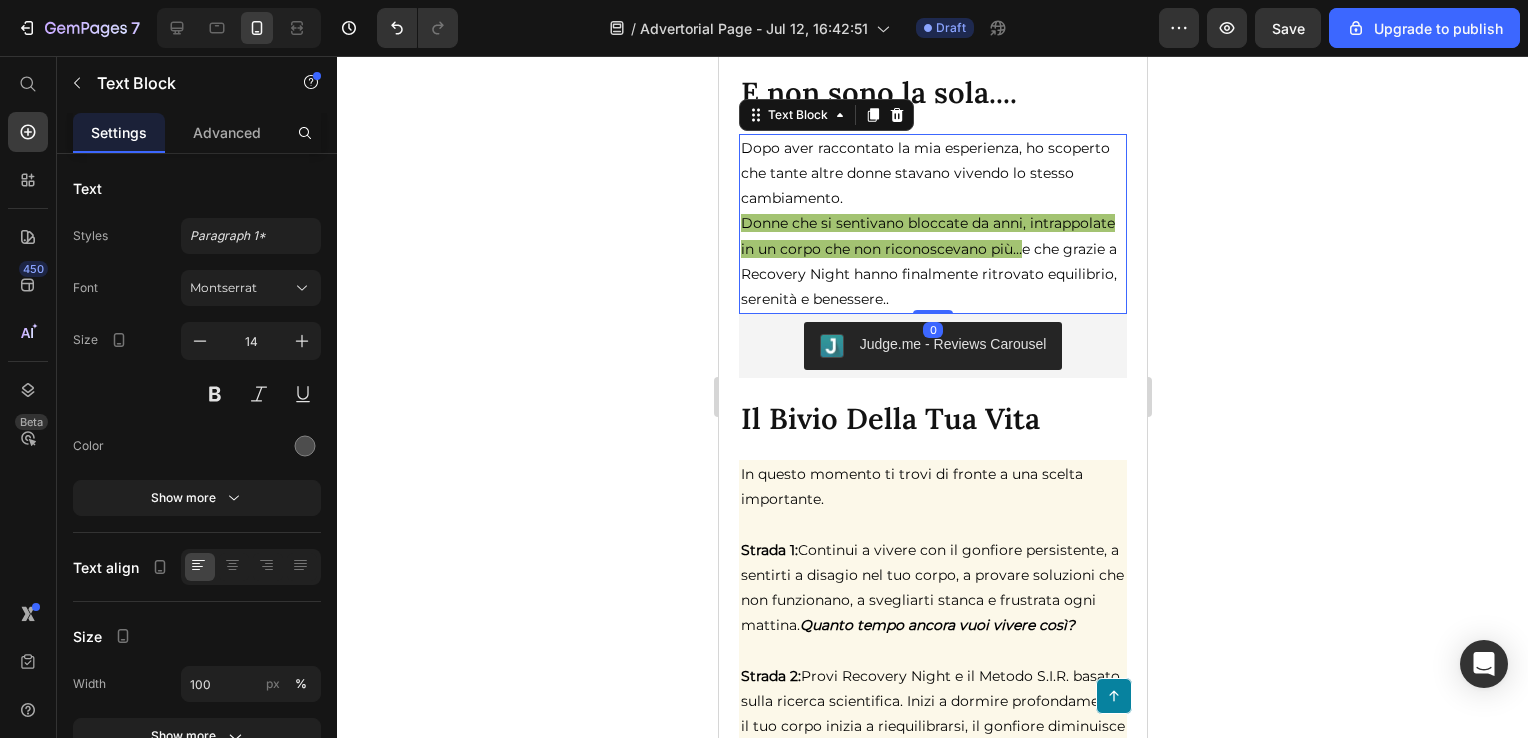 click on "Dopo aver raccontato la mia esperienza, ho scoperto che tante altre donne stavano vivendo lo stesso cambiamento. Donne che si sentivano bloccate da anni, intrappolate in un corpo che non riconoscevano più…  e che grazie a Recovery Night hanno finalmente ritrovato equilibrio, serenità e benessere.." at bounding box center (932, 224) 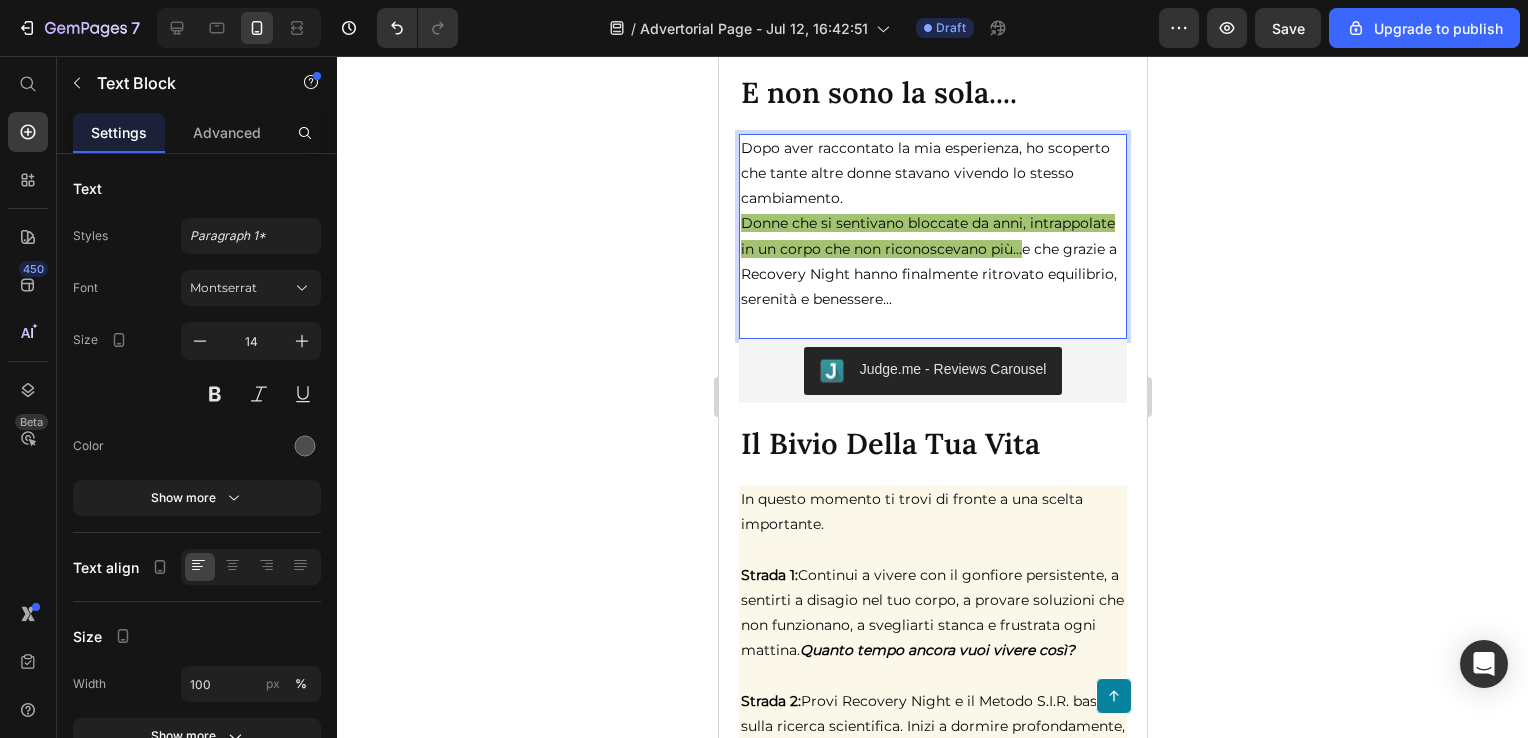 click 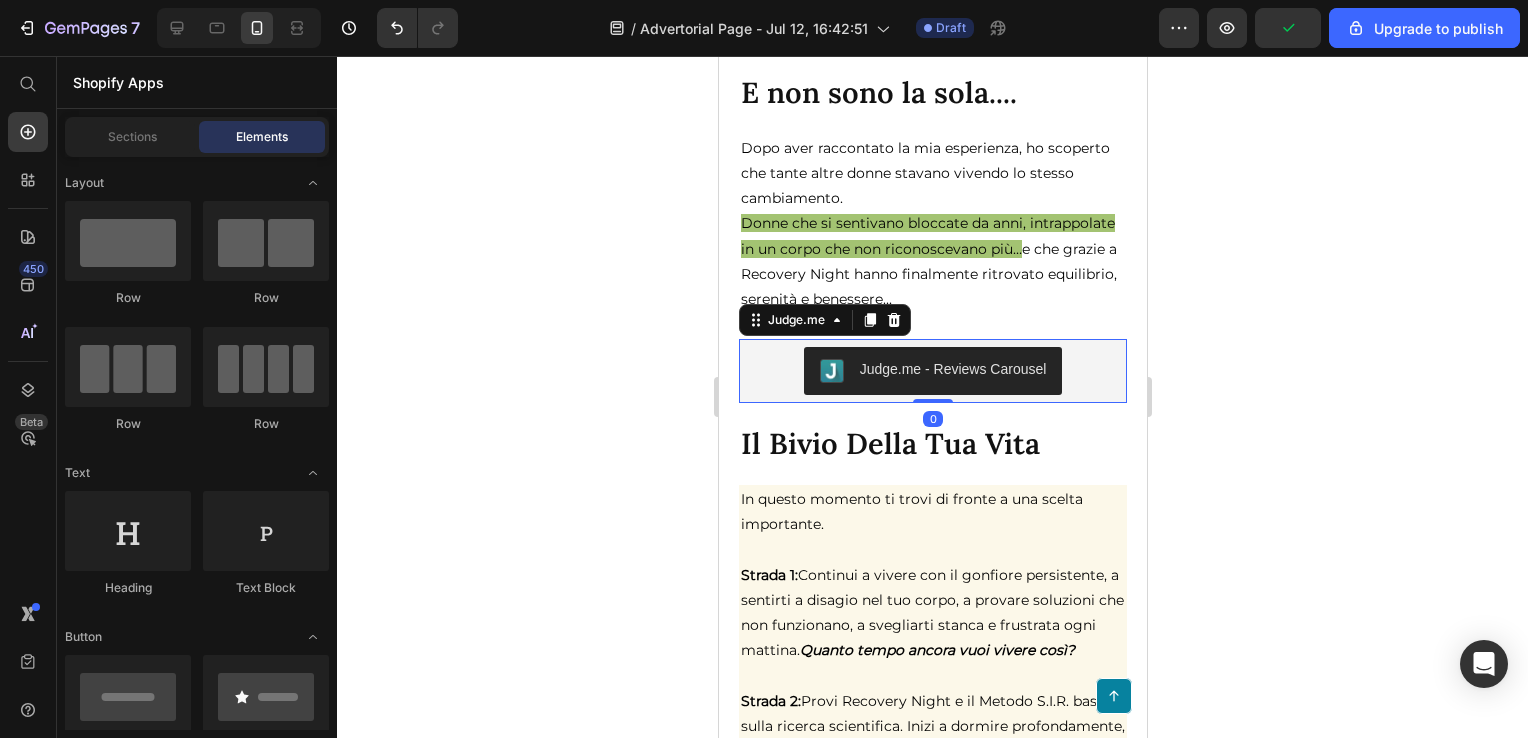 click on "Judge.me - Reviews Carousel" at bounding box center (932, 371) 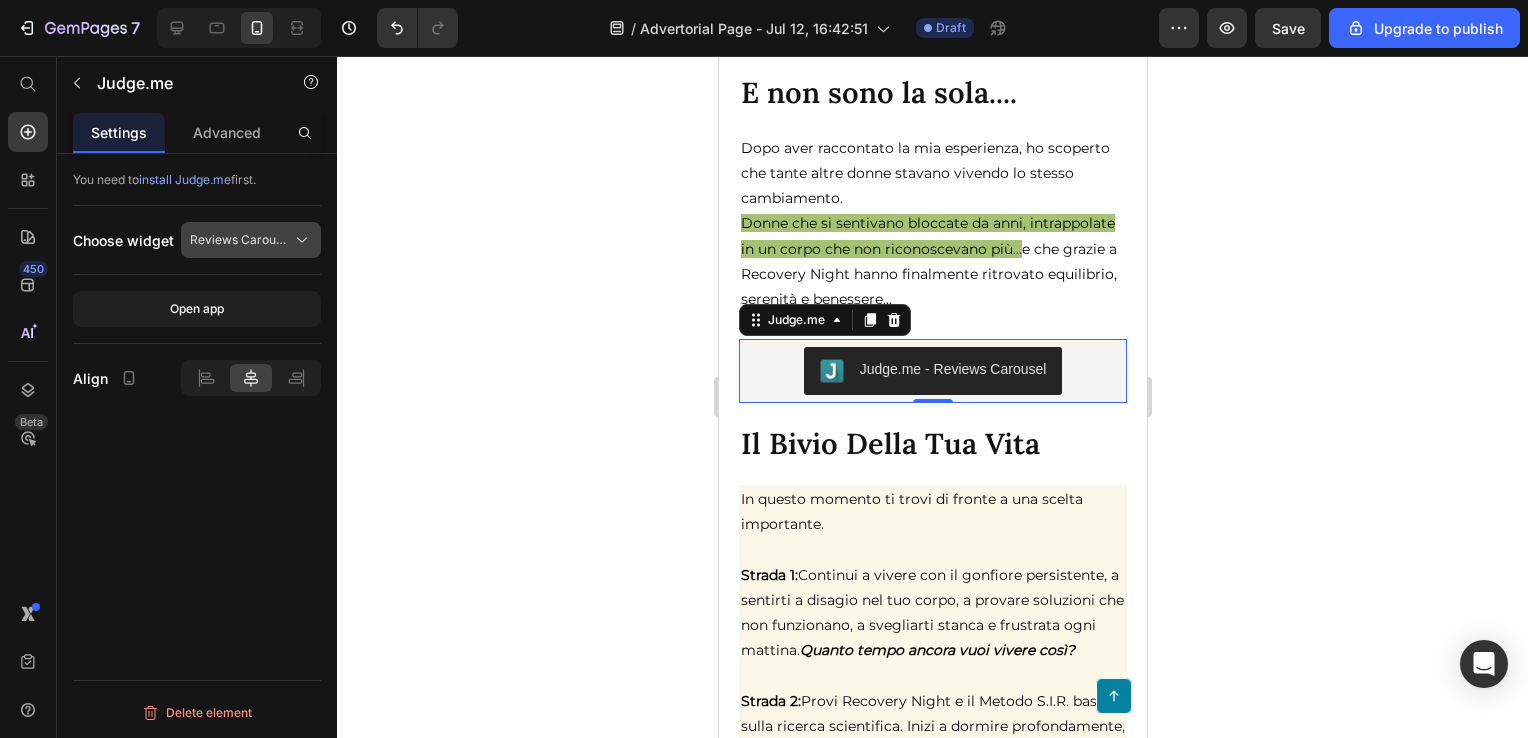 click on "Reviews Carousel" at bounding box center [239, 240] 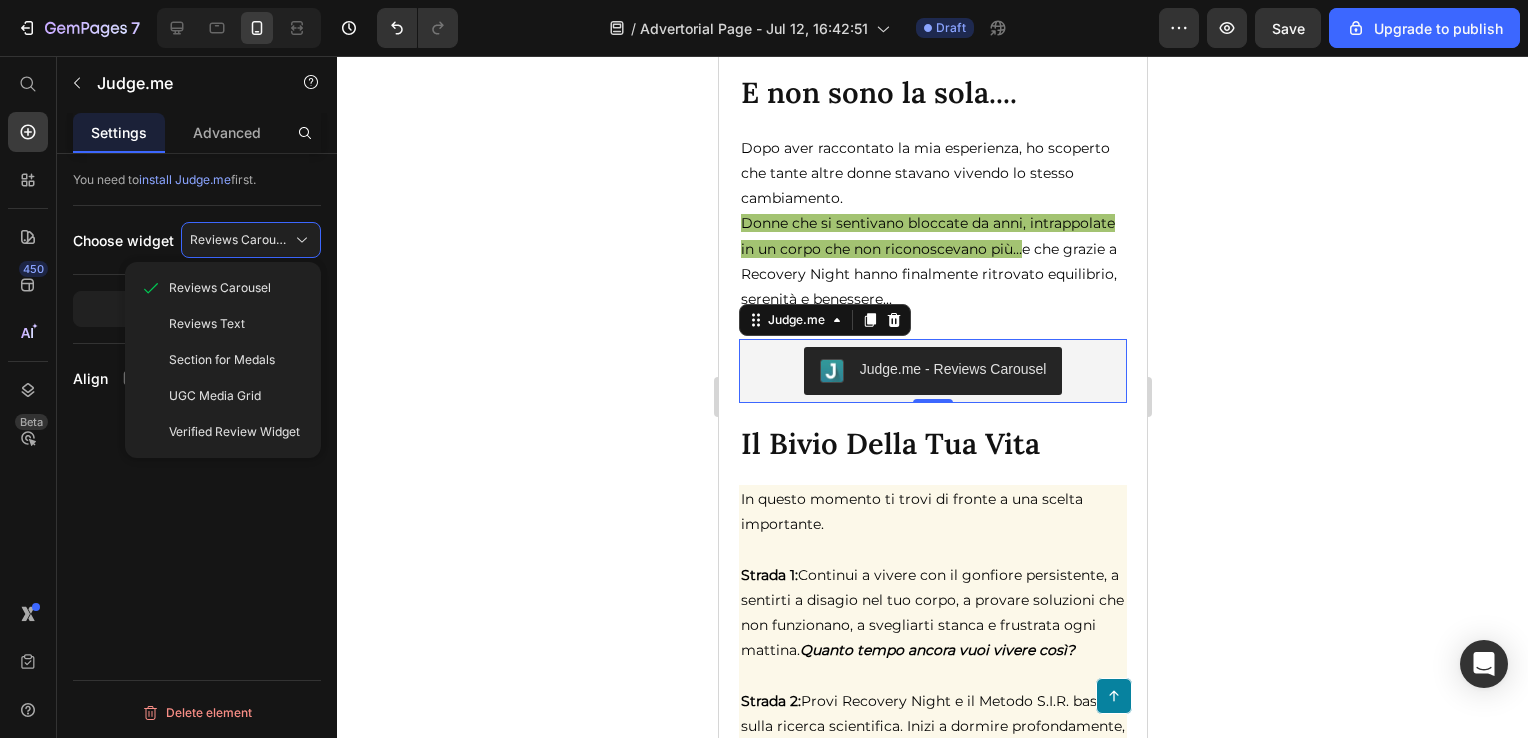 click 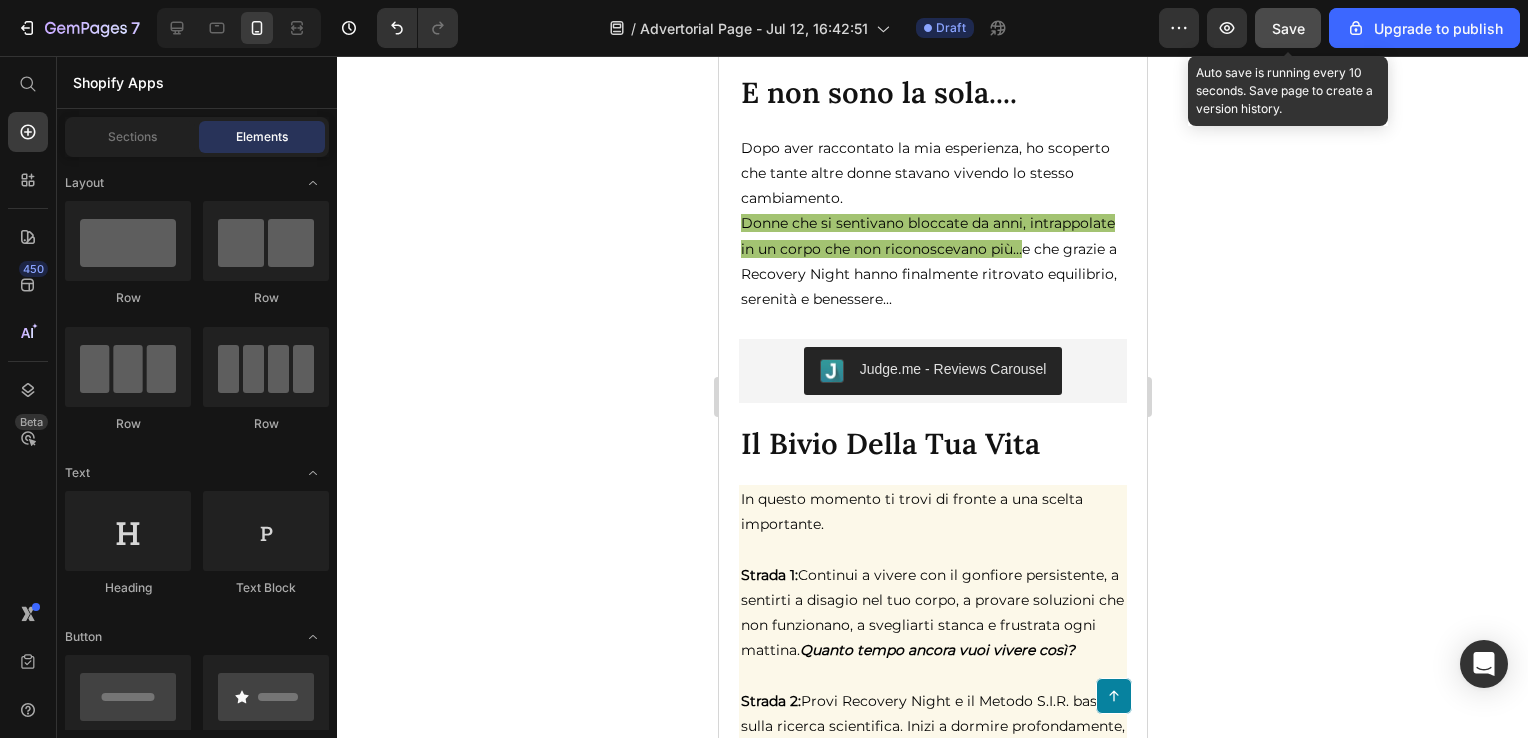 click on "Save" at bounding box center (1288, 28) 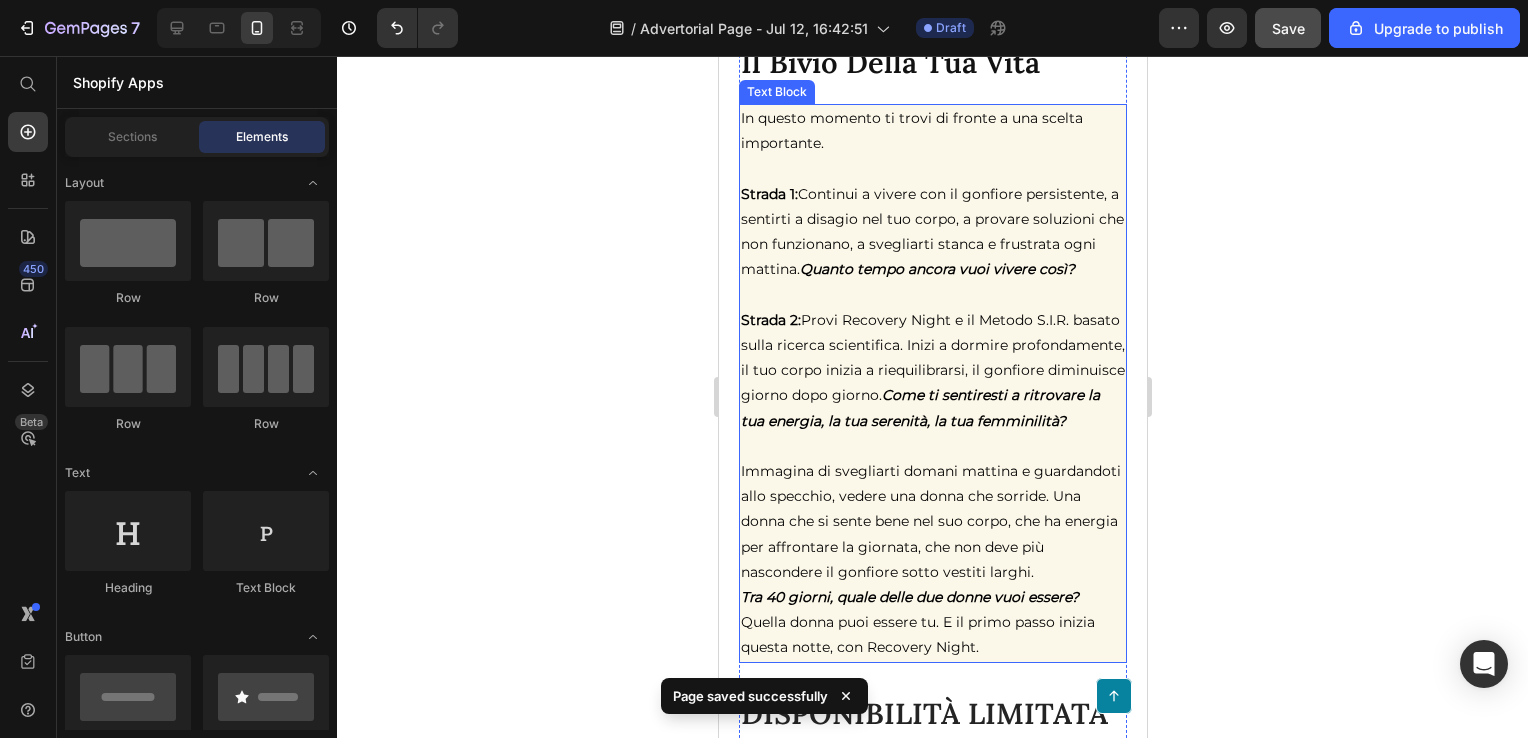 scroll, scrollTop: 9599, scrollLeft: 0, axis: vertical 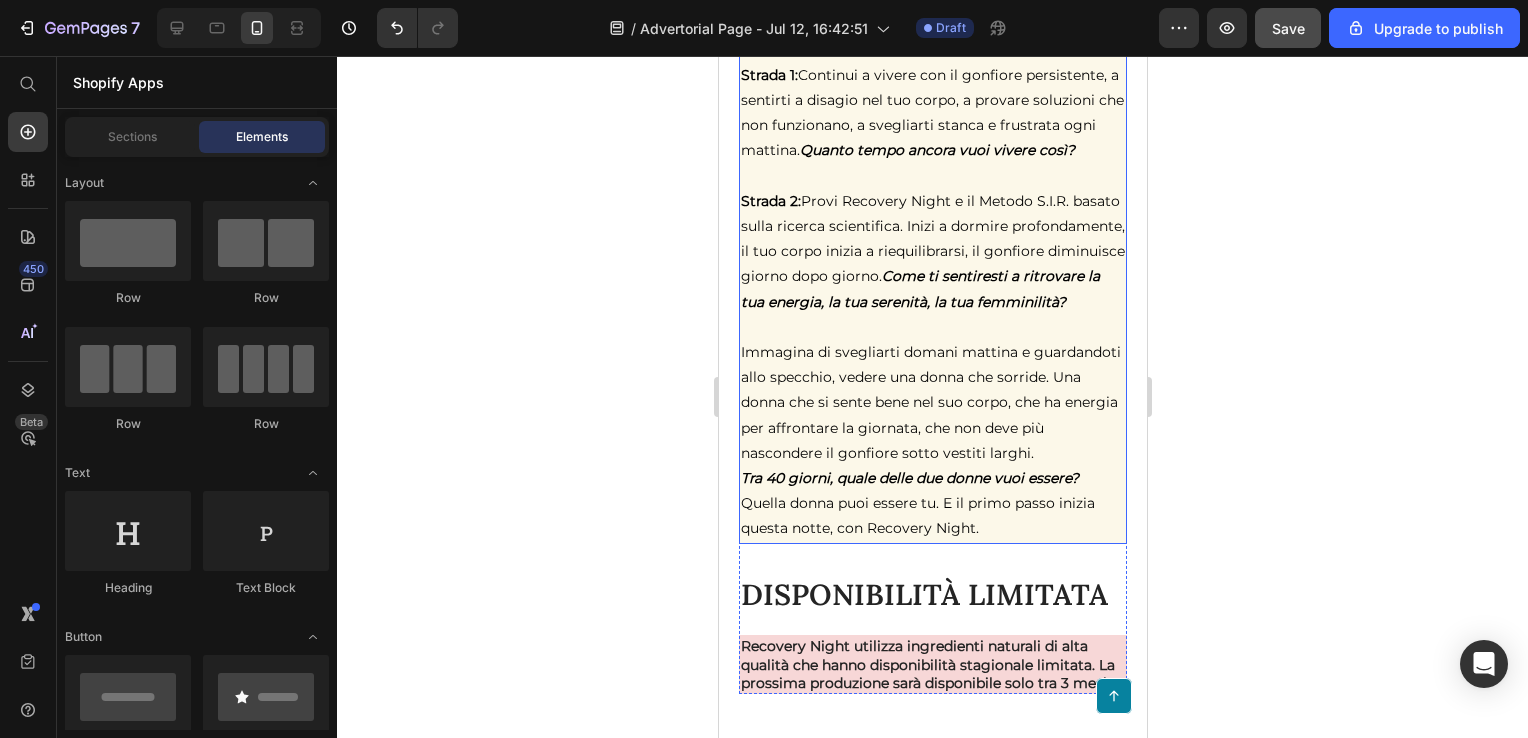 click on "Strada 1:  Continui a vivere con il gonfiore persistente, a sentirti a disagio nel tuo corpo, a provare soluzioni che non funzionano, a svegliarti stanca e frustrata ogni mattina.  Quanto tempo ancora vuoi vivere così?" at bounding box center (931, 113) 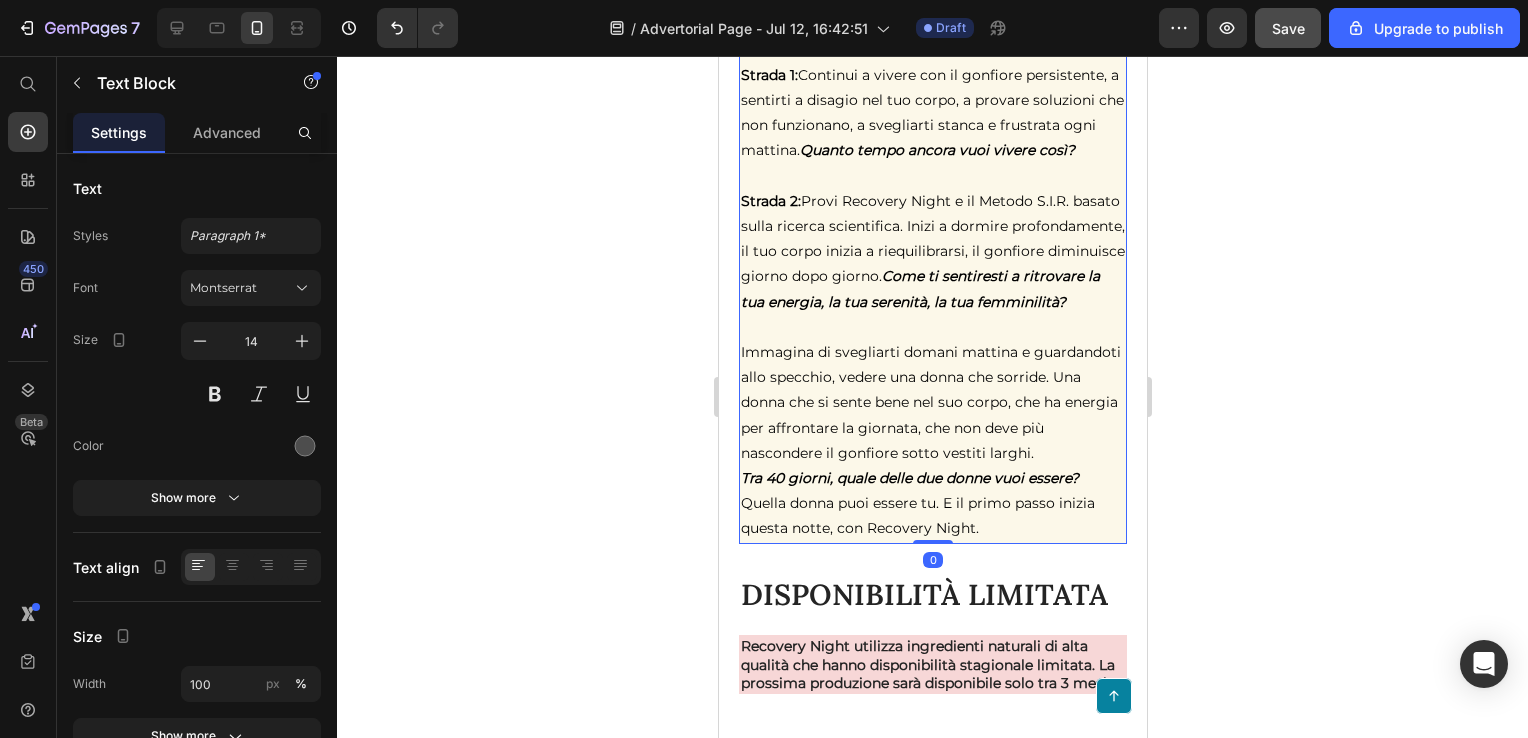 click on "Quanto tempo ancora vuoi vivere così?" at bounding box center [936, 150] 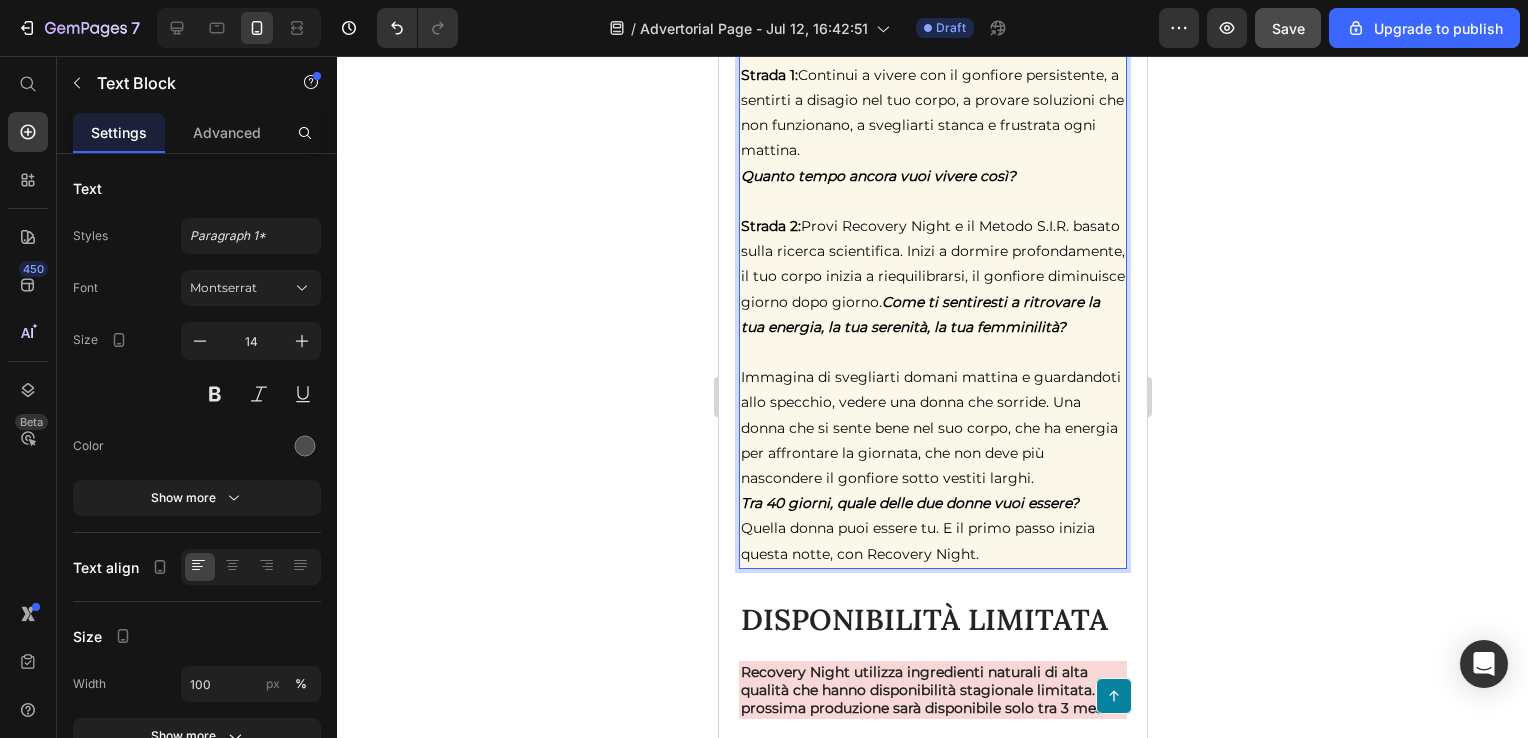 click on "Come ti sentiresti a ritrovare la tua energia, la tua serenità, la tua femminilità?" at bounding box center (919, 314) 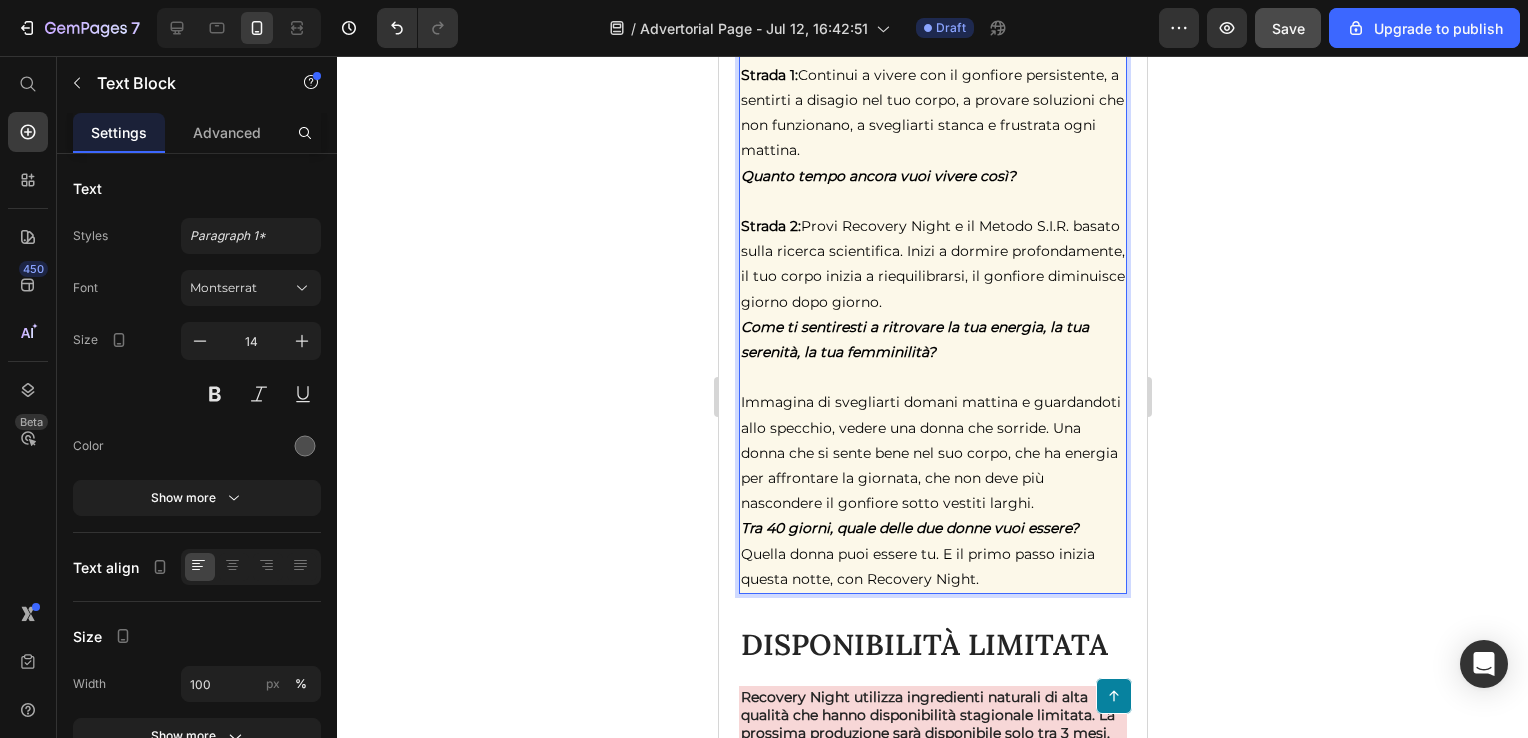 click 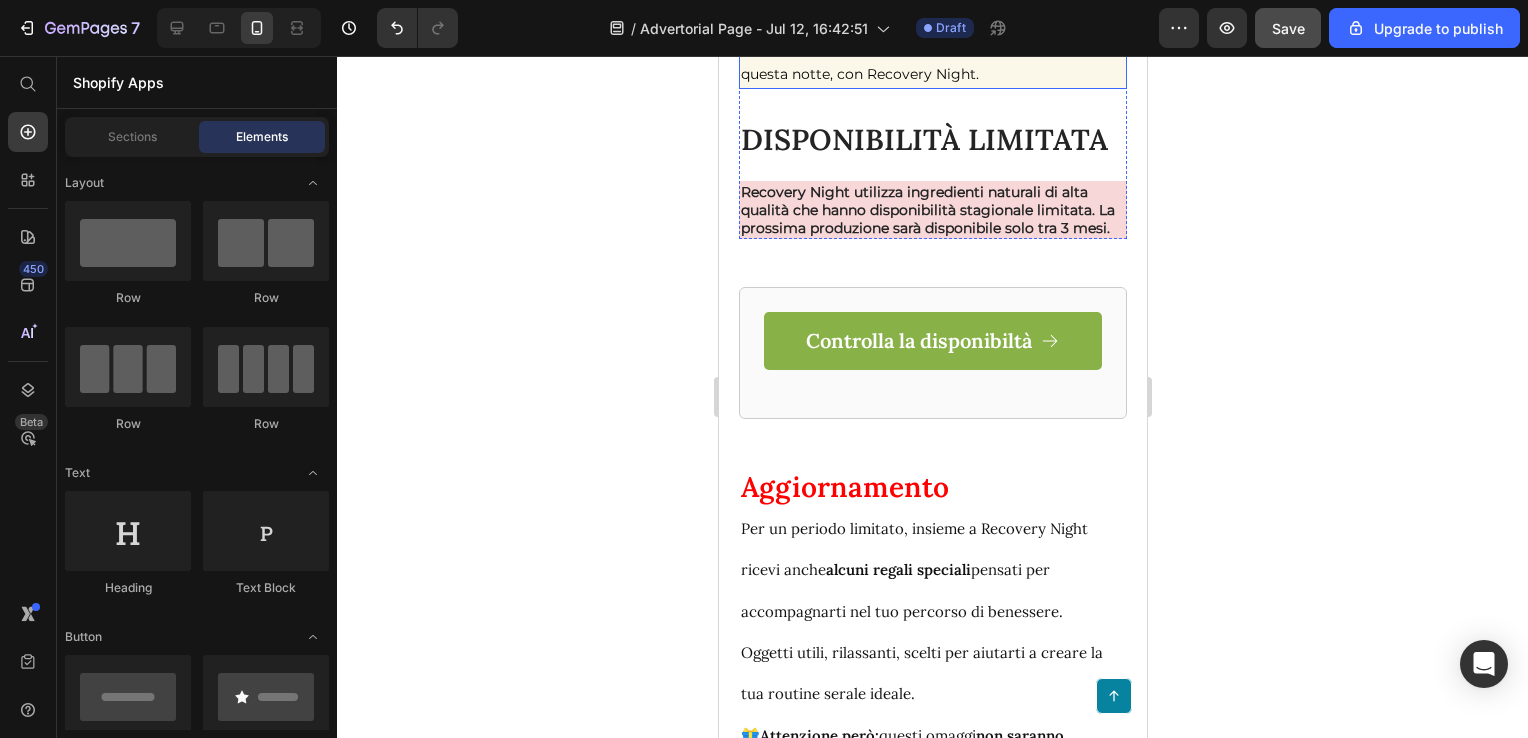 scroll, scrollTop: 10199, scrollLeft: 0, axis: vertical 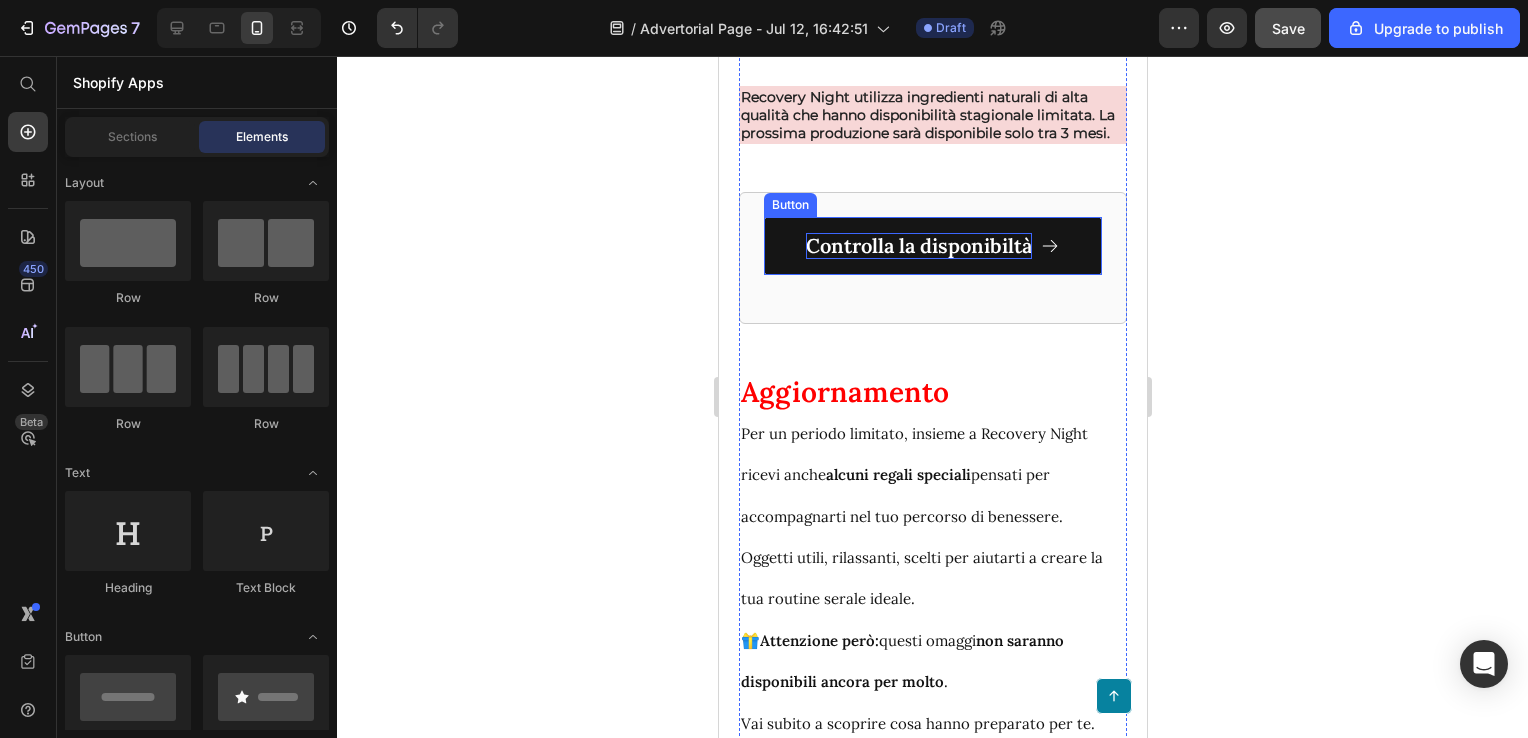 click on "Controlla la disponibiltà" at bounding box center [918, 246] 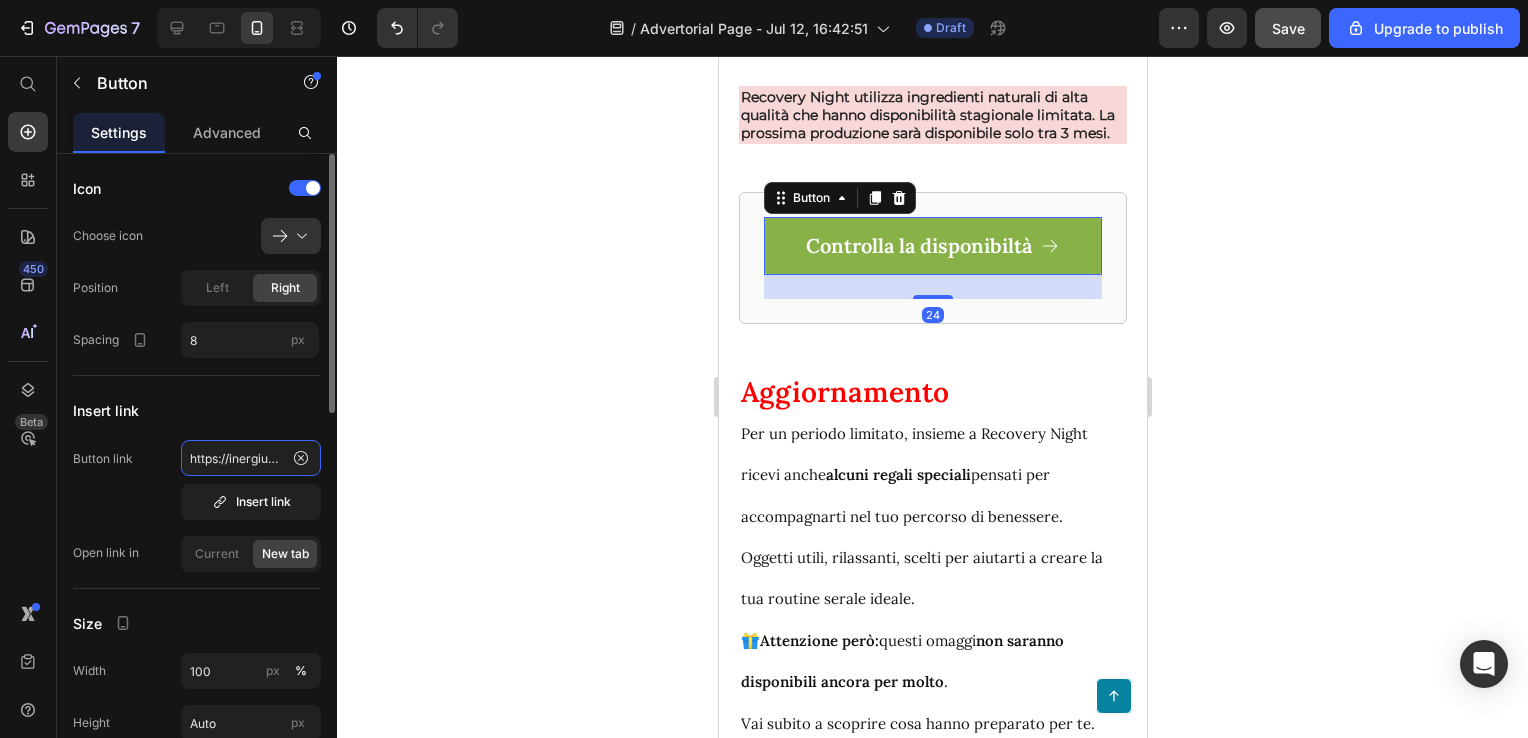 click on "https://inergium.com/products/recoverynight" 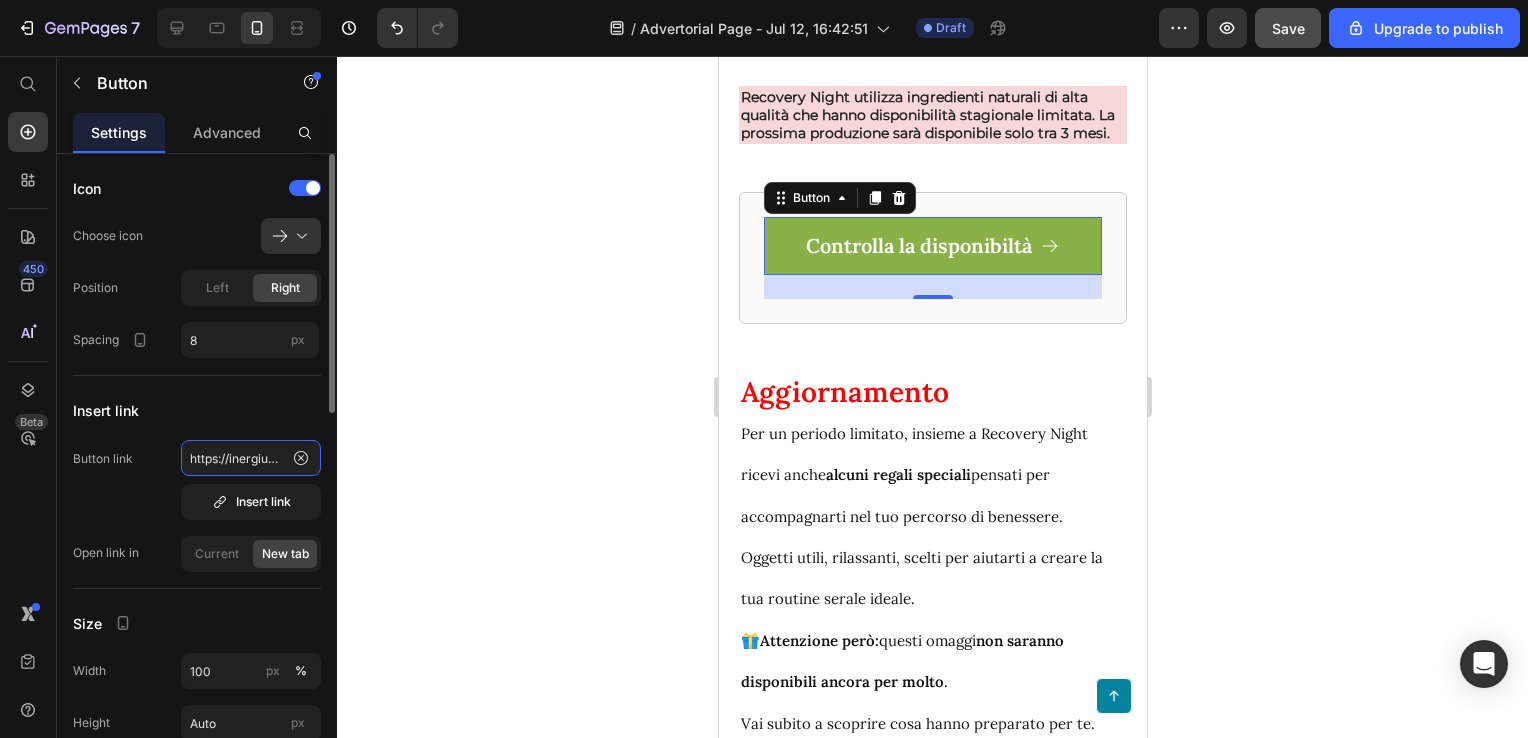 scroll, scrollTop: 0, scrollLeft: 156, axis: horizontal 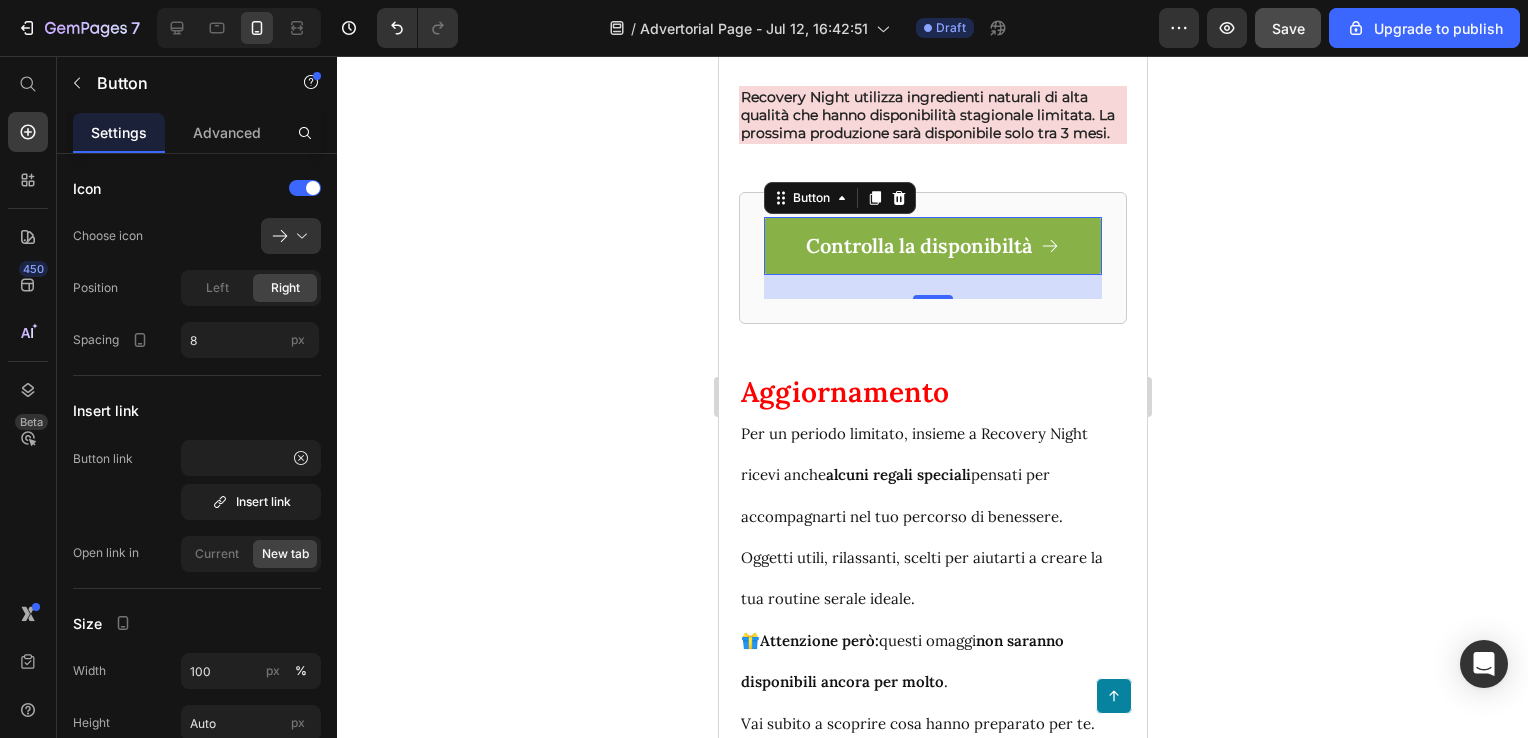 click 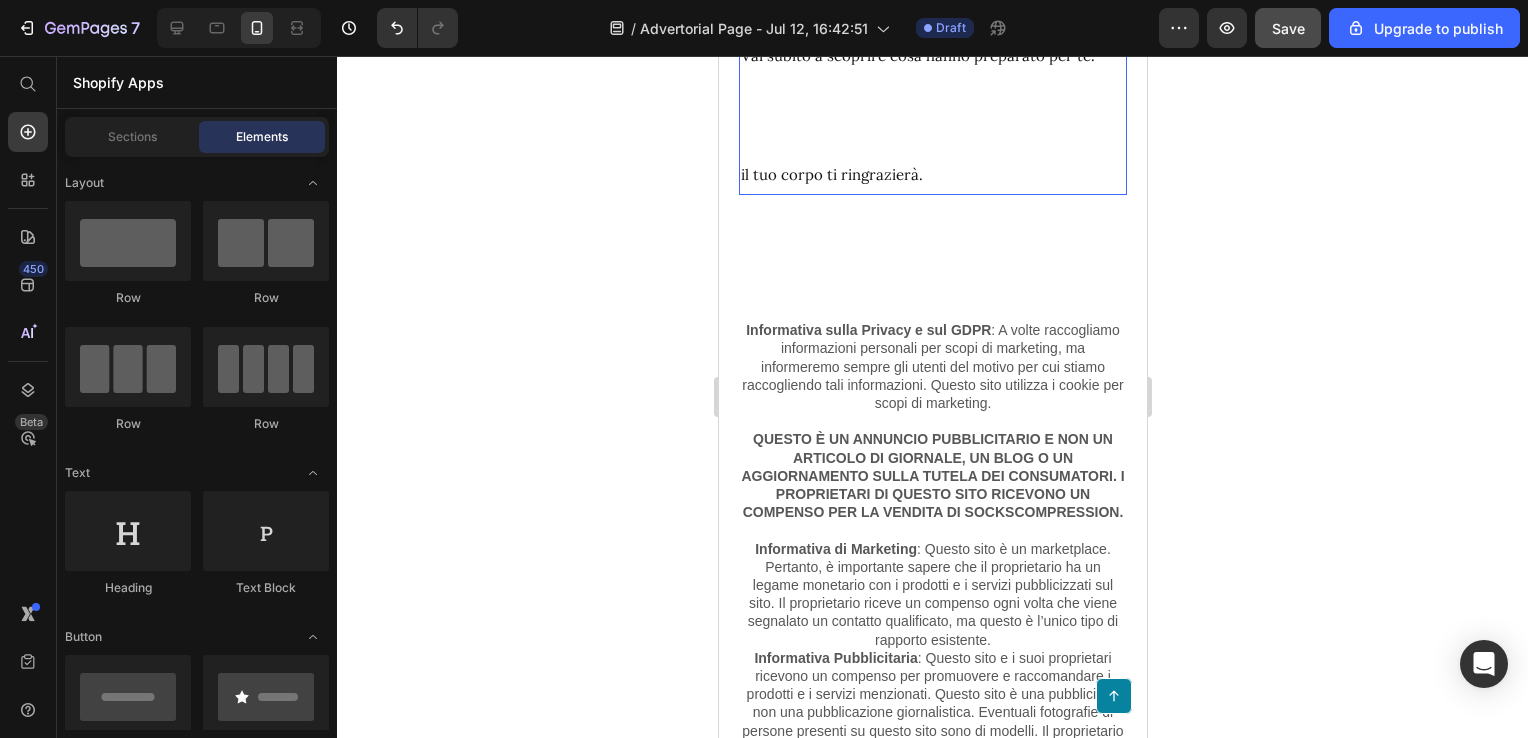 scroll, scrollTop: 10699, scrollLeft: 0, axis: vertical 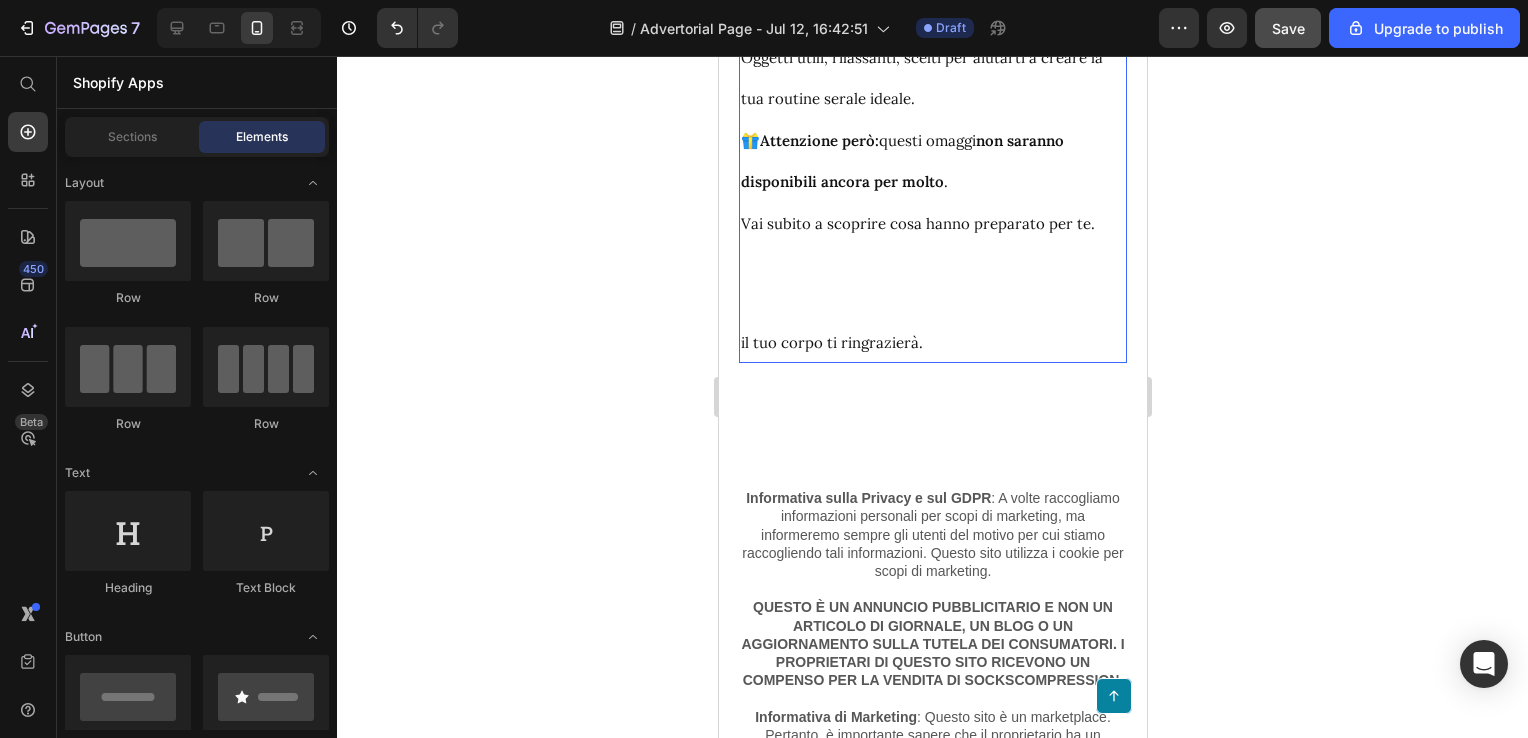 click on "🎁  Attenzione però:  questi omaggi  non saranno disponibili ancora per molto ." at bounding box center (901, 161) 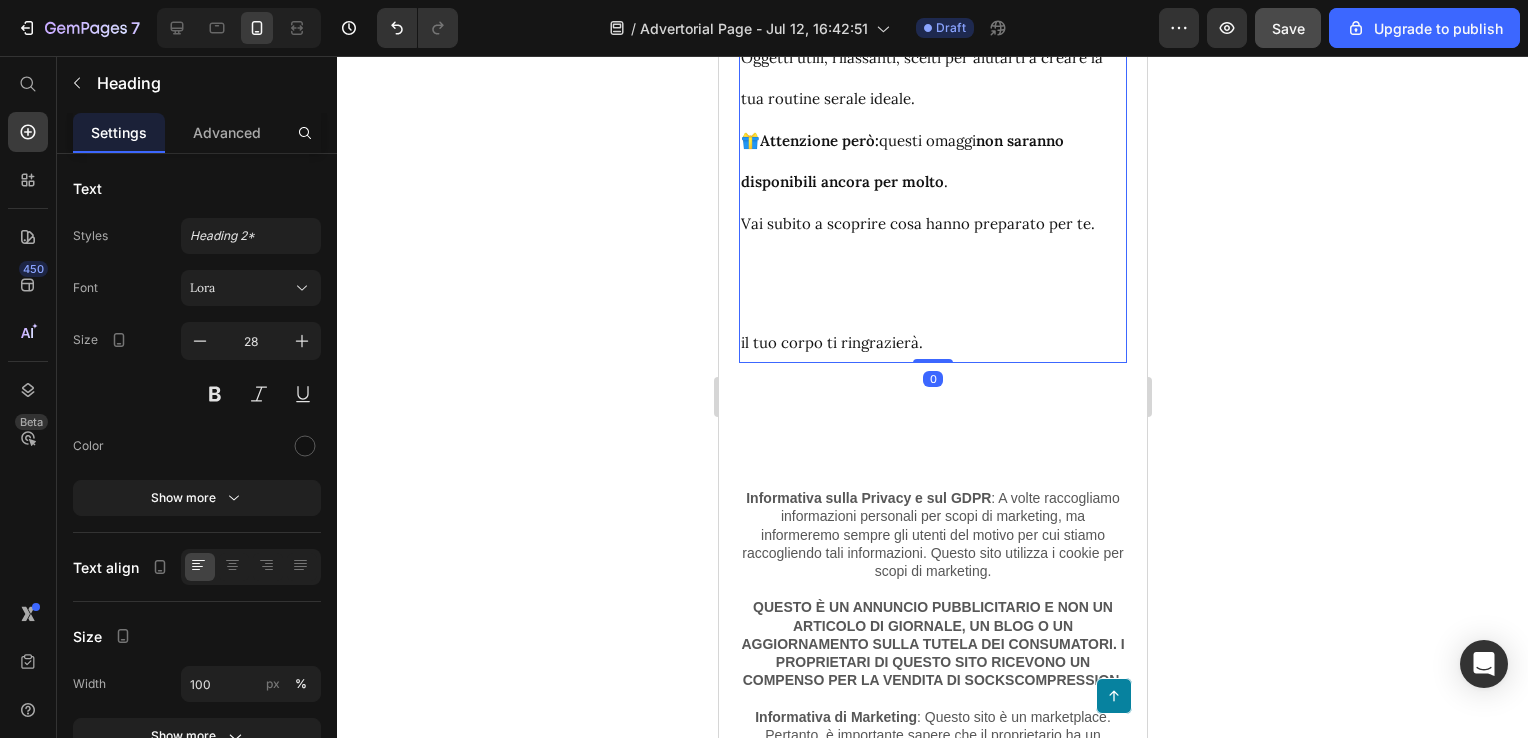 click 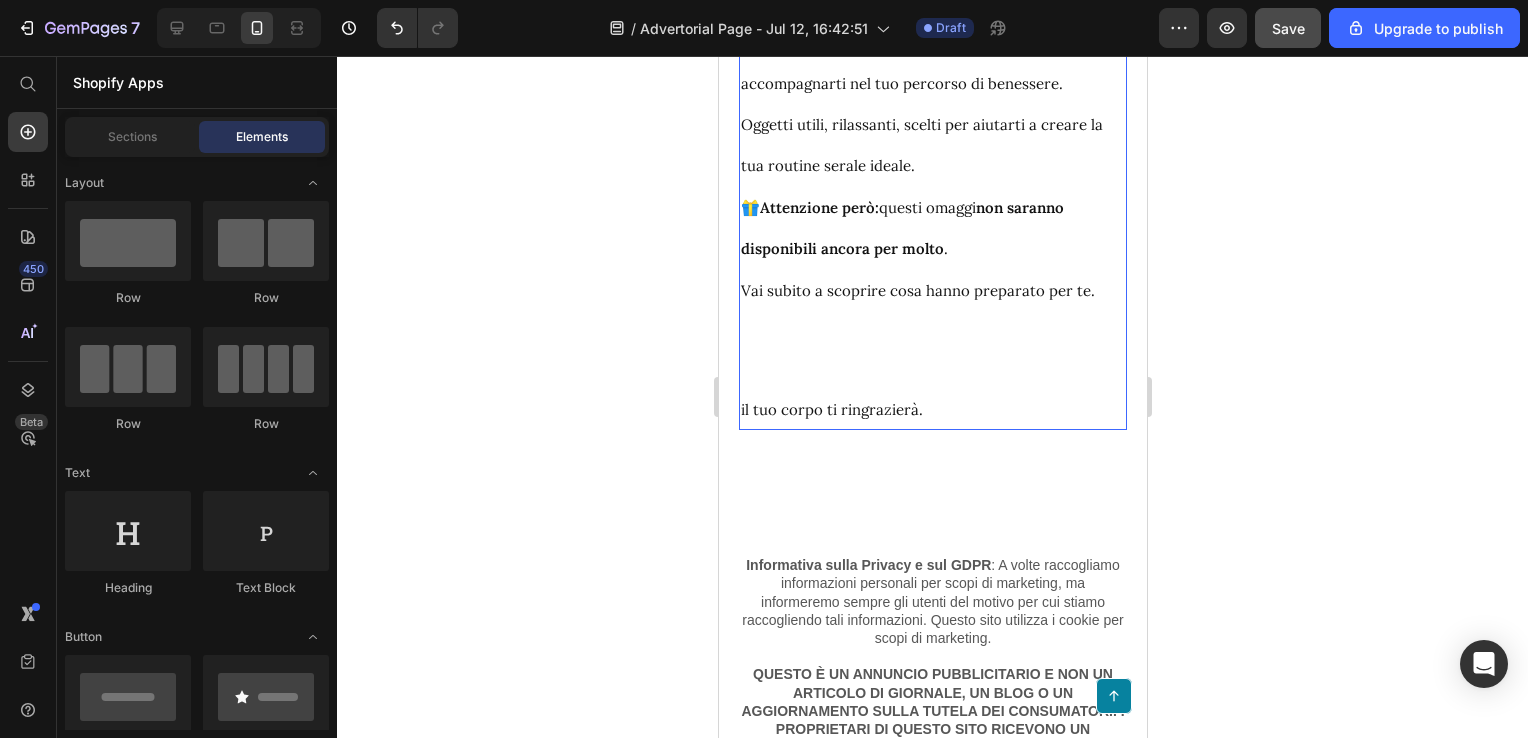 scroll, scrollTop: 10599, scrollLeft: 0, axis: vertical 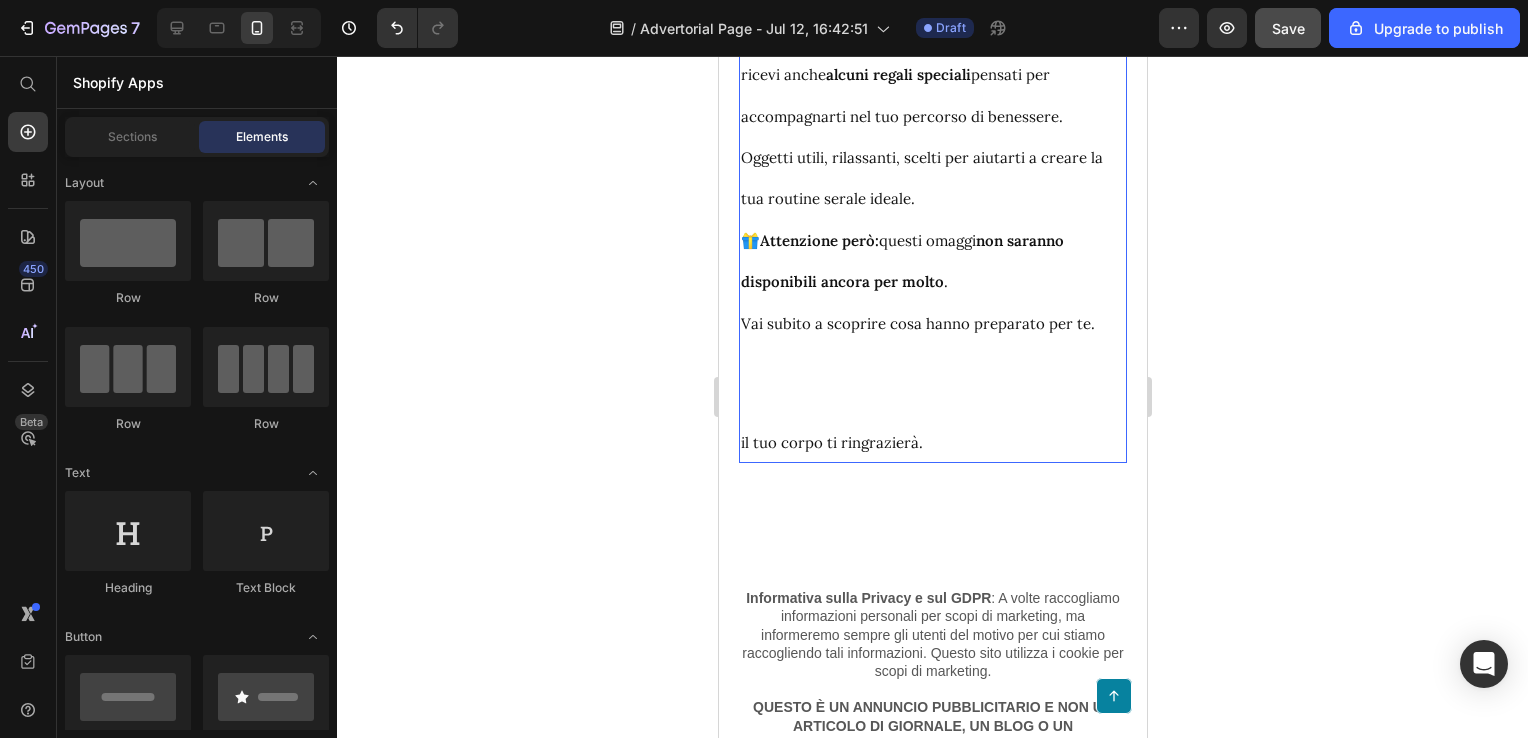 click on "Aggiornamento Per un periodo limitato, insieme a Recovery Night ricevi anche  alcuni regali speciali  pensati per accompagnarti nel tuo percorso di benessere. Oggetti utili, rilassanti, scelti per aiutarti a creare la tua routine serale ideale. 🎁  Attenzione però:  questi omaggi  non saranno disponibili ancora per molto . Vai subito a scoprire cosa hanno preparato per te.                         il tuo corpo ti ringrazierà." at bounding box center (932, 217) 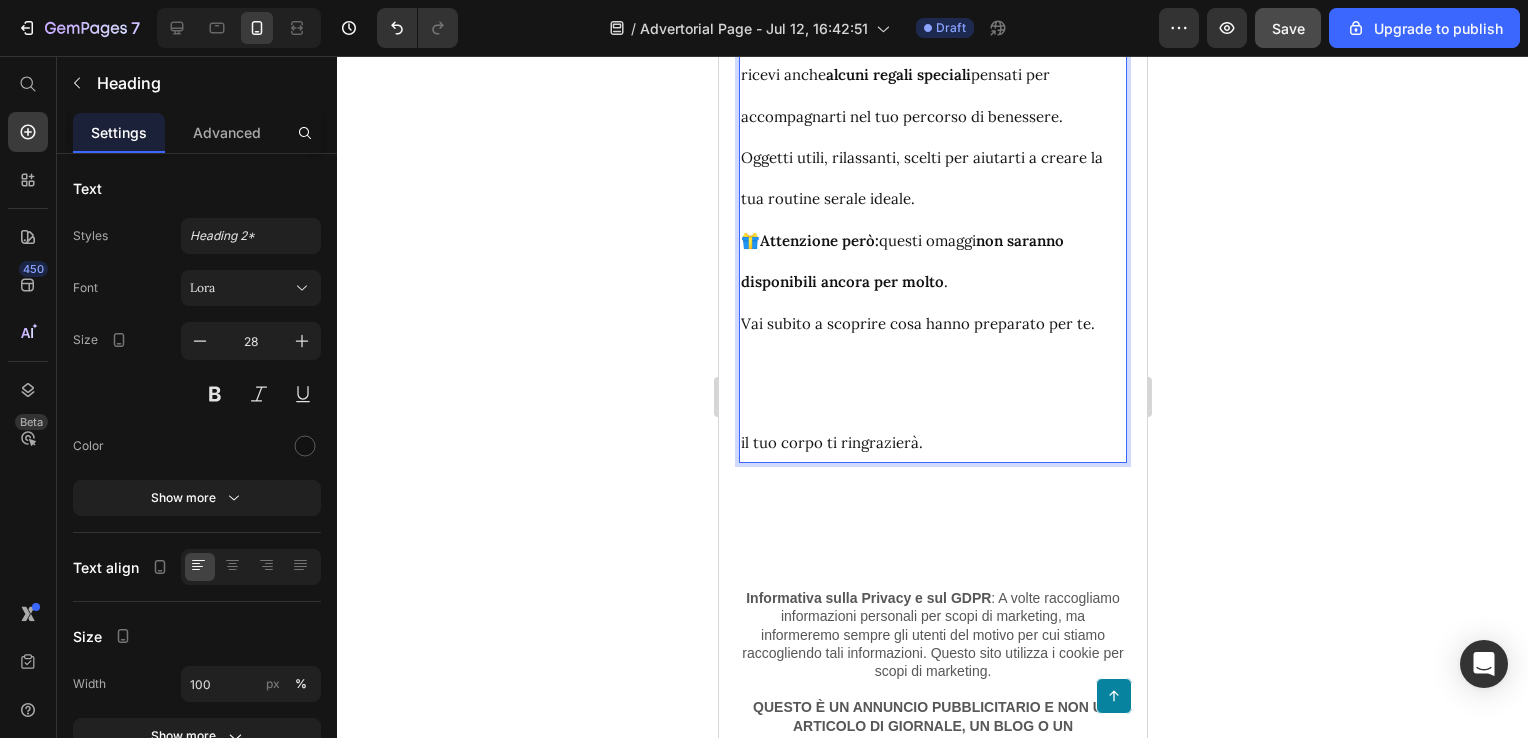 click on "Aggiornamento Per un periodo limitato, insieme a Recovery Night ricevi anche  alcuni regali speciali  pensati per accompagnarti nel tuo percorso di benessere. Oggetti utili, rilassanti, scelti per aiutarti a creare la tua routine serale ideale. 🎁  Attenzione però:  questi omaggi  non saranno disponibili ancora per molto . Vai subito a scoprire cosa hanno preparato per te.                         il tuo corpo ti ringrazierà." at bounding box center (932, 217) 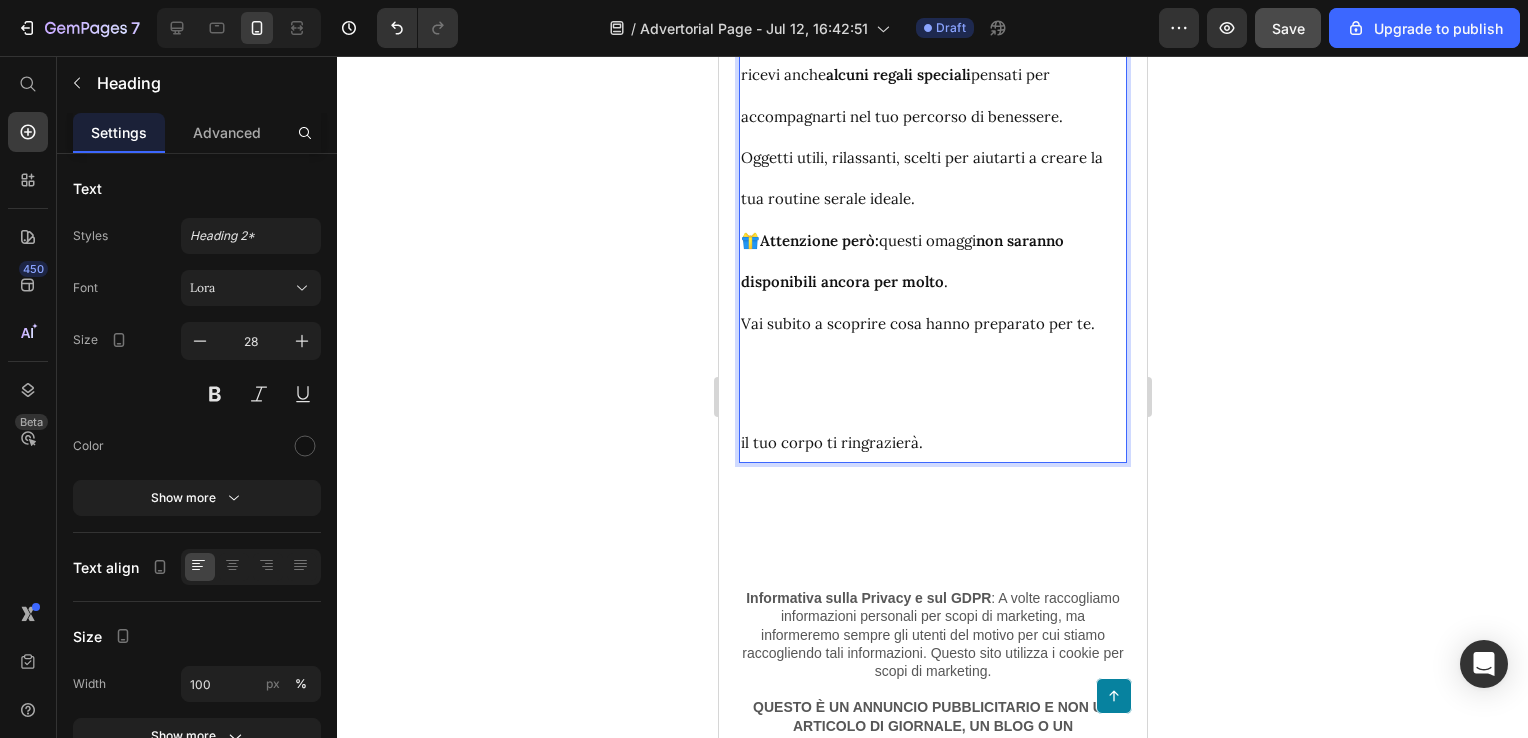 click 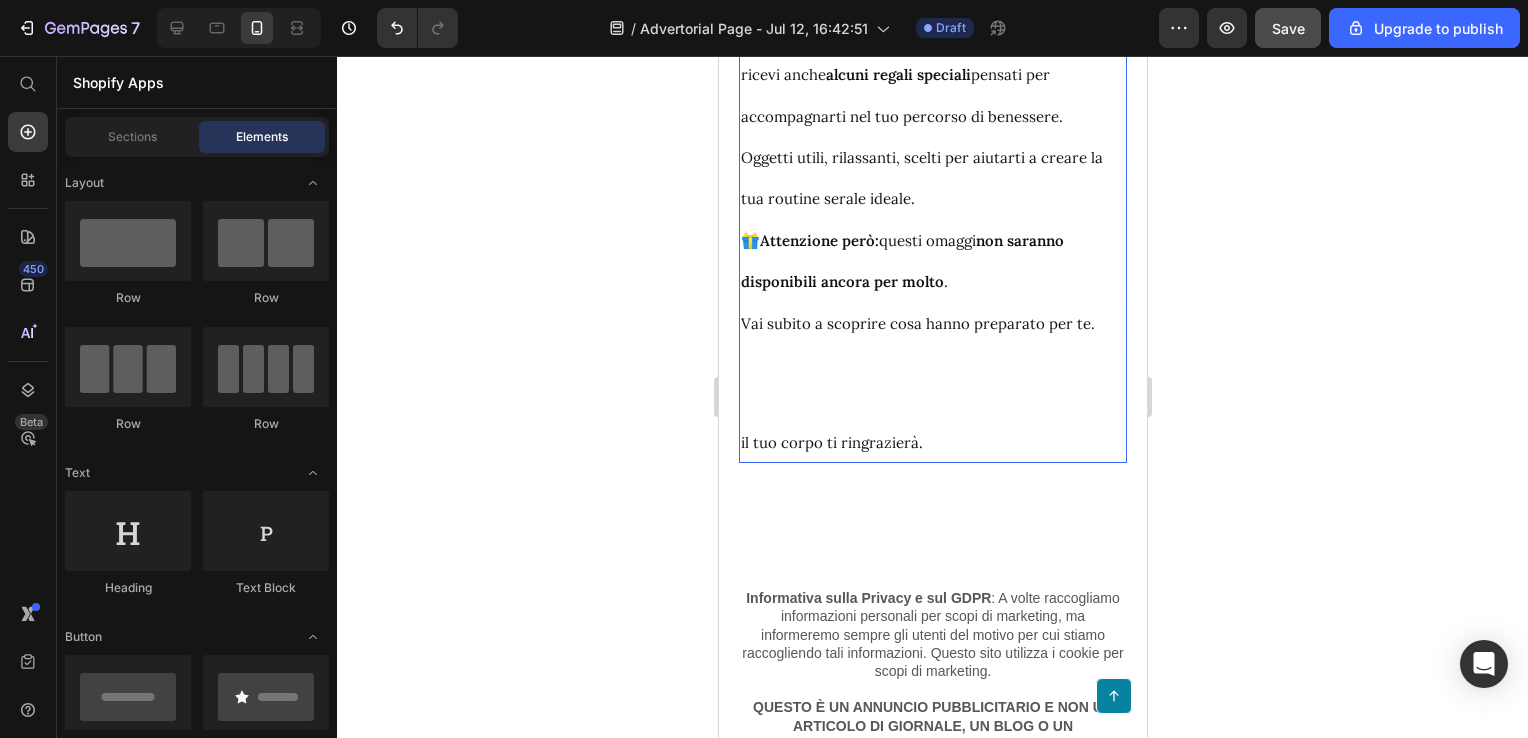 click on "⁠⁠⁠⁠⁠⁠⁠ Aggiornamento Per un periodo limitato, insieme a Recovery Night ricevi anche  alcuni regali speciali  pensati per accompagnarti nel tuo percorso di benessere. Oggetti utili, rilassanti, scelti per aiutarti a creare la tua routine serale ideale. 🎁  Attenzione però:  questi omaggi  non saranno disponibili ancora per molto . Vai subito a scoprire cosa hanno preparato per te.                         il tuo corpo ti ringrazierà." at bounding box center (932, 217) 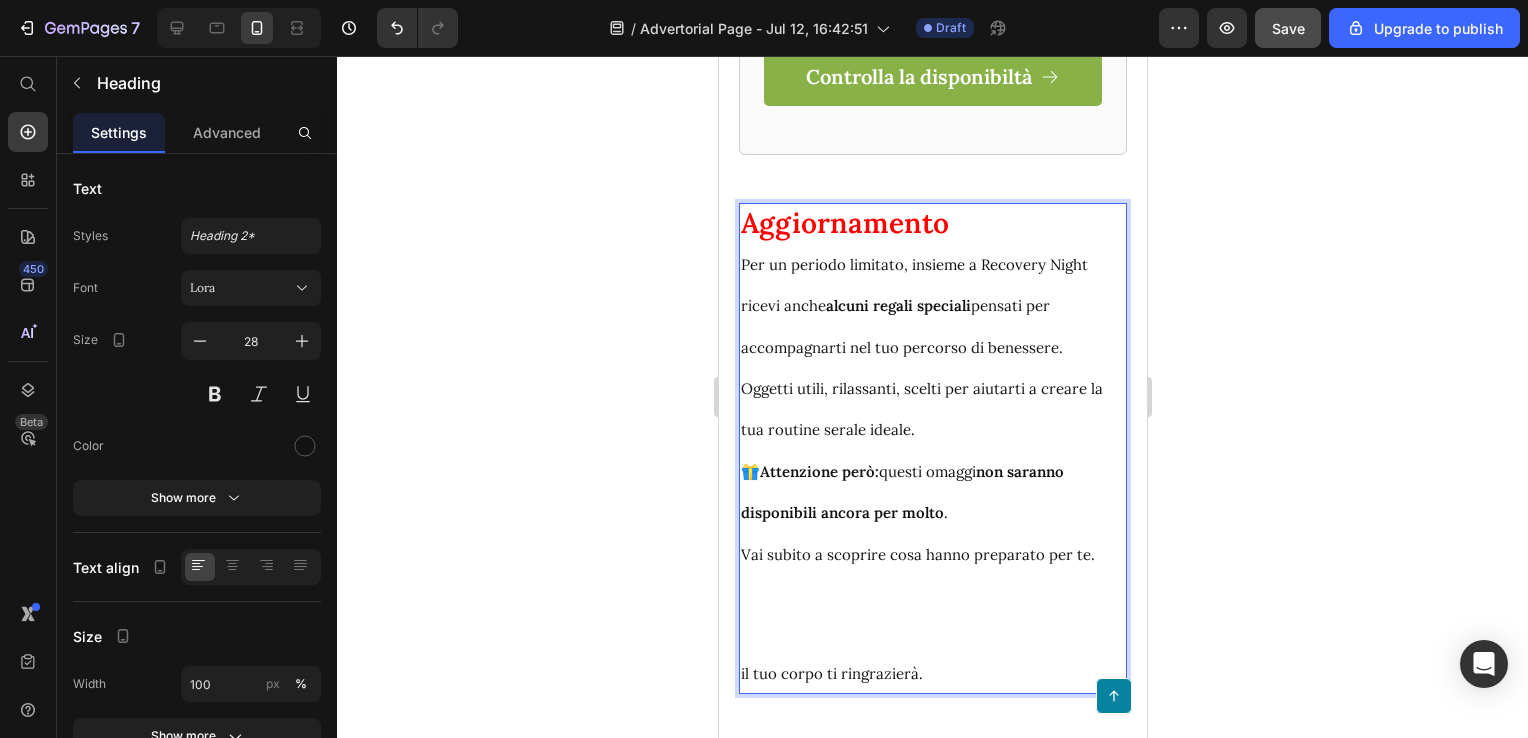 scroll, scrollTop: 10199, scrollLeft: 0, axis: vertical 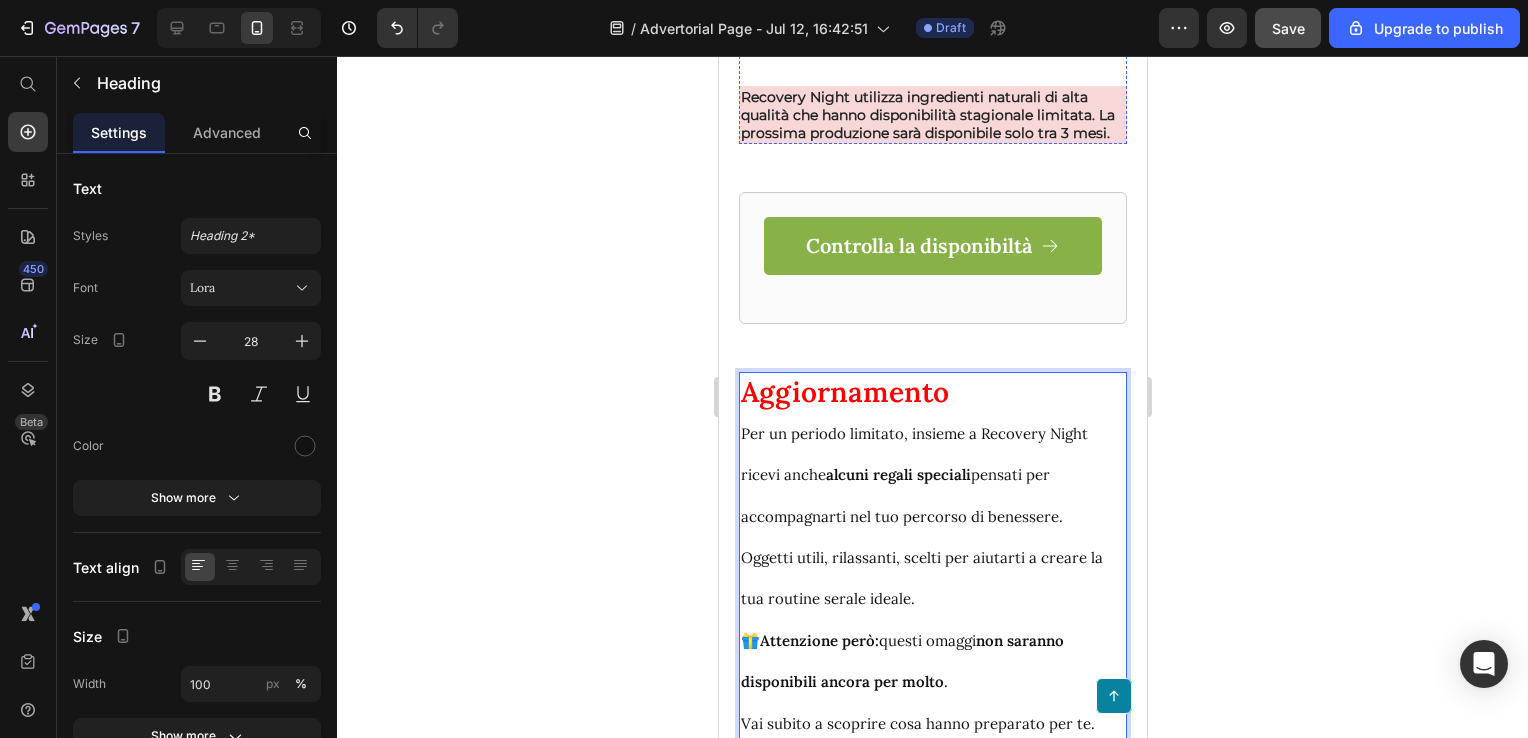 click on "Quella donna puoi essere tu. E il primo passo inizia questa notte, con Recovery Night." at bounding box center [917, -34] 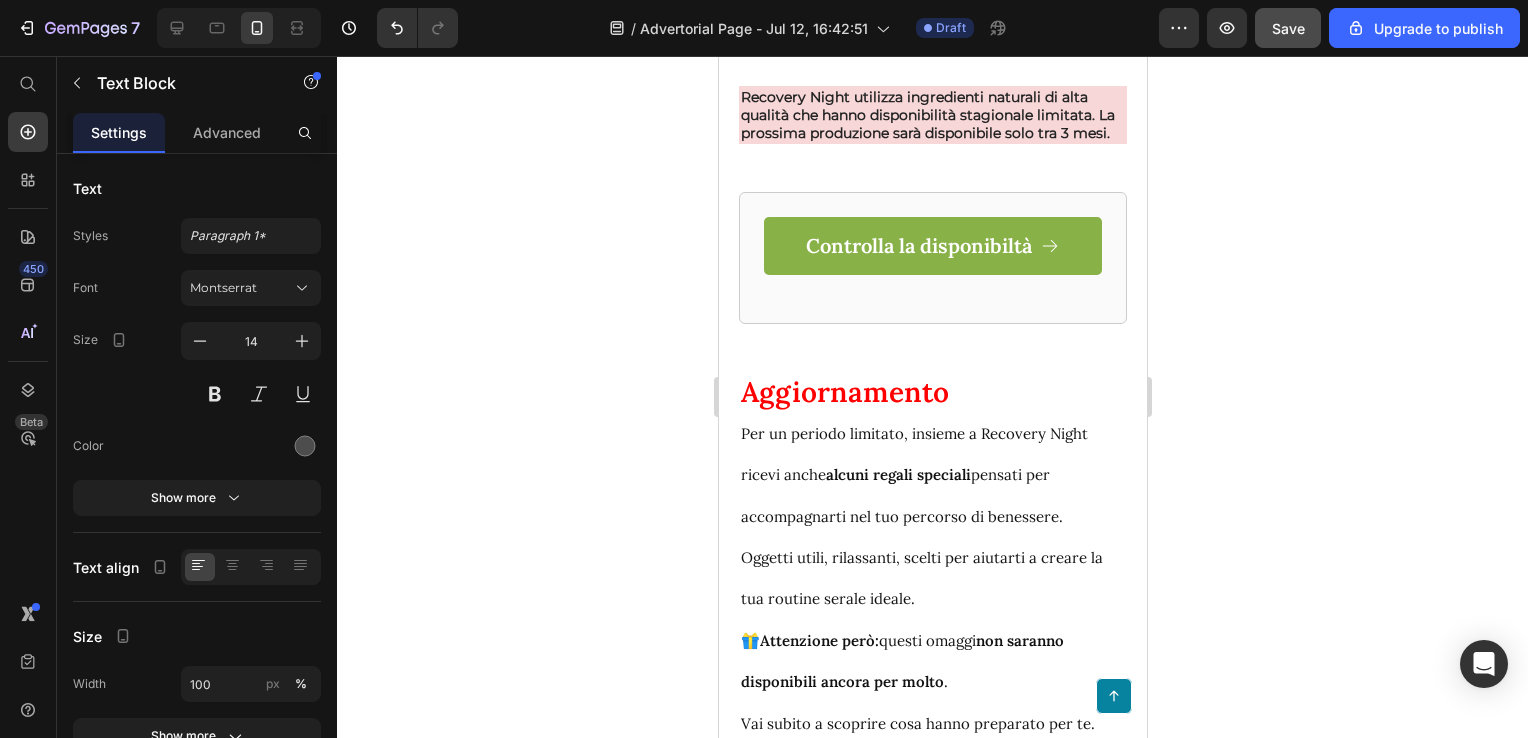 click 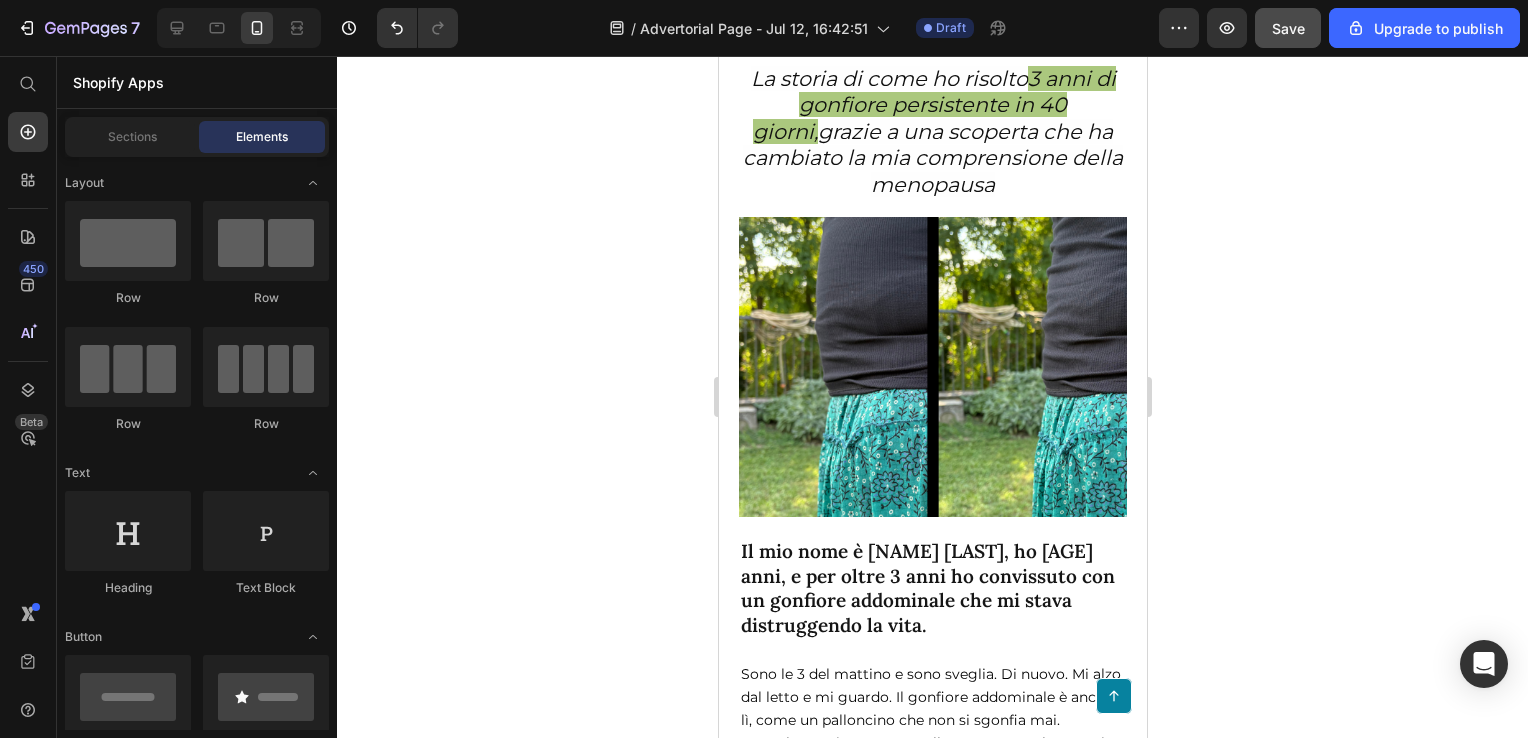 scroll, scrollTop: 56, scrollLeft: 0, axis: vertical 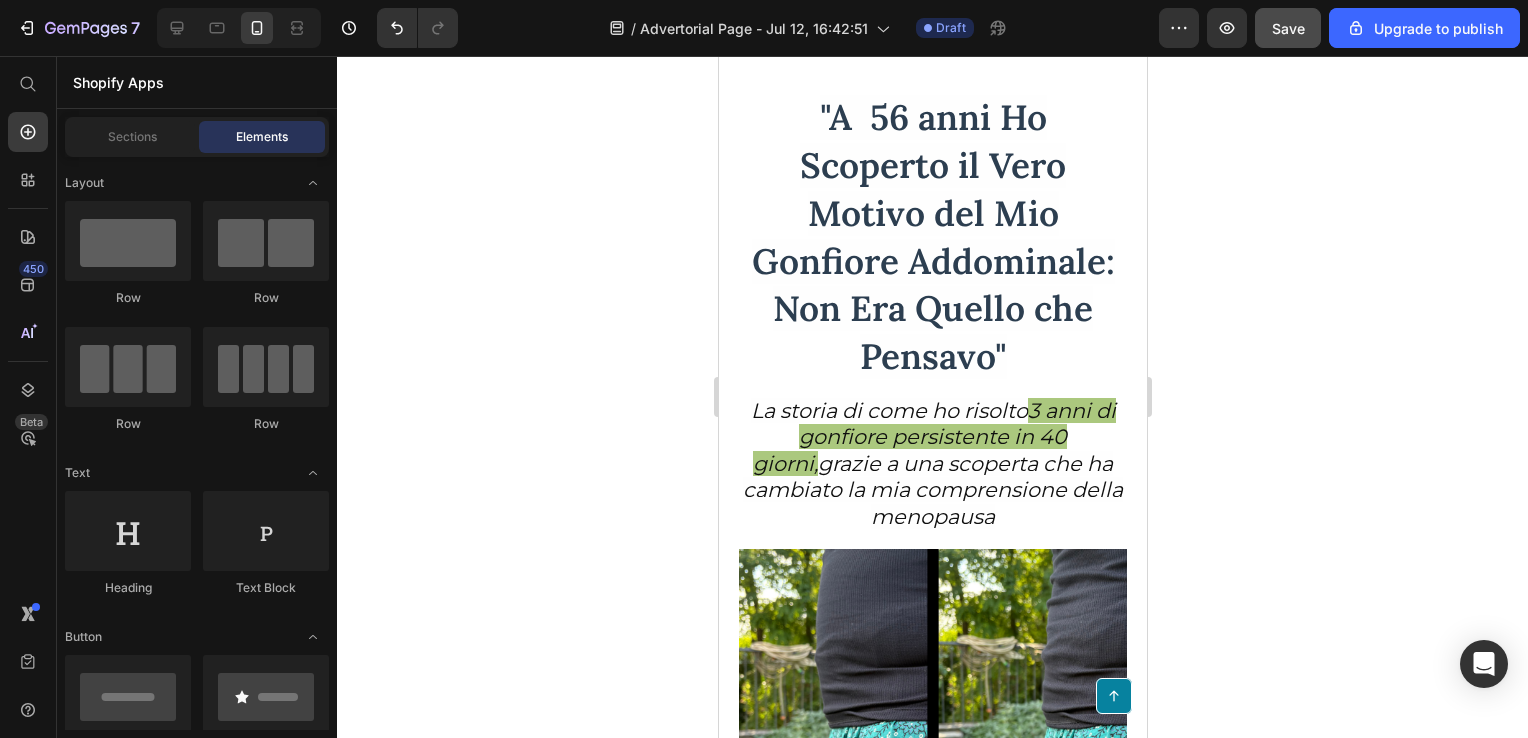 drag, startPoint x: 1134, startPoint y: 455, endPoint x: 1866, endPoint y: 452, distance: 732.00616 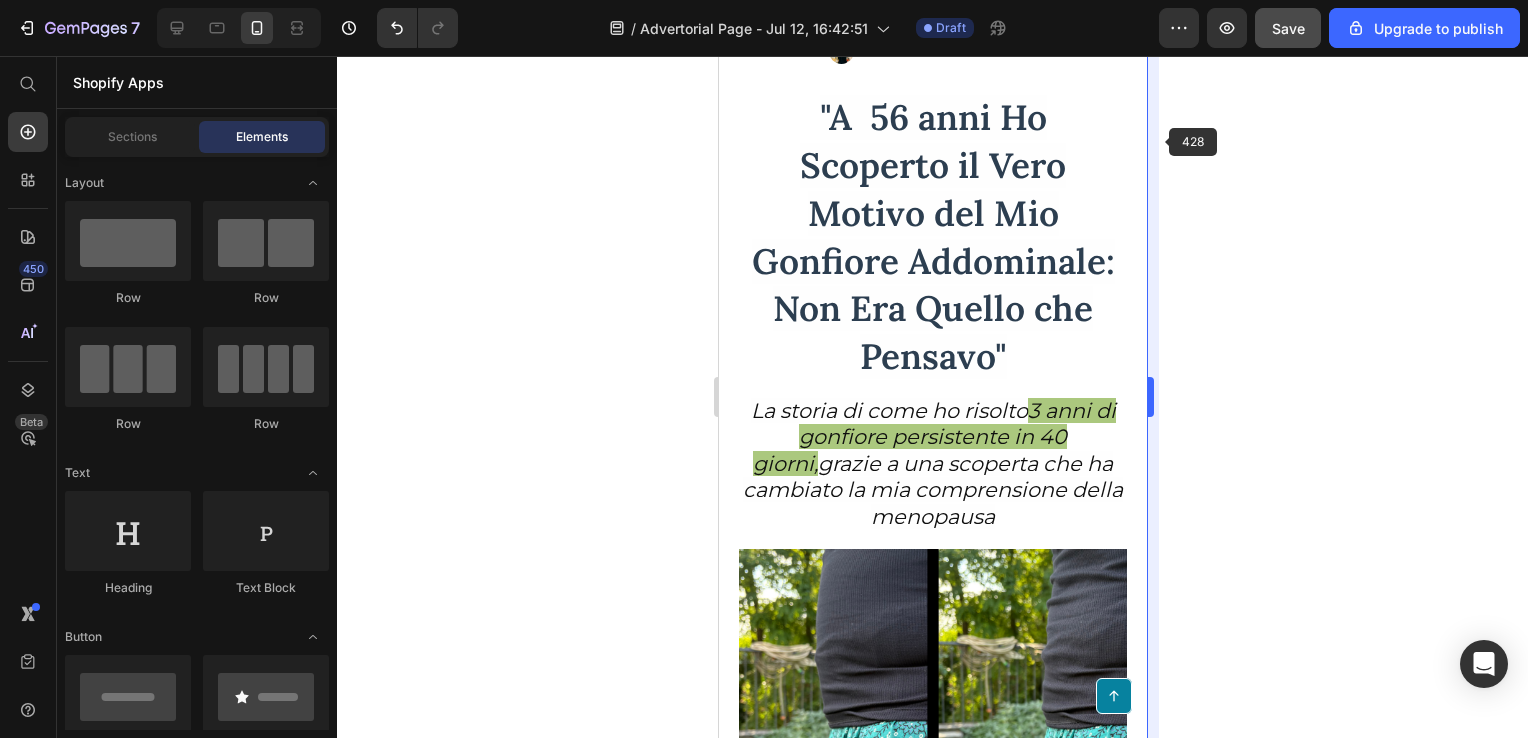 scroll, scrollTop: 0, scrollLeft: 0, axis: both 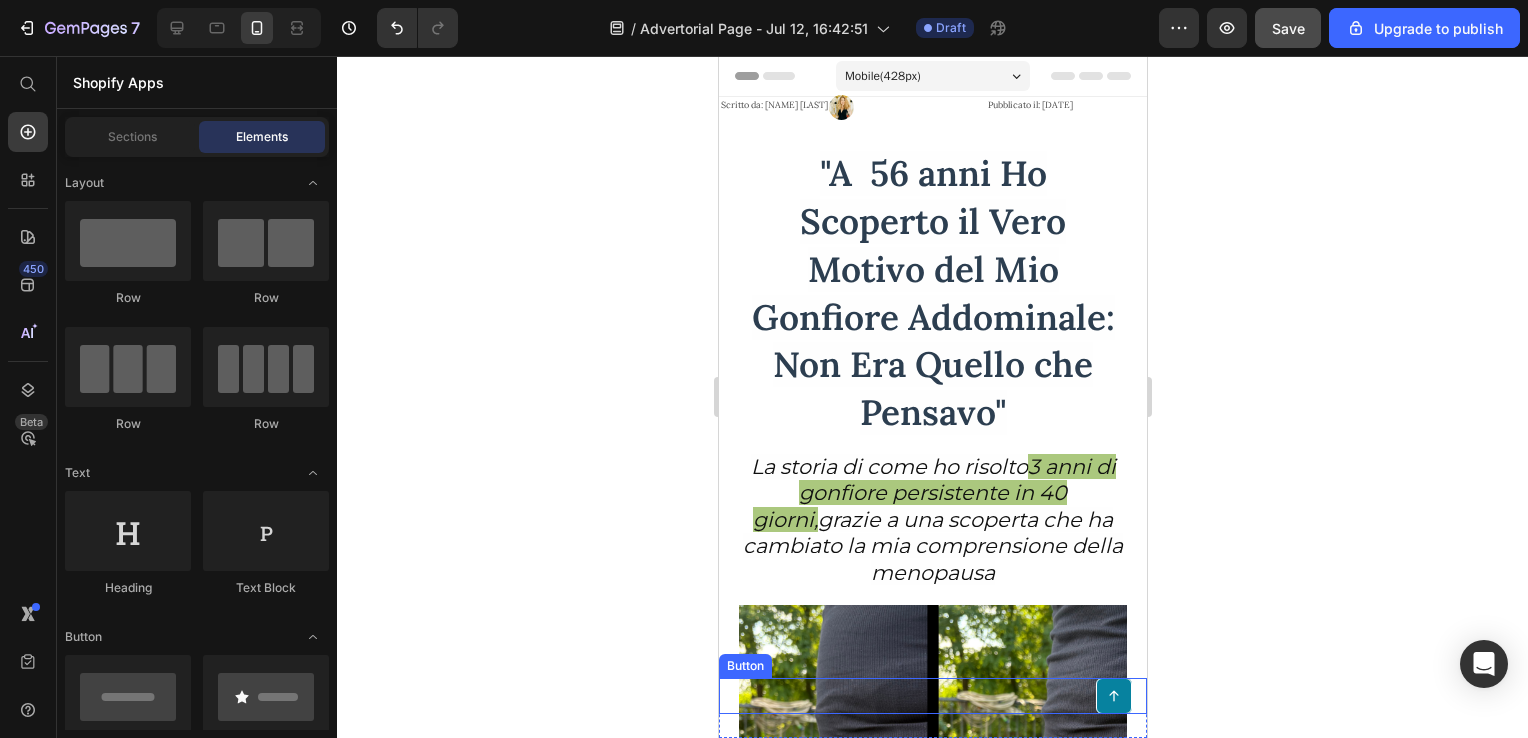 click 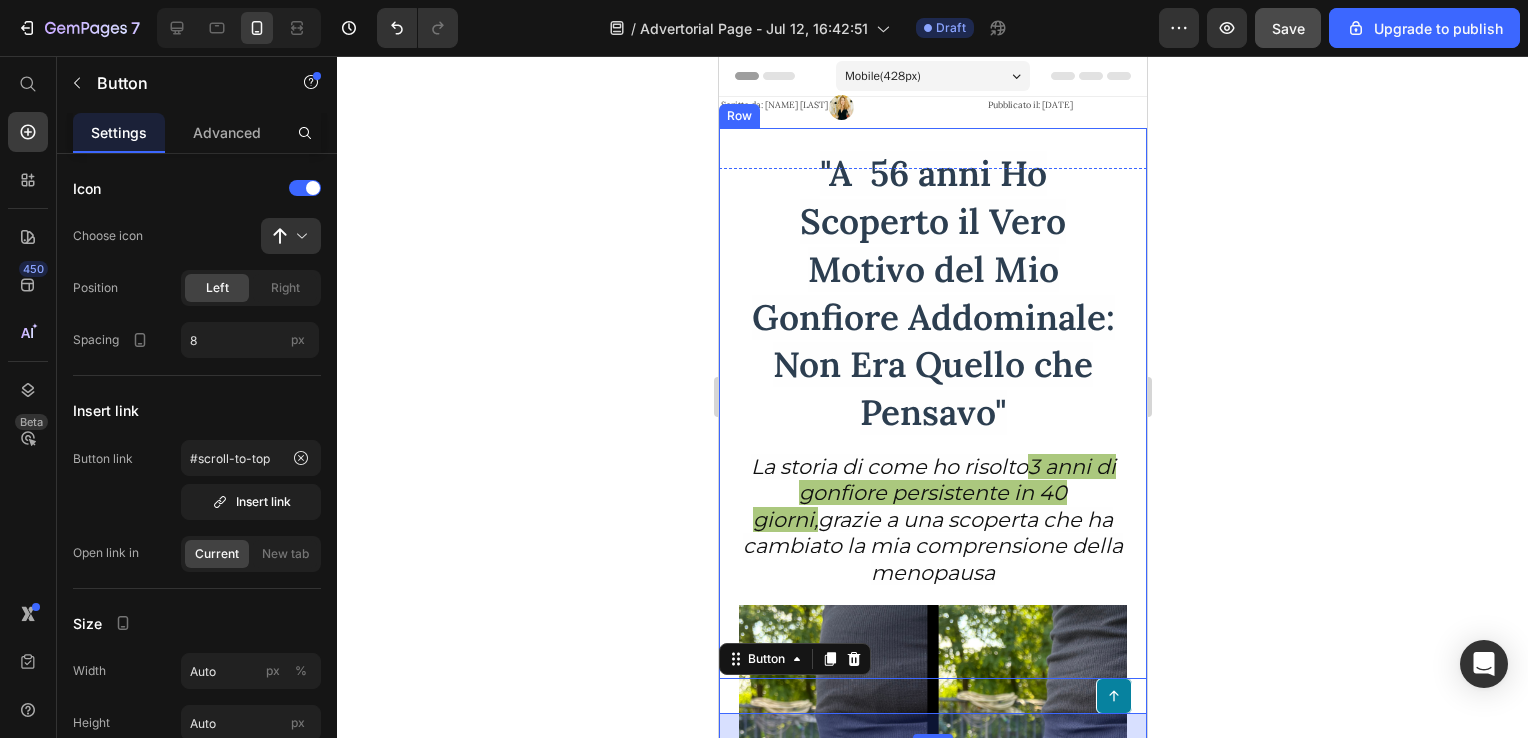 click 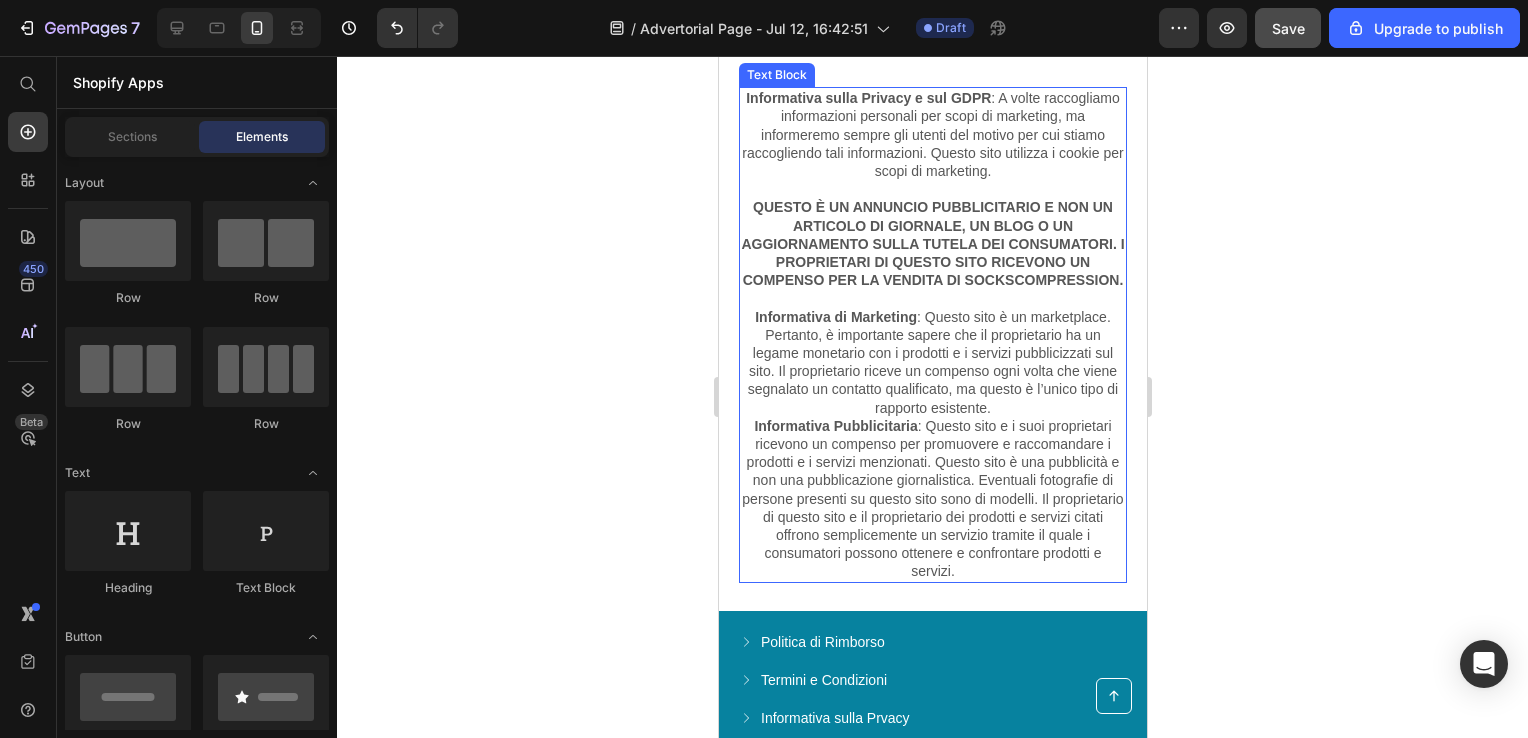 scroll, scrollTop: 10699, scrollLeft: 0, axis: vertical 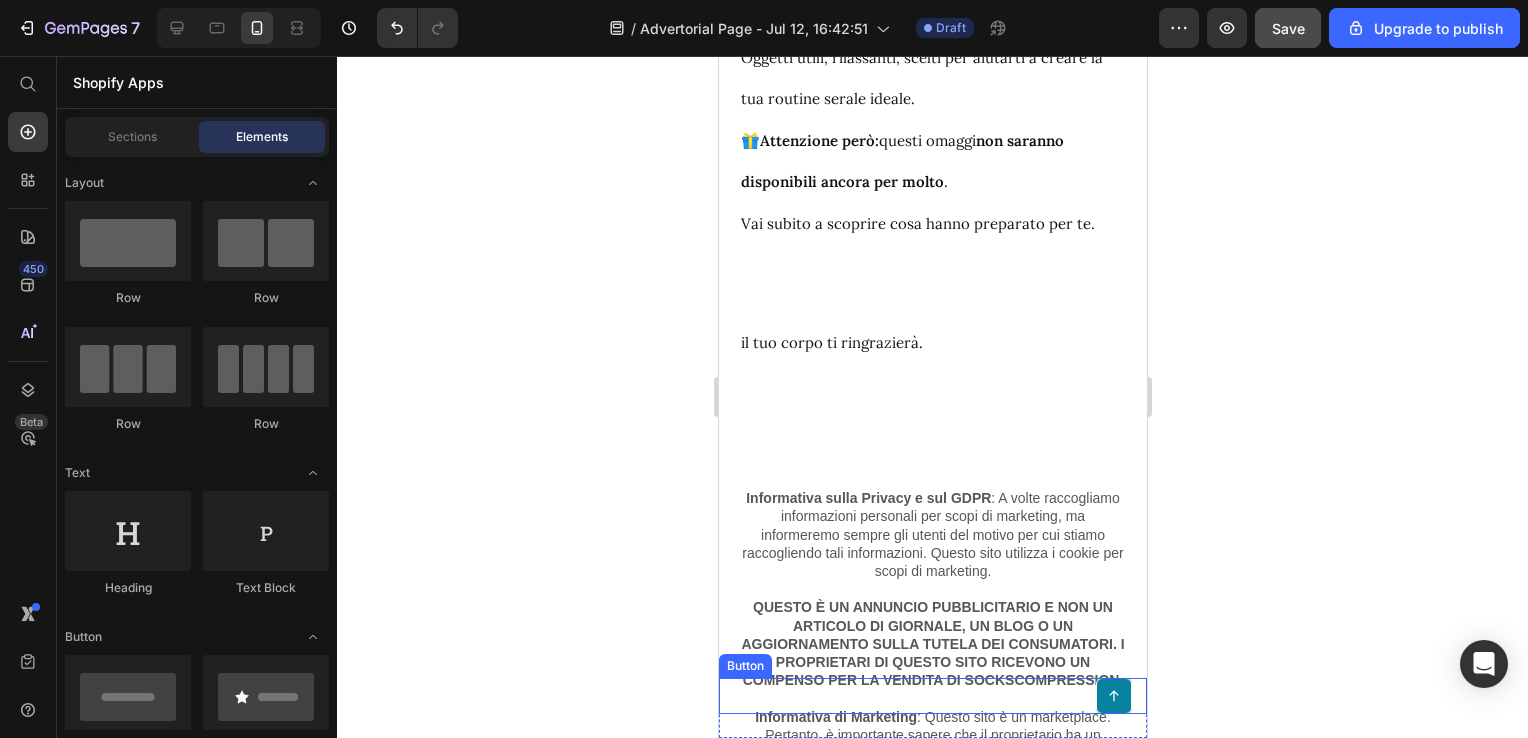 click on "Button" at bounding box center (932, 696) 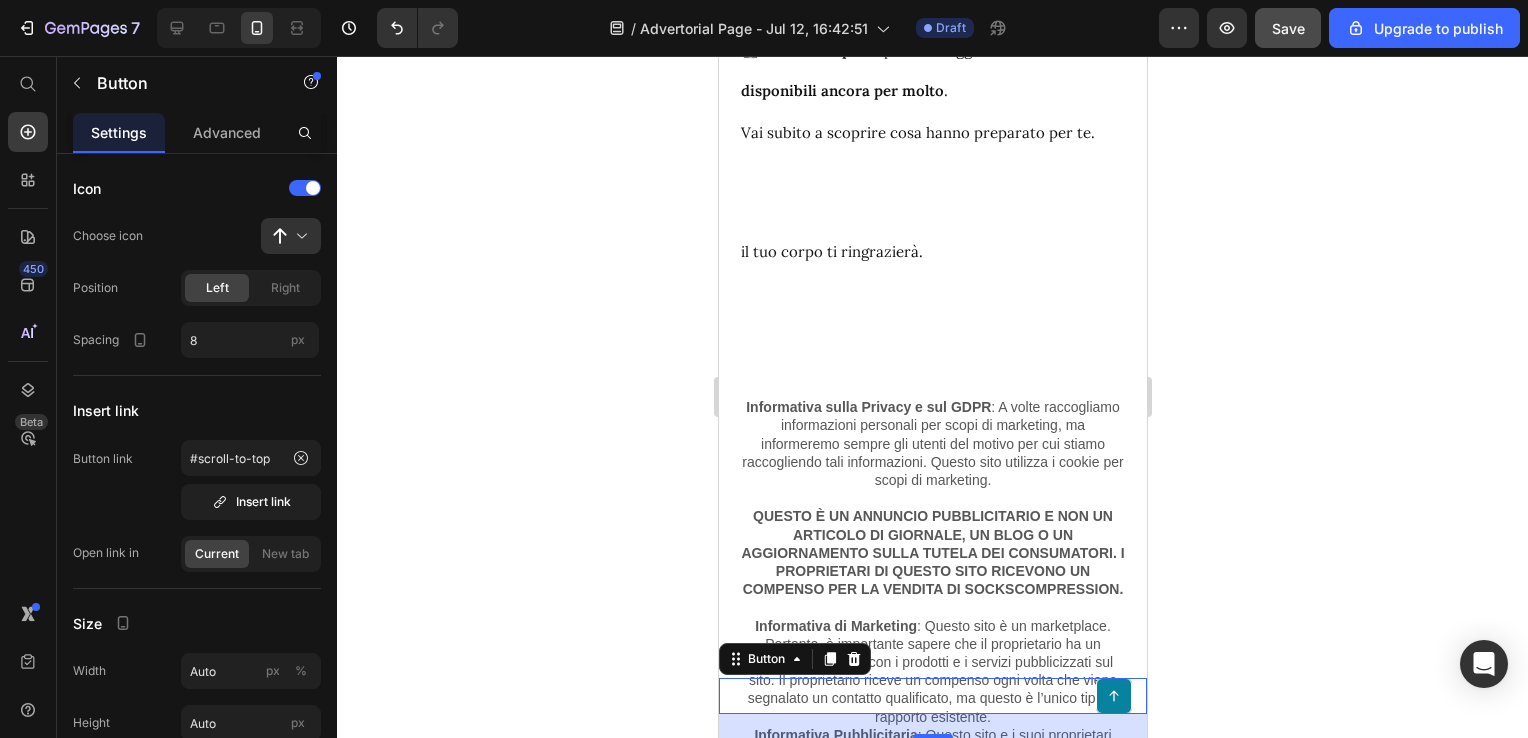 scroll, scrollTop: 10899, scrollLeft: 0, axis: vertical 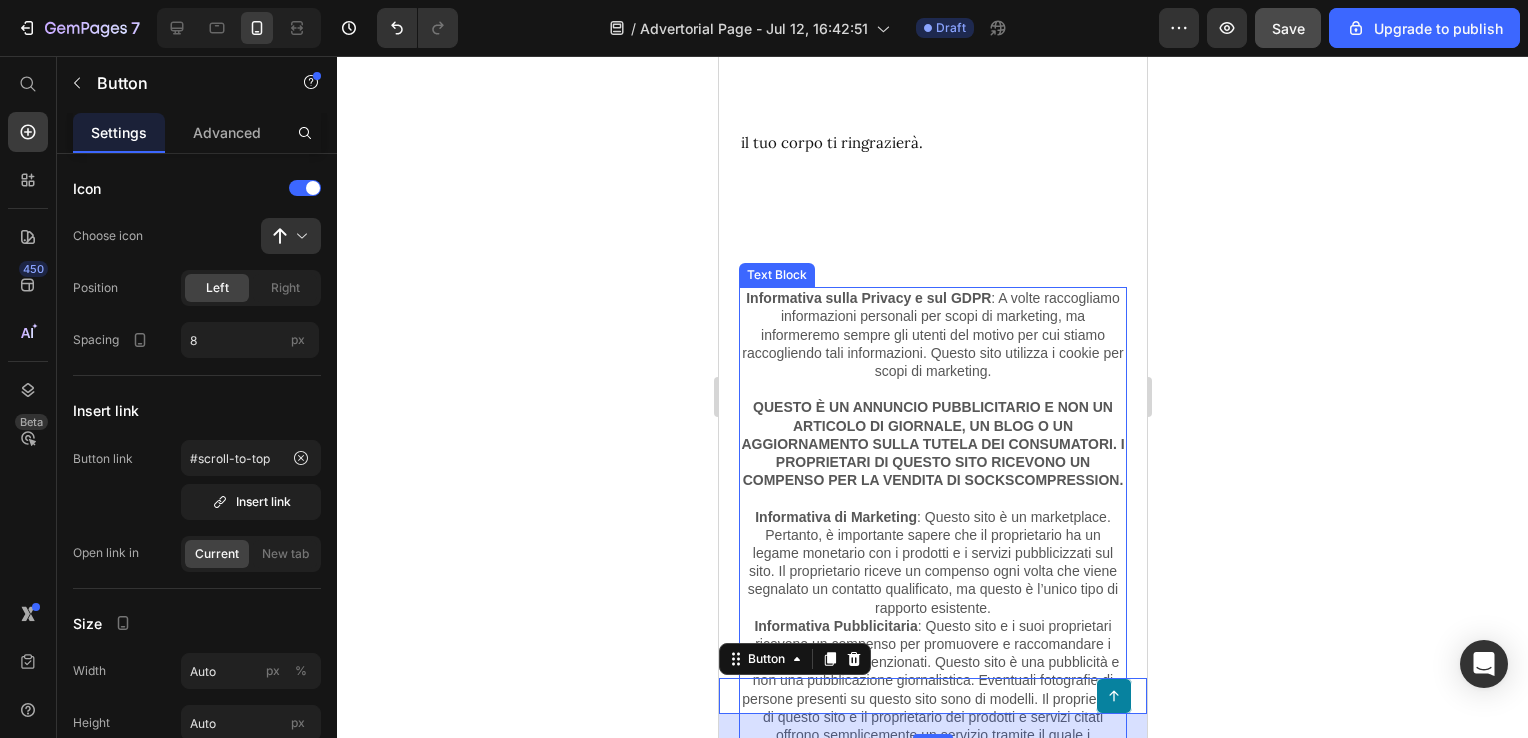 click on "Informativa sulla Privacy e sul GDPR : A volte raccogliamo informazioni personali per scopi di marketing, ma informeremo sempre gli utenti del motivo per cui stiamo raccogliendo tali informazioni. Questo sito utilizza i cookie per scopi di marketing." at bounding box center [932, 334] 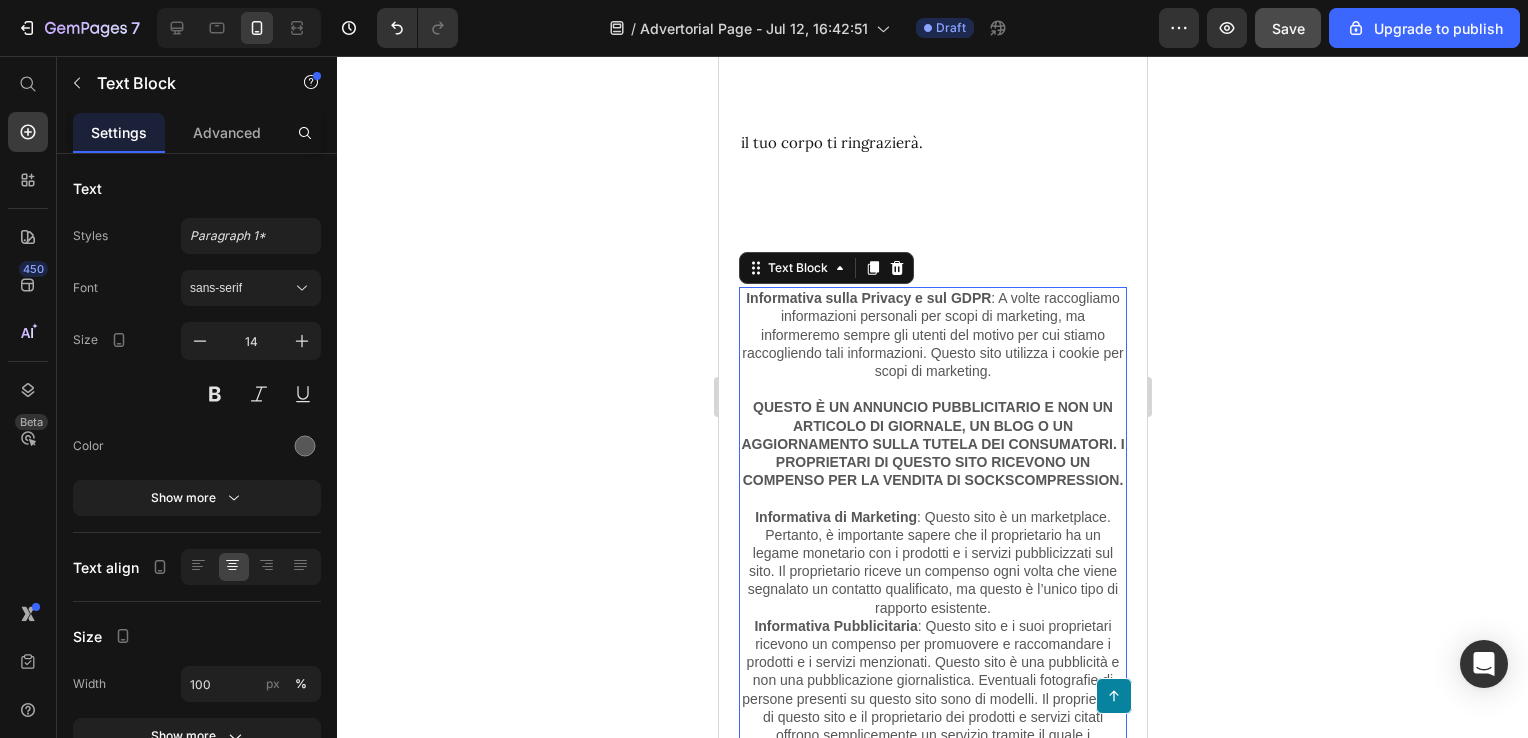 click on "Informativa sulla Privacy e sul GDPR : A volte raccogliamo informazioni personali per scopi di marketing, ma informeremo sempre gli utenti del motivo per cui stiamo raccogliendo tali informazioni. Questo sito utilizza i cookie per scopi di marketing." at bounding box center [932, 334] 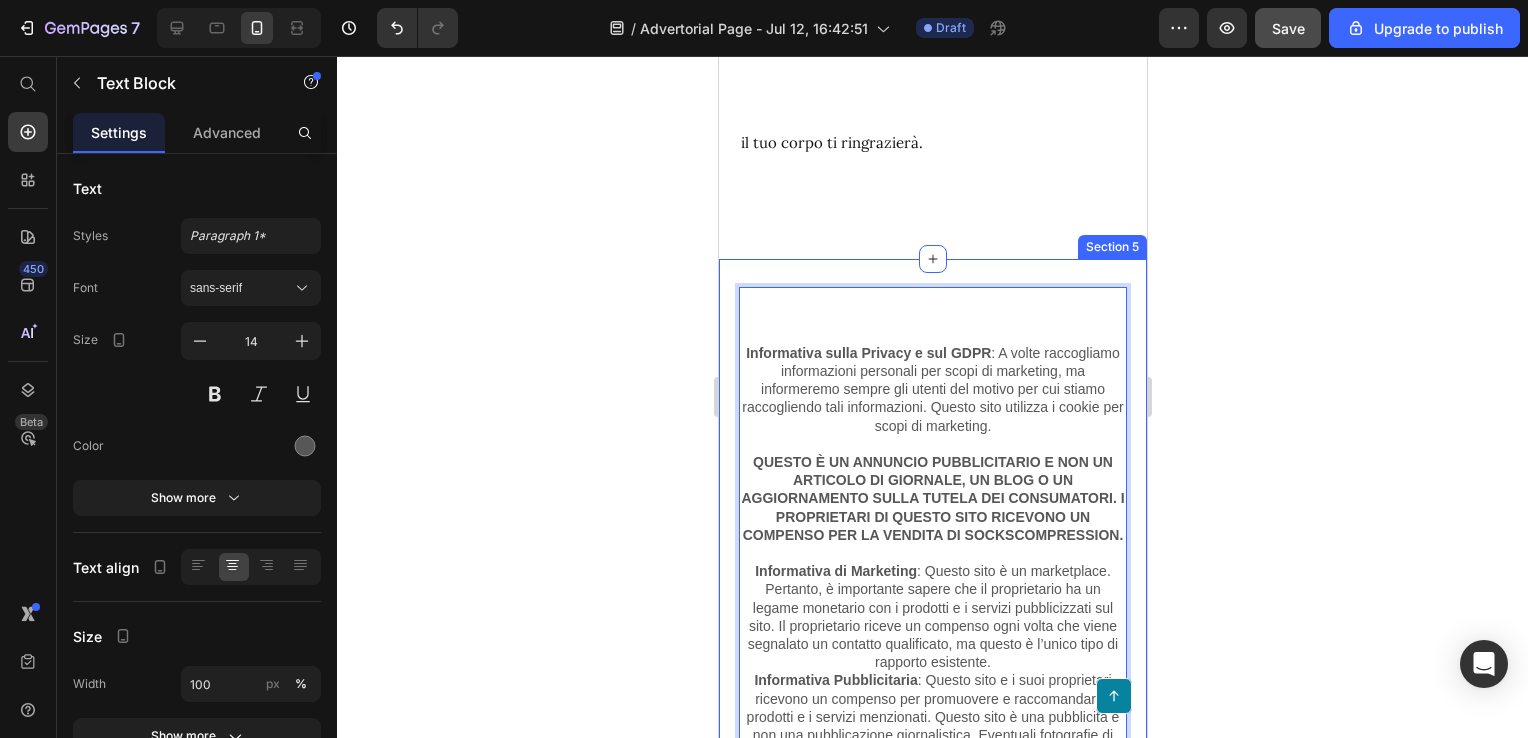 click 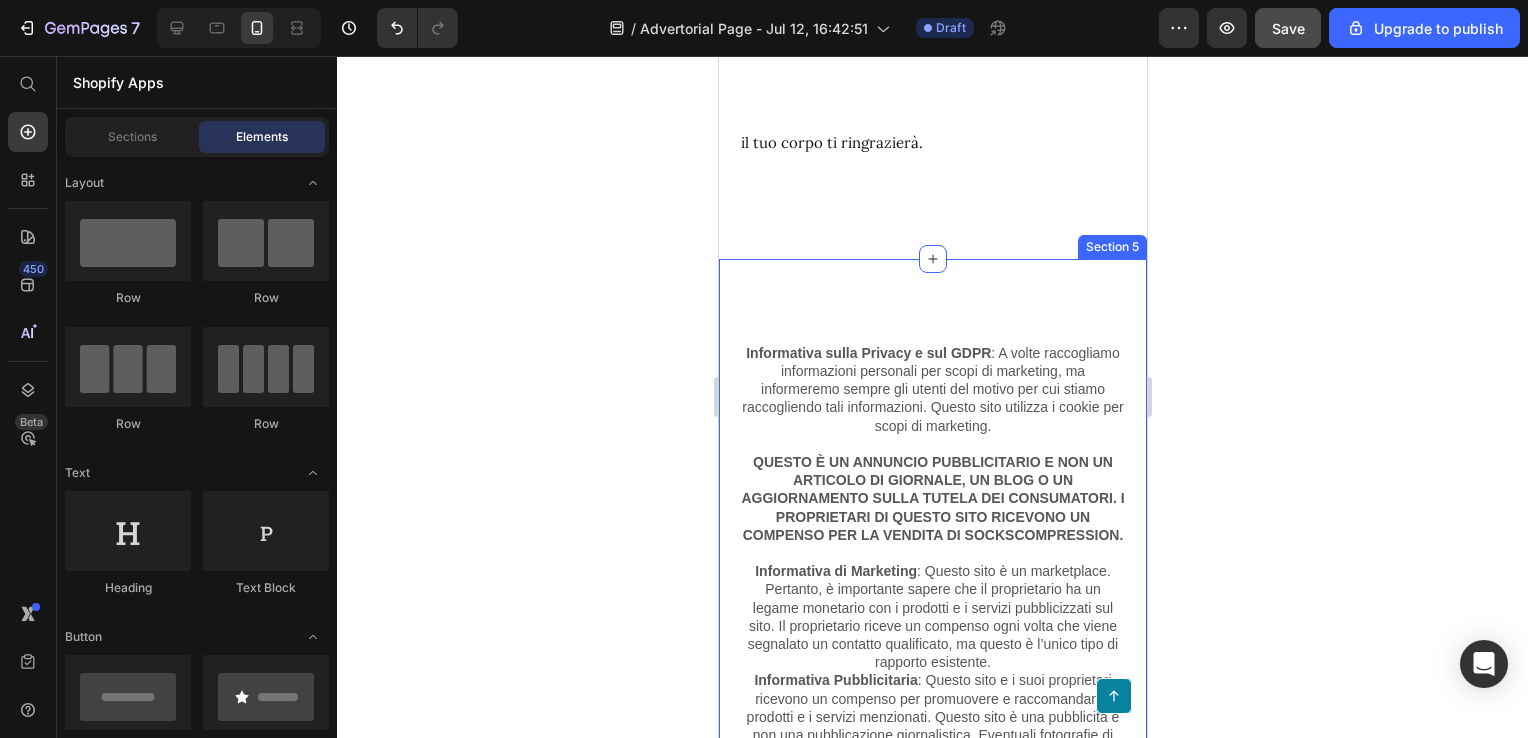 click on "7   /  Advertorial Page - Jul 12, 16:42:51 Draft Preview  Save  Upgrade to publish" 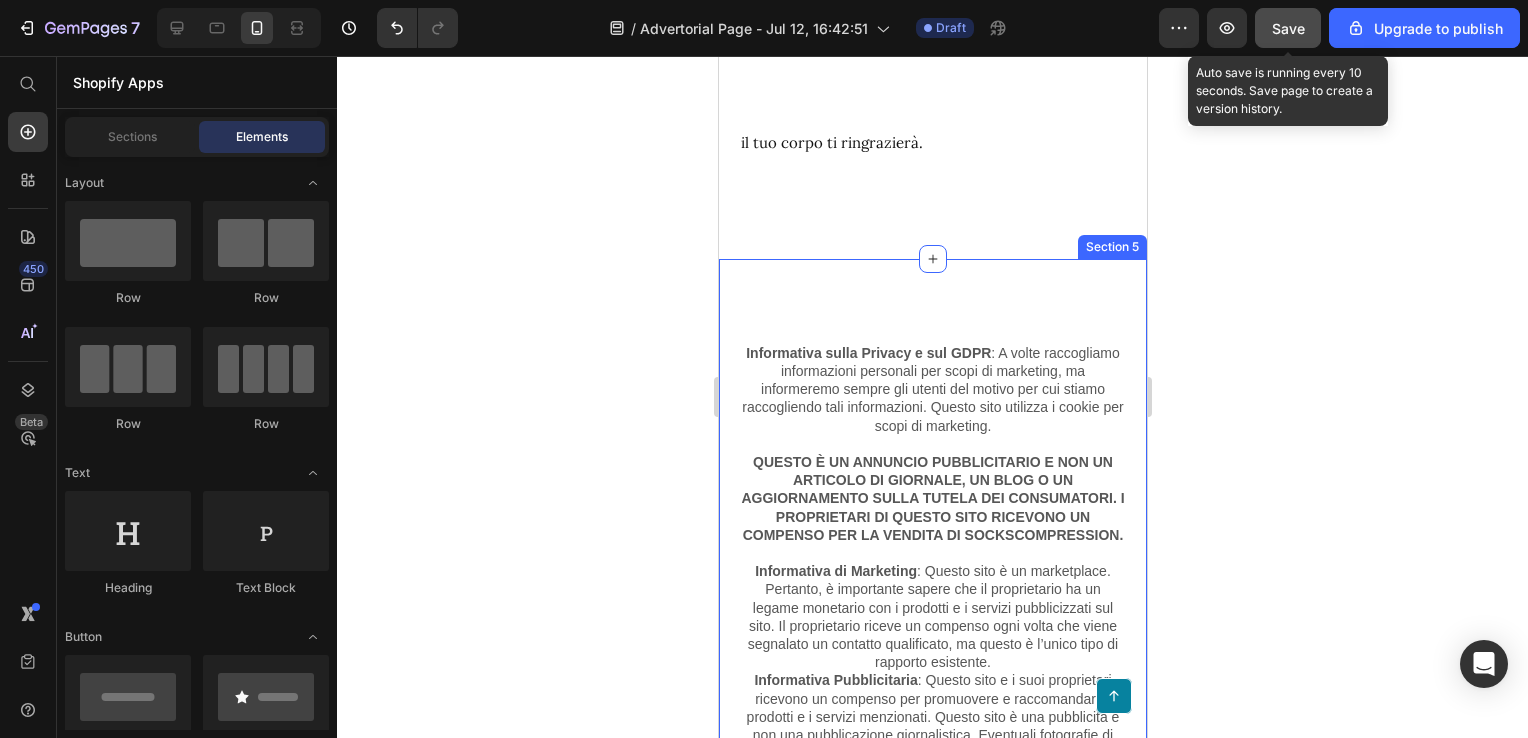 click on "Save" at bounding box center [1288, 28] 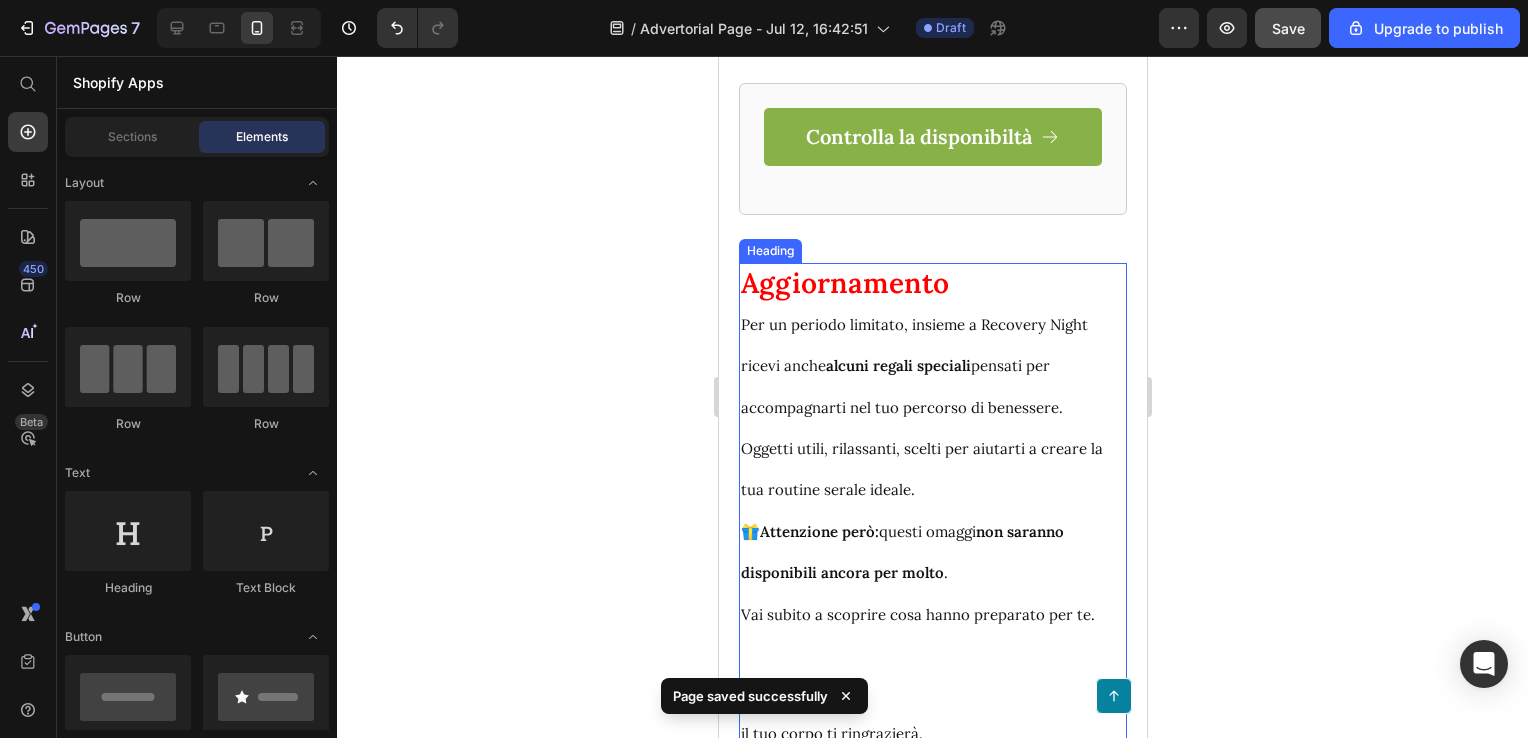 scroll, scrollTop: 10226, scrollLeft: 0, axis: vertical 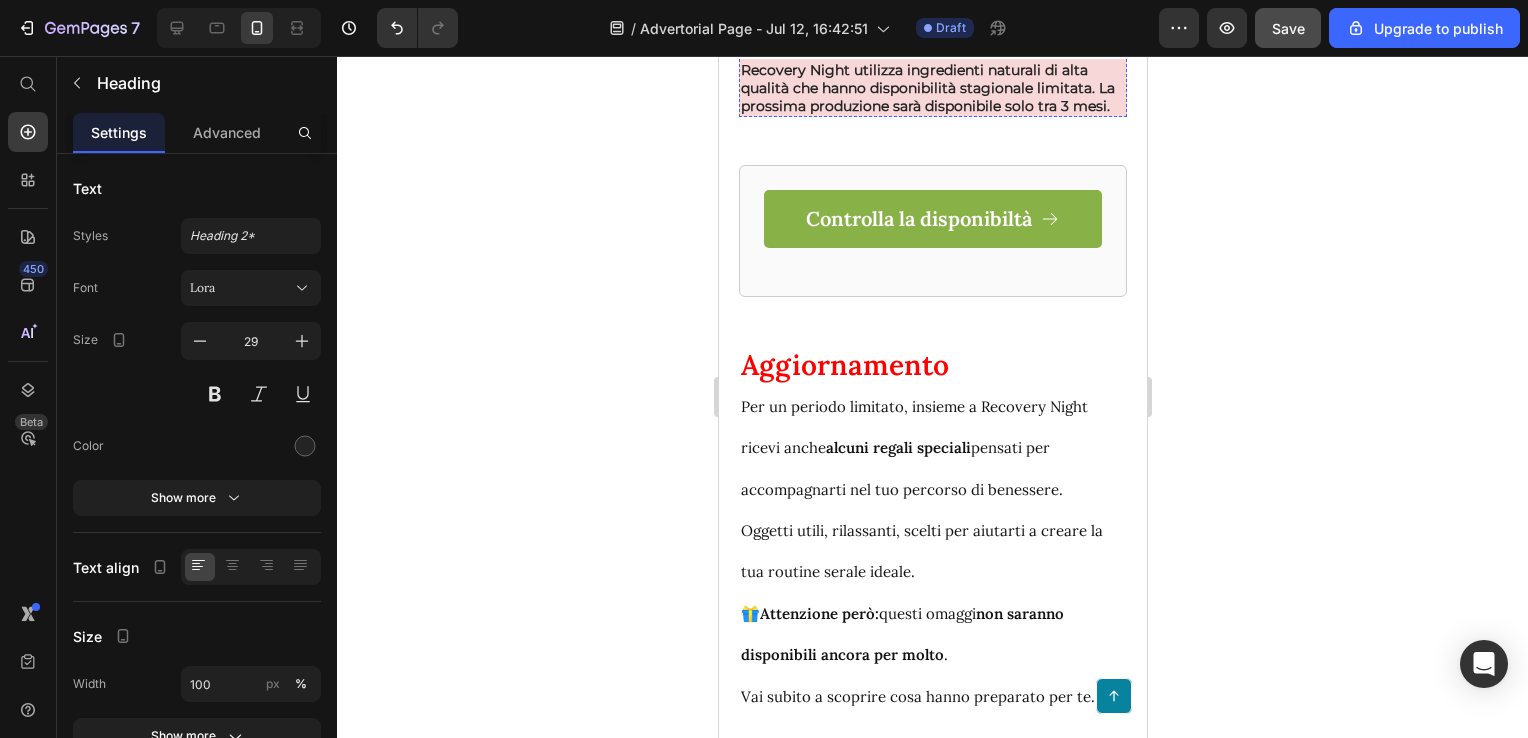 click on "DISPONIBILITÀ LIMITATA" at bounding box center [932, 18] 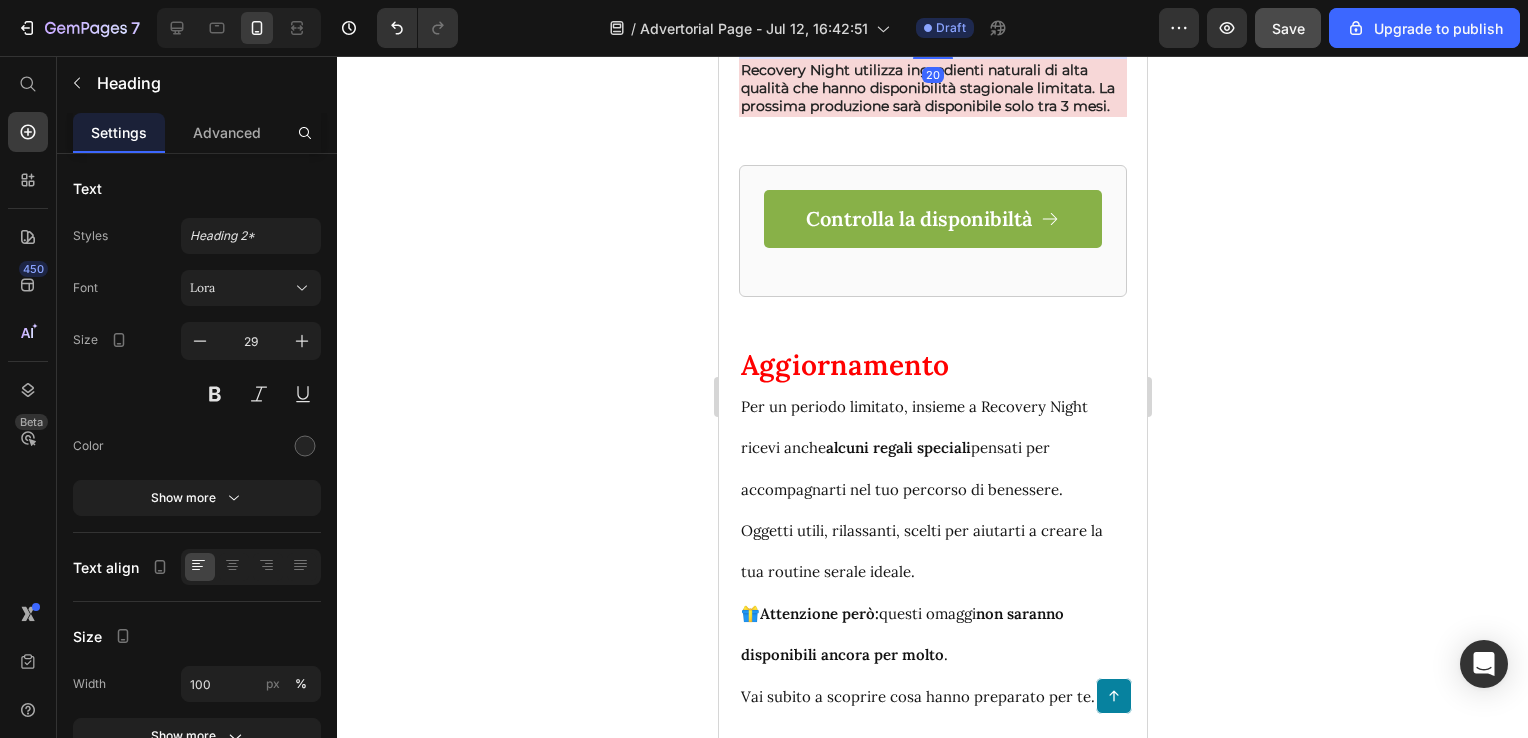 click on "DISPONIBILITÀ LIMITATA" at bounding box center [932, 18] 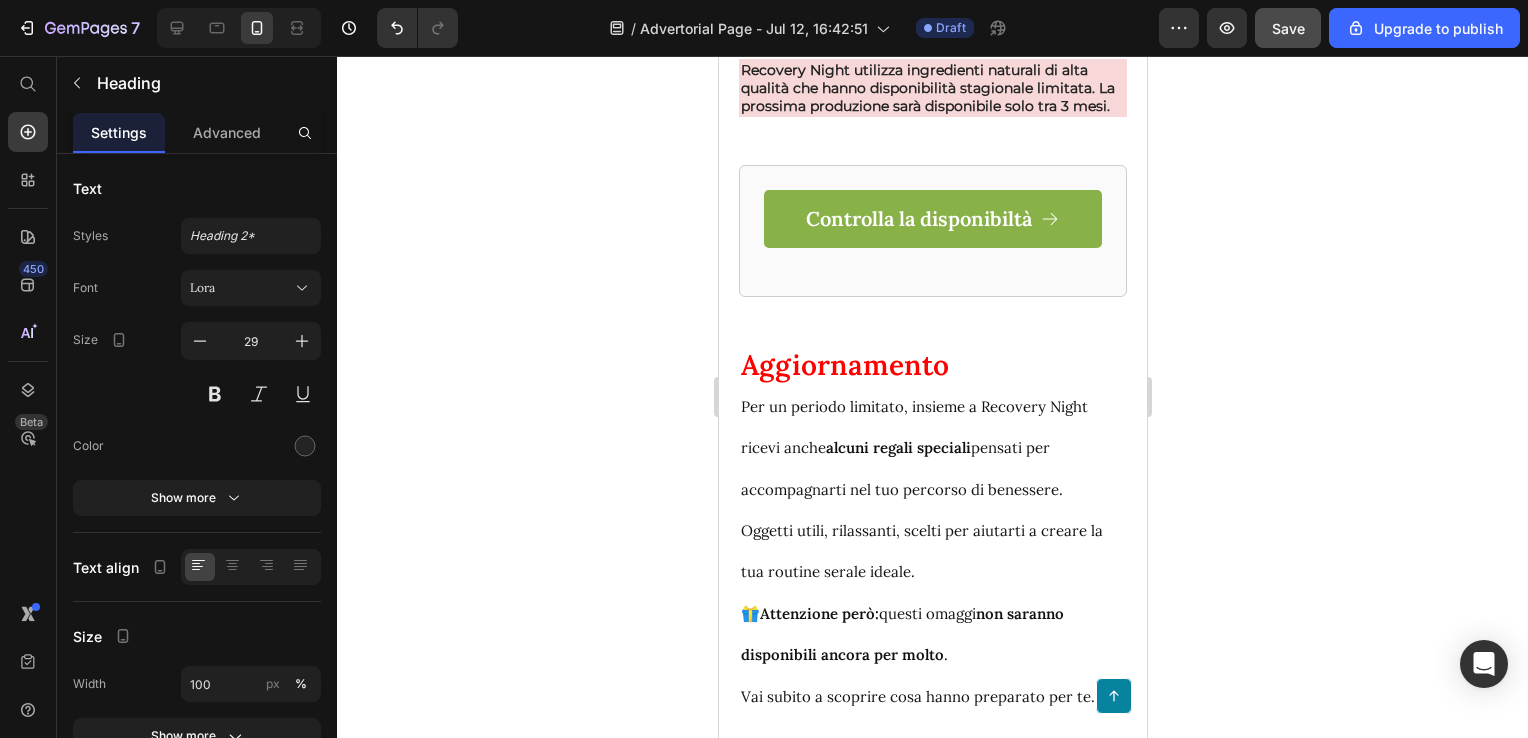 click 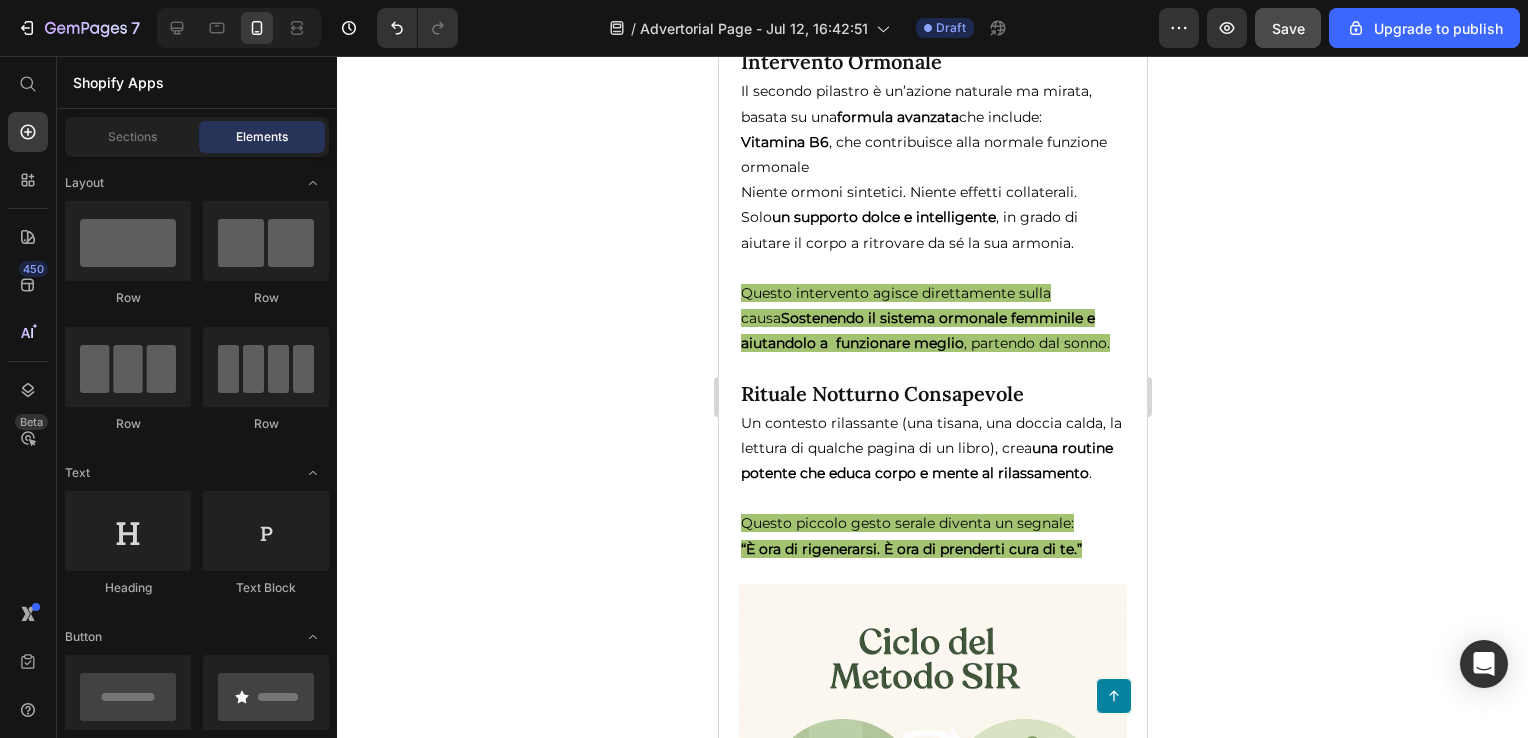 scroll, scrollTop: 105, scrollLeft: 0, axis: vertical 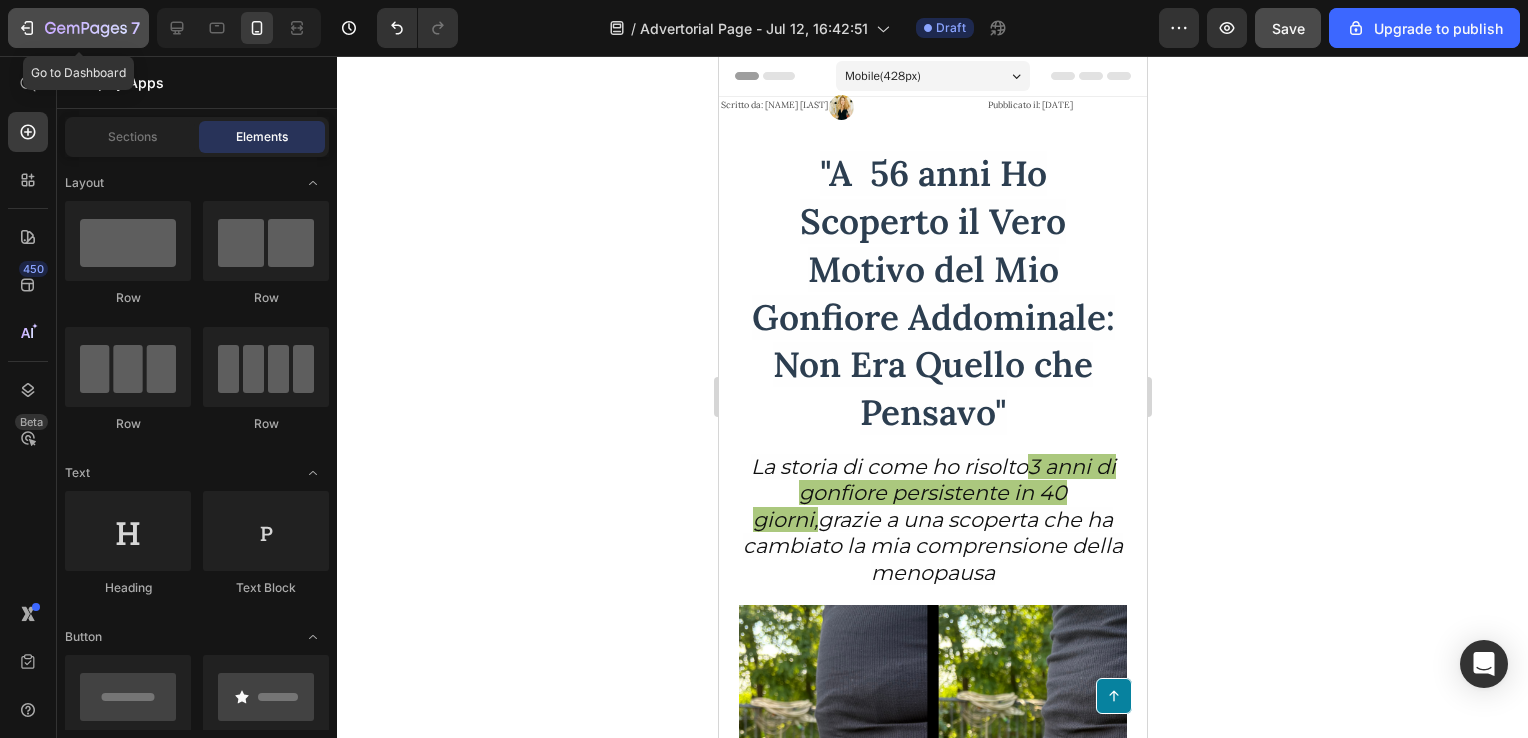 click 